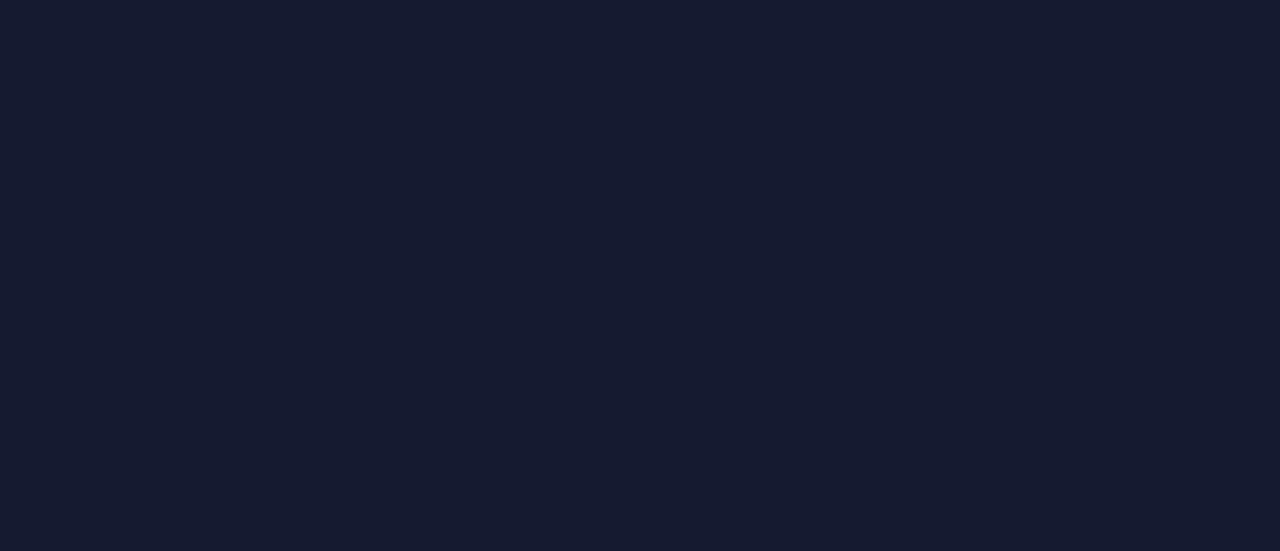 scroll, scrollTop: 0, scrollLeft: 0, axis: both 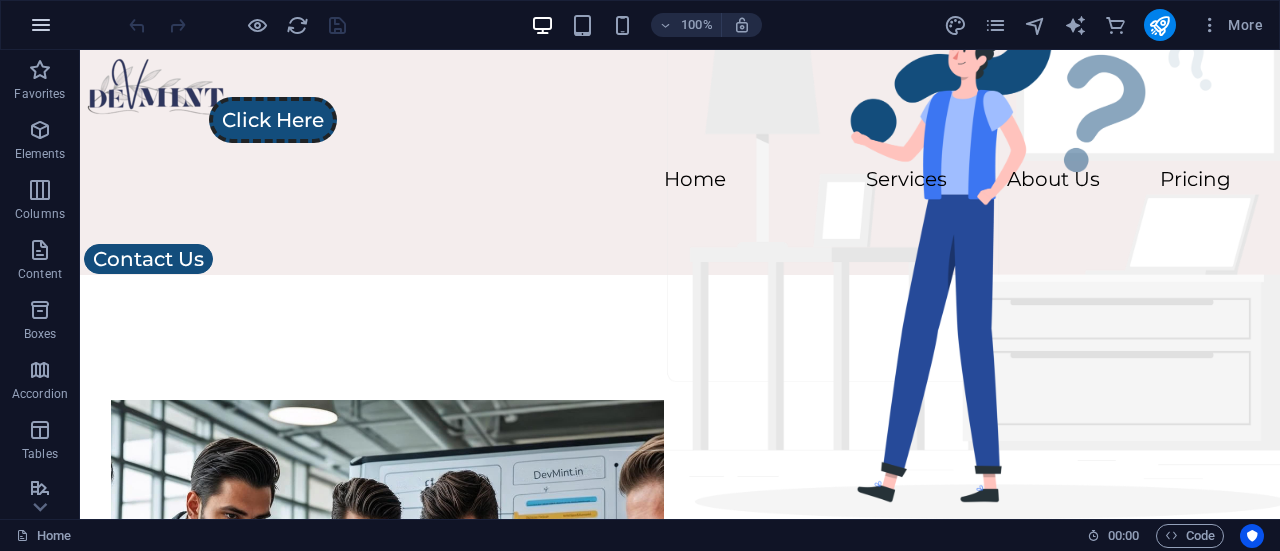 click at bounding box center (41, 25) 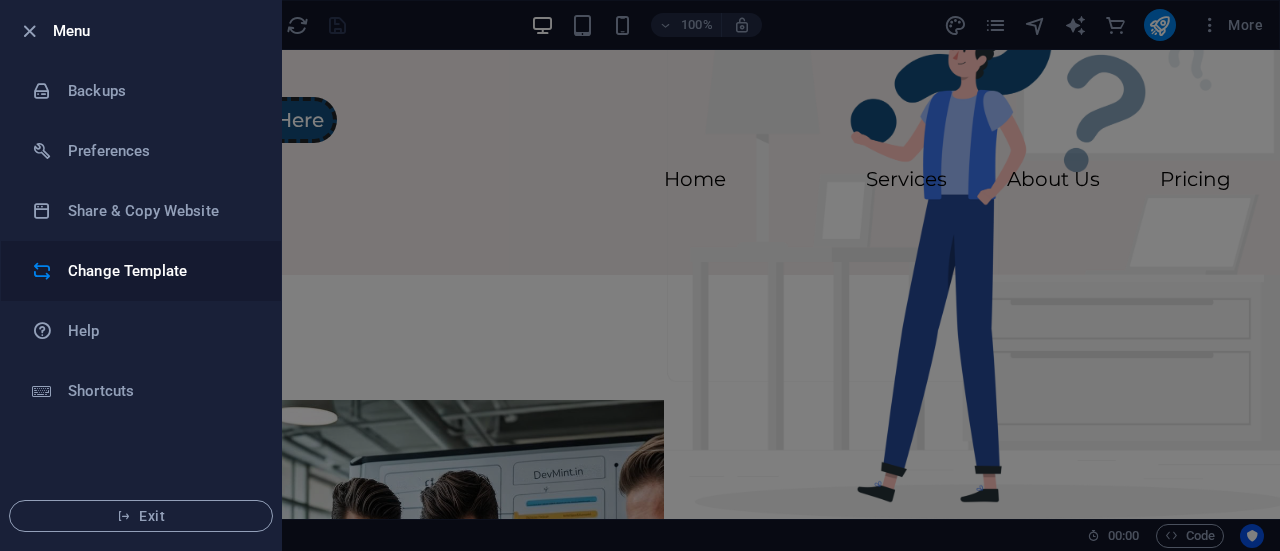 click on "Change Template" at bounding box center (160, 271) 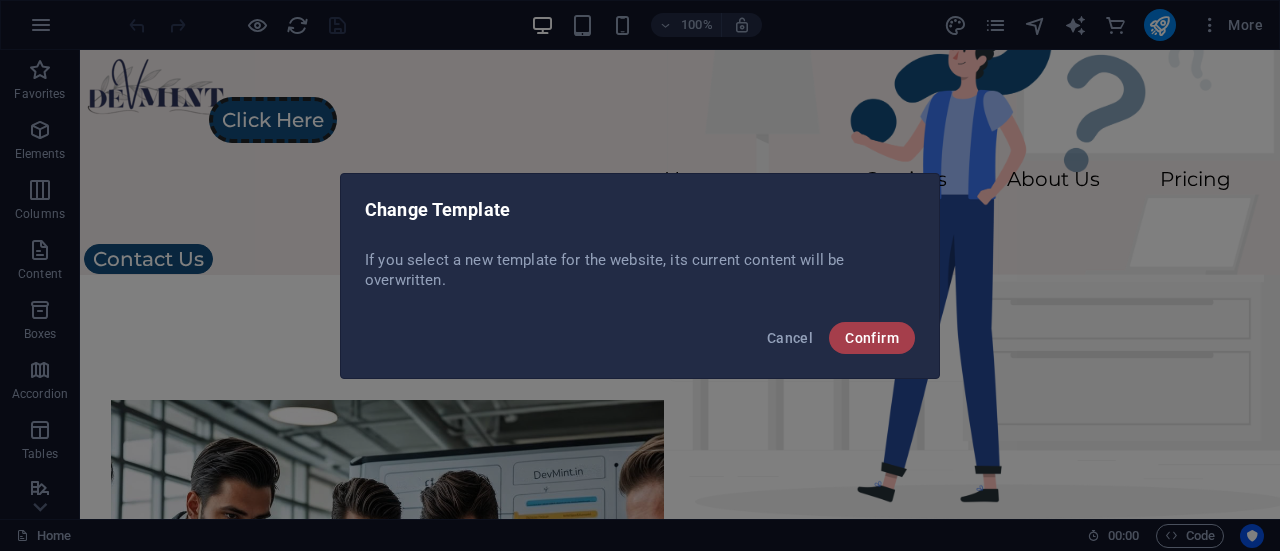 click on "Confirm" at bounding box center (872, 338) 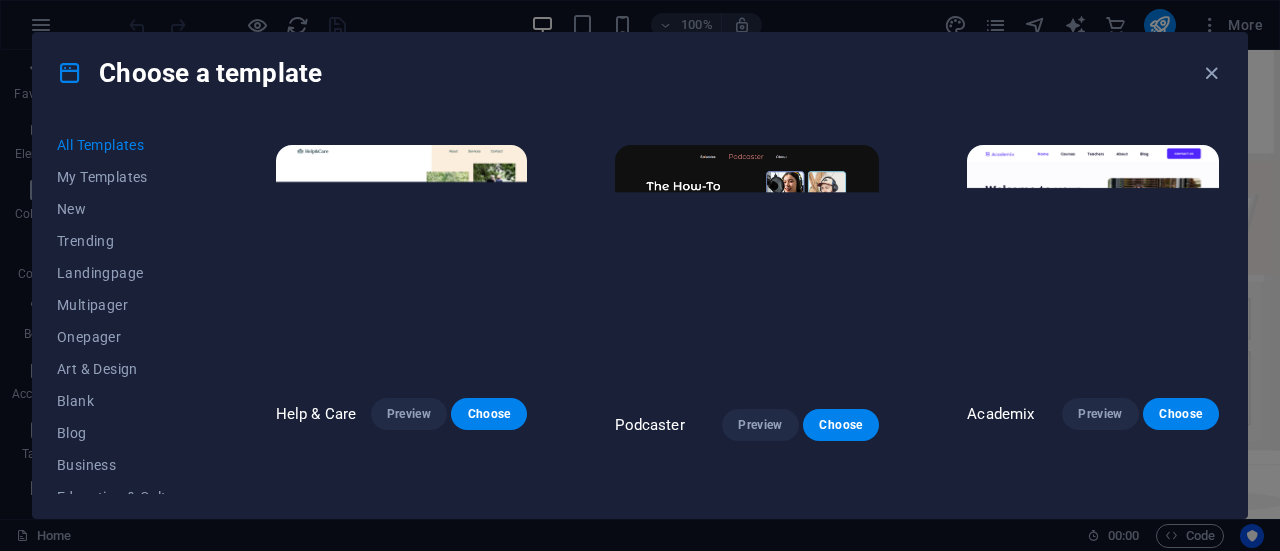 scroll, scrollTop: 1884, scrollLeft: 0, axis: vertical 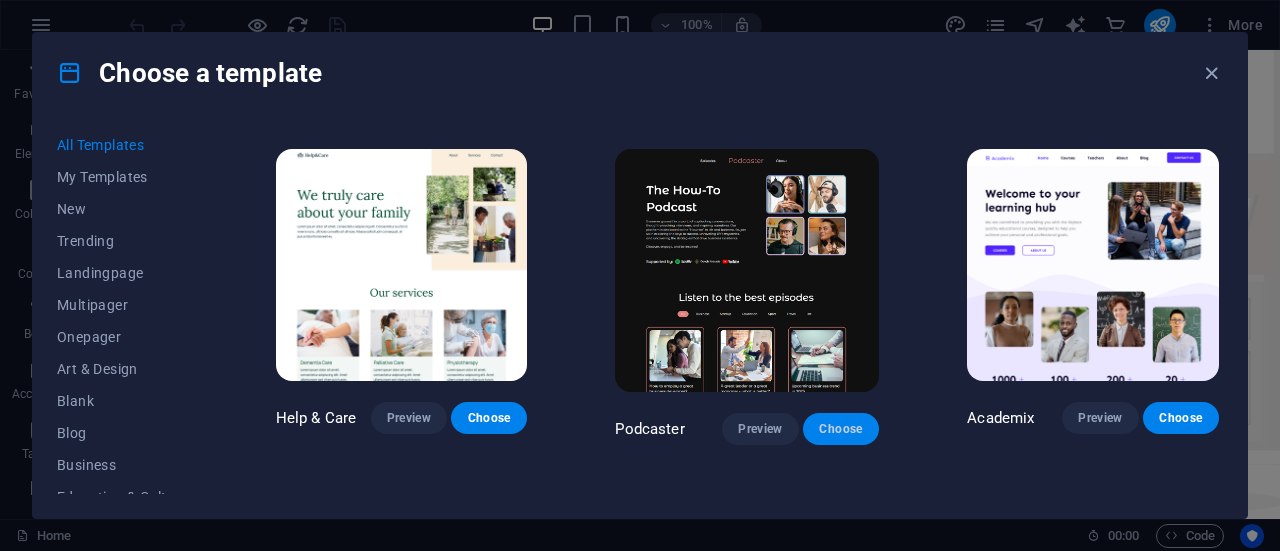 click on "Choose" at bounding box center (841, 429) 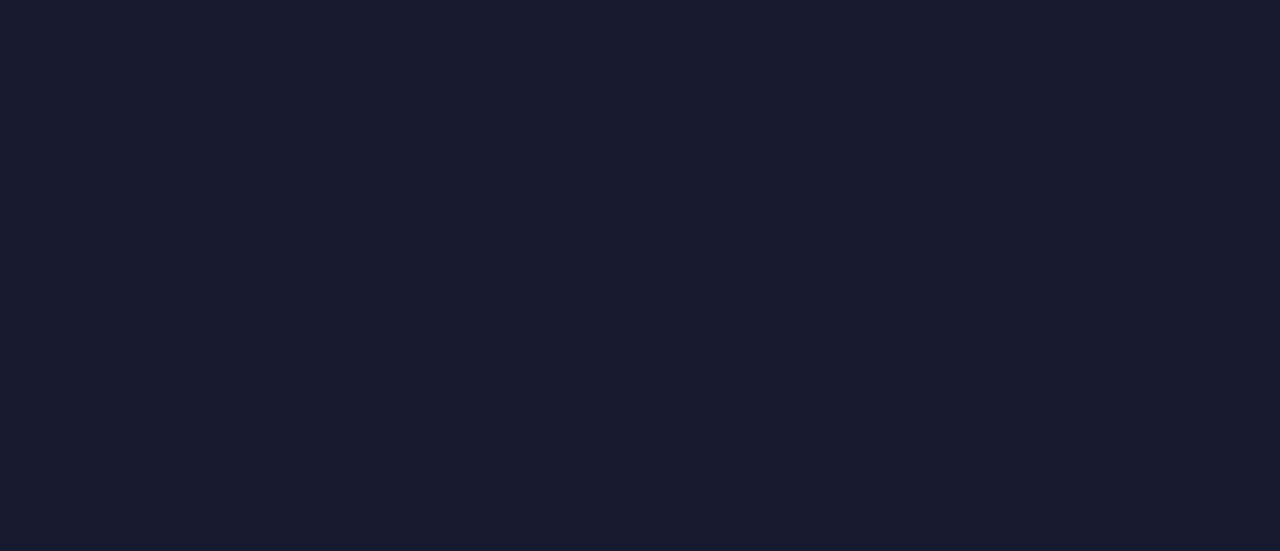 scroll, scrollTop: 0, scrollLeft: 0, axis: both 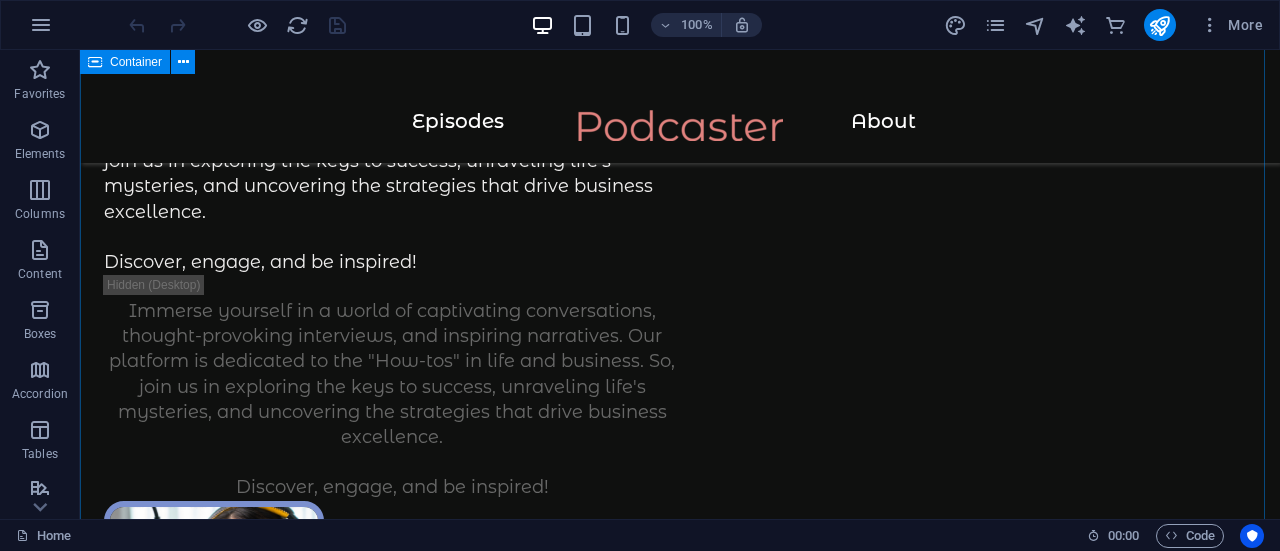 click on "The How-To Podcast Immerse yourself in a world of captivating conversations, thought-provoking interviews, and inspiring narratives. Our platform is dedicated to the "How-tos" in life and business. So, join us in exploring the keys to success, unraveling life's mysteries, and uncovering the strategies that drive business excellence. Discover, engage, and be inspired! Immerse yourself in a world of captivating conversations, thought-provoking interviews, and inspiring narratives. Our platform is dedicated to the "How-tos" in life and business. So, join us in exploring the keys to success, unraveling life's mysteries, and uncovering the strategies that drive business excellence. Discover, engage, and be inspired! Supported by:" at bounding box center [680, 659] 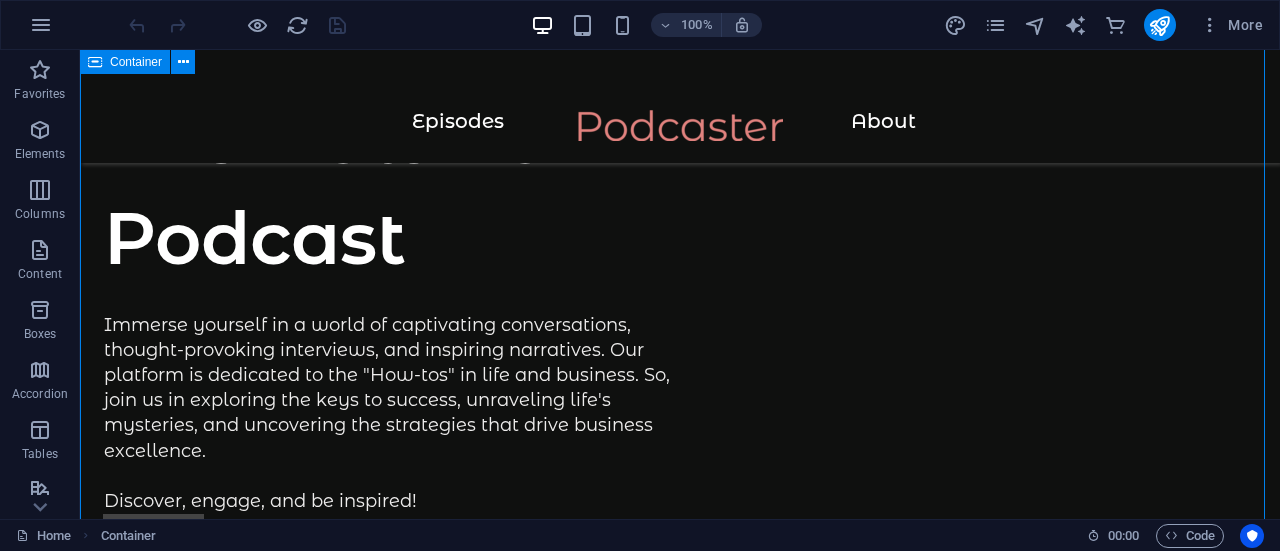 scroll, scrollTop: 0, scrollLeft: 0, axis: both 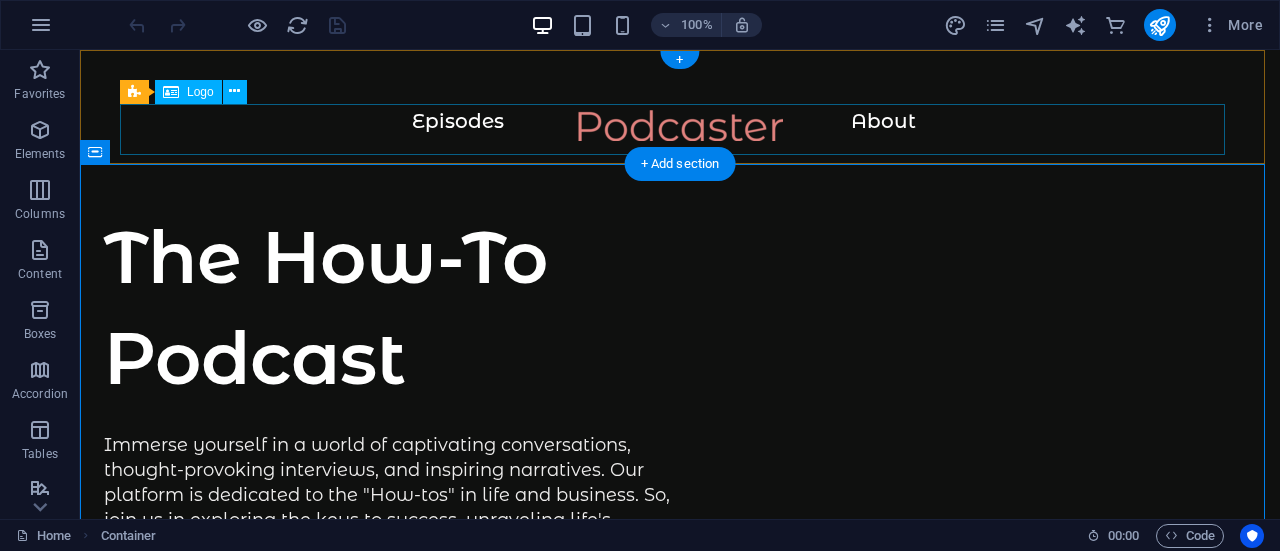 click at bounding box center (680, 135) 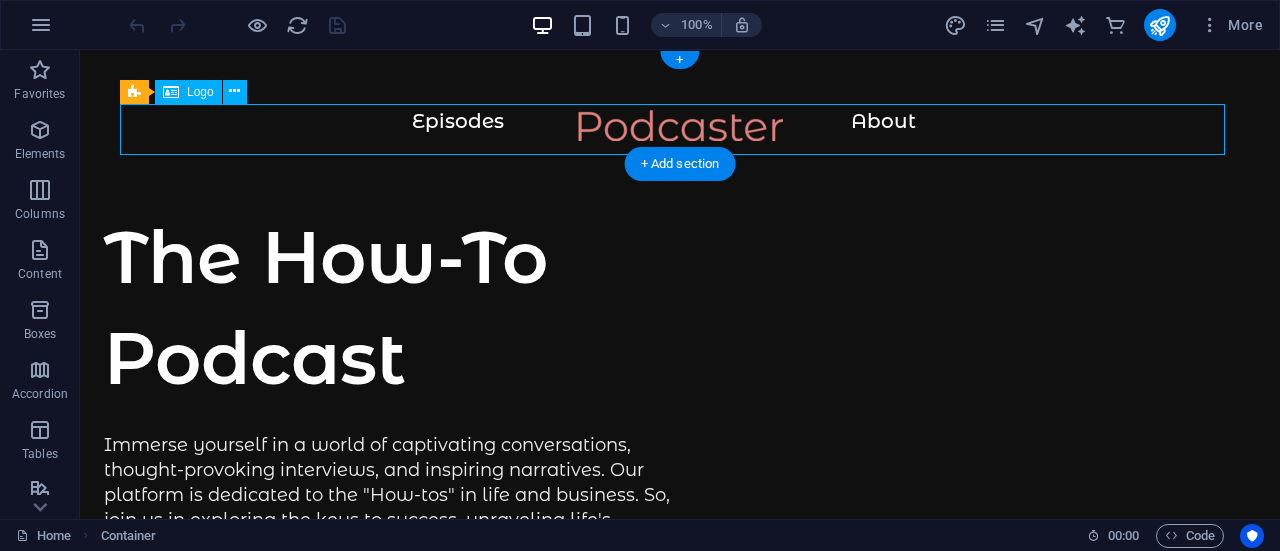 click at bounding box center [680, 135] 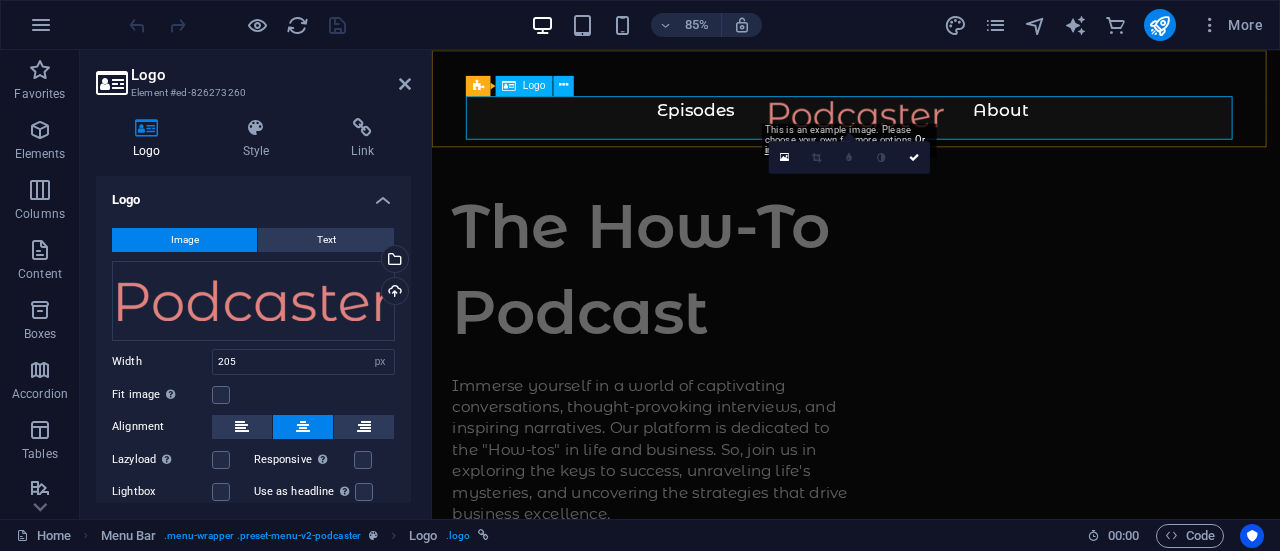 click at bounding box center [931, 135] 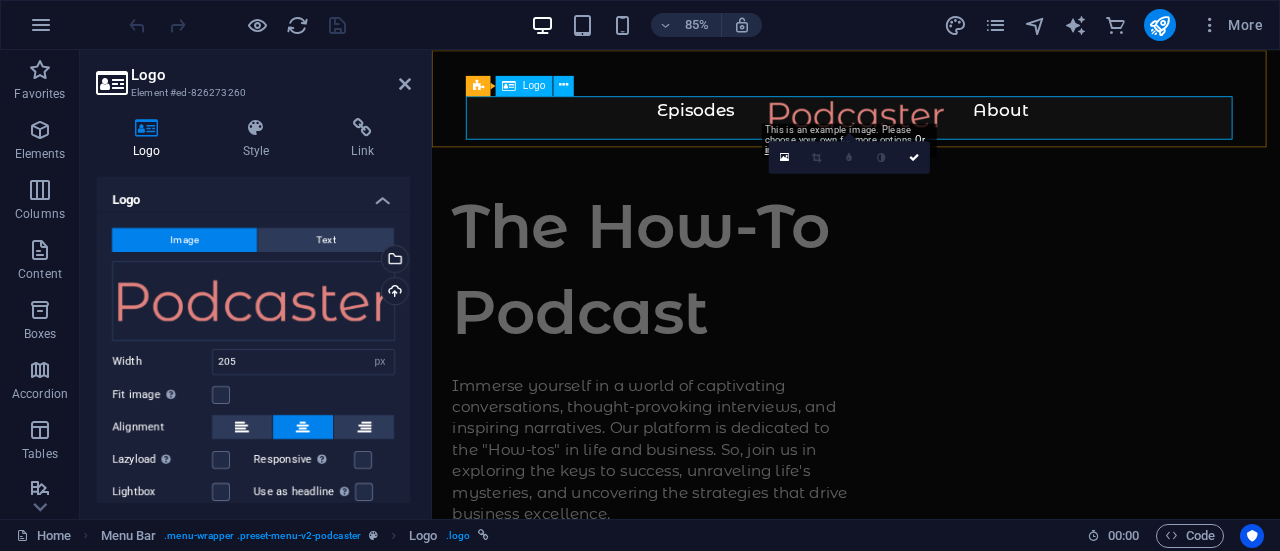 click at bounding box center (931, 135) 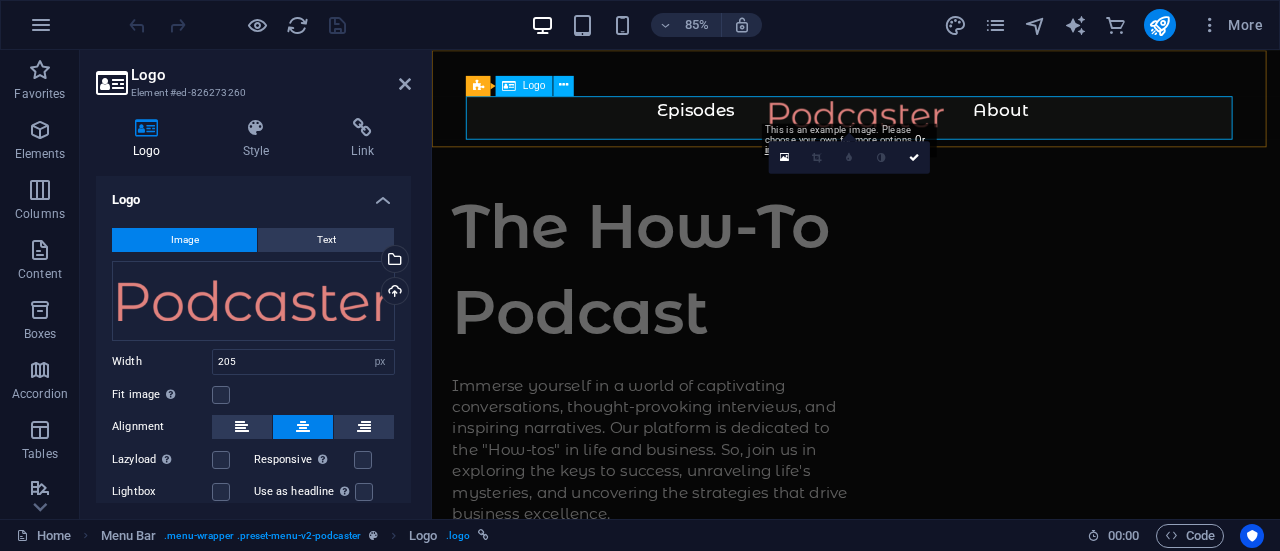 click at bounding box center [931, 135] 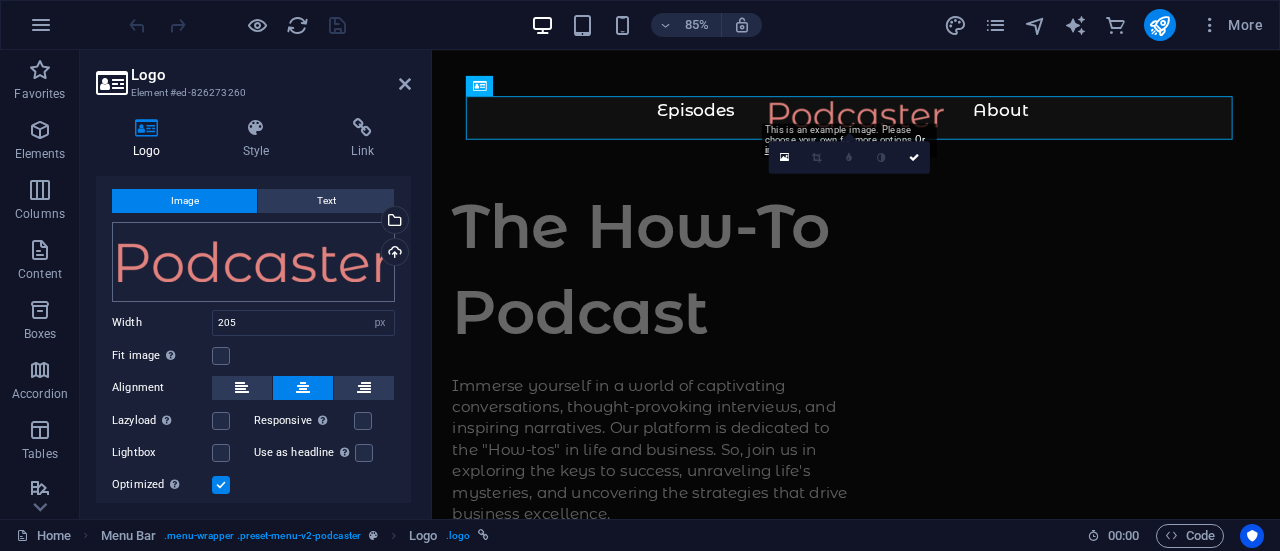 scroll, scrollTop: 36, scrollLeft: 0, axis: vertical 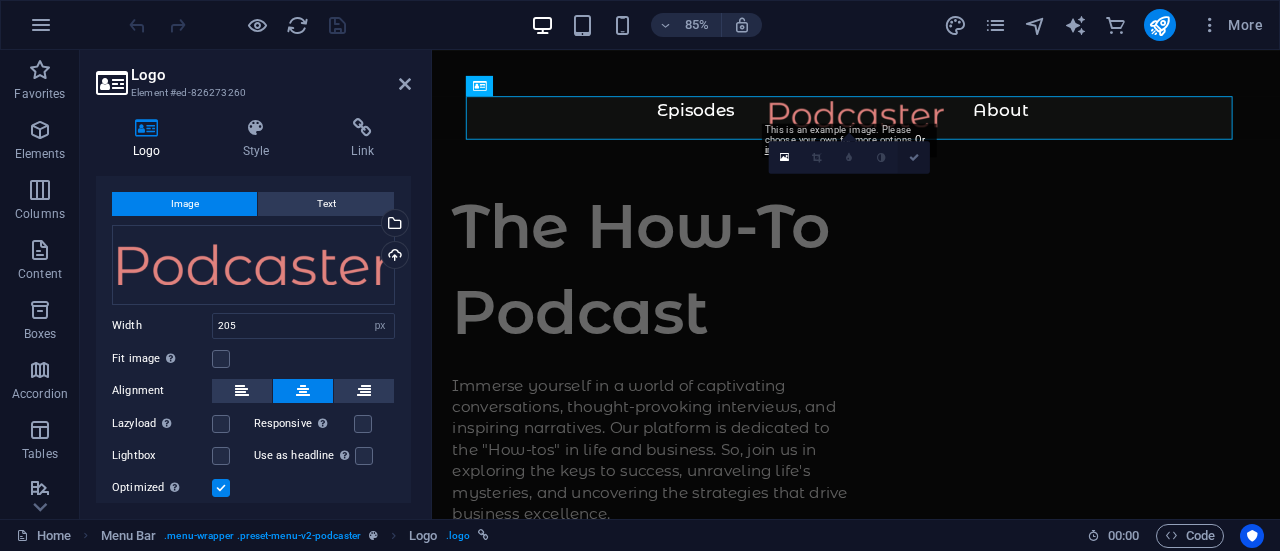 click at bounding box center (914, 157) 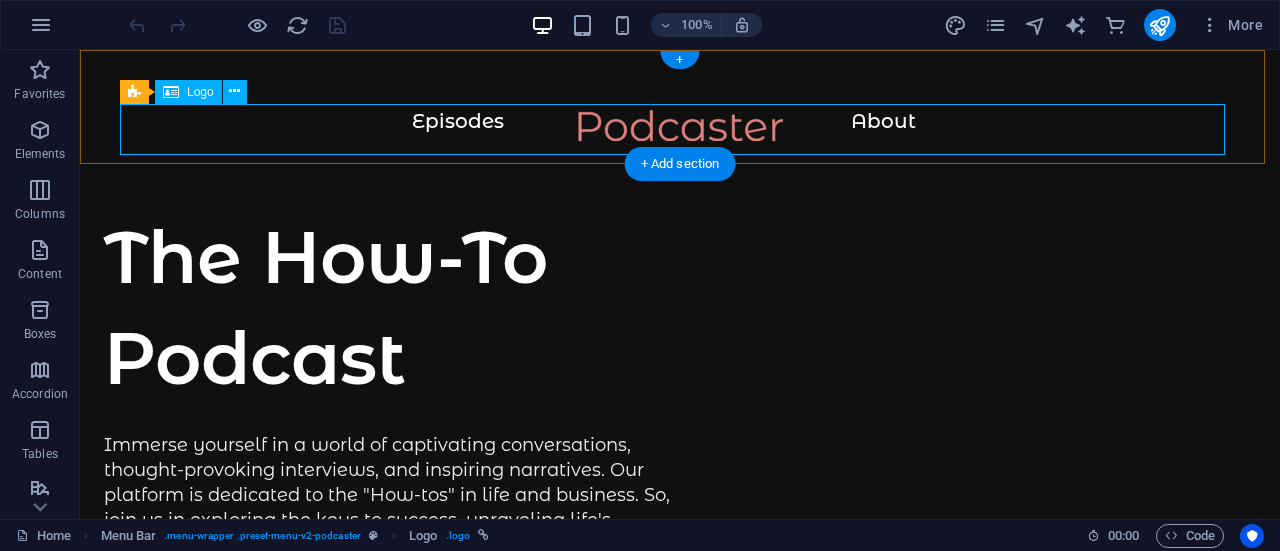 click at bounding box center (680, 135) 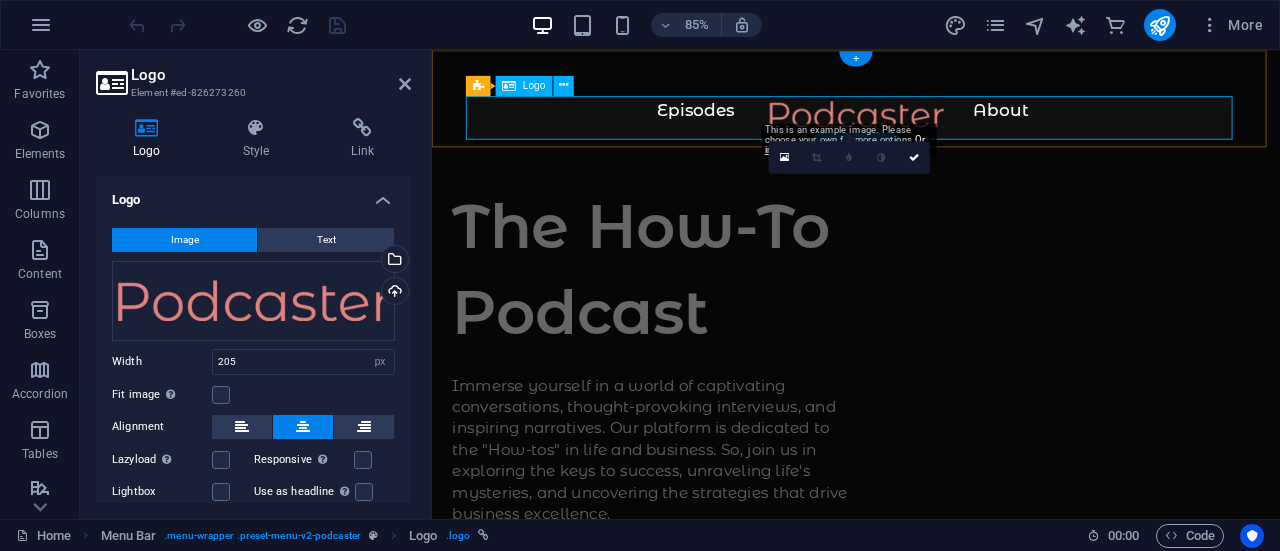 click at bounding box center [931, 135] 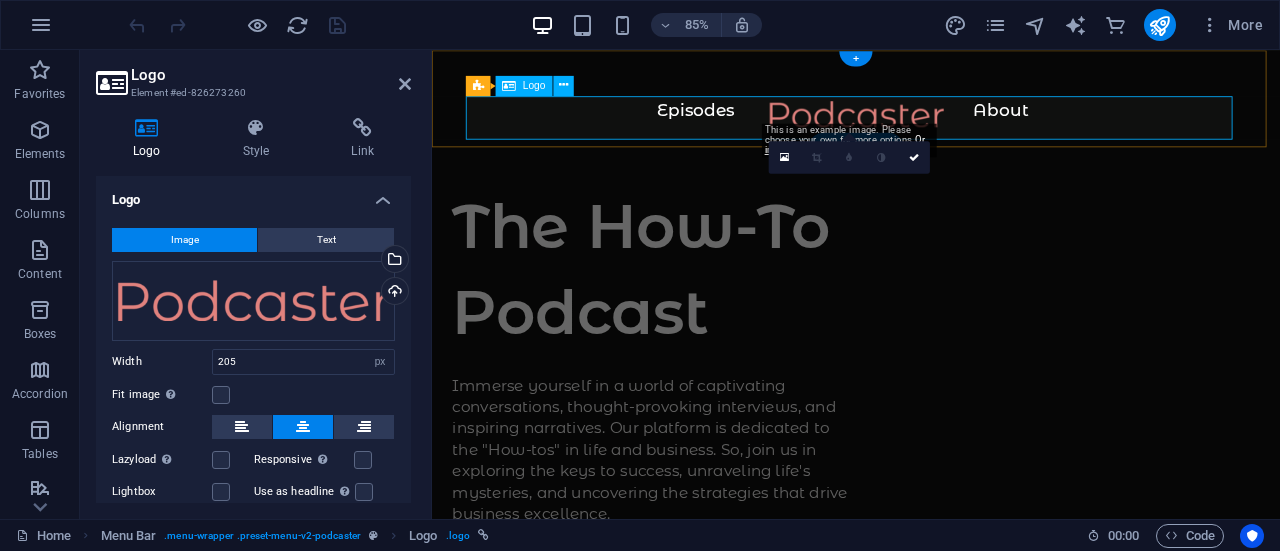 click at bounding box center [931, 135] 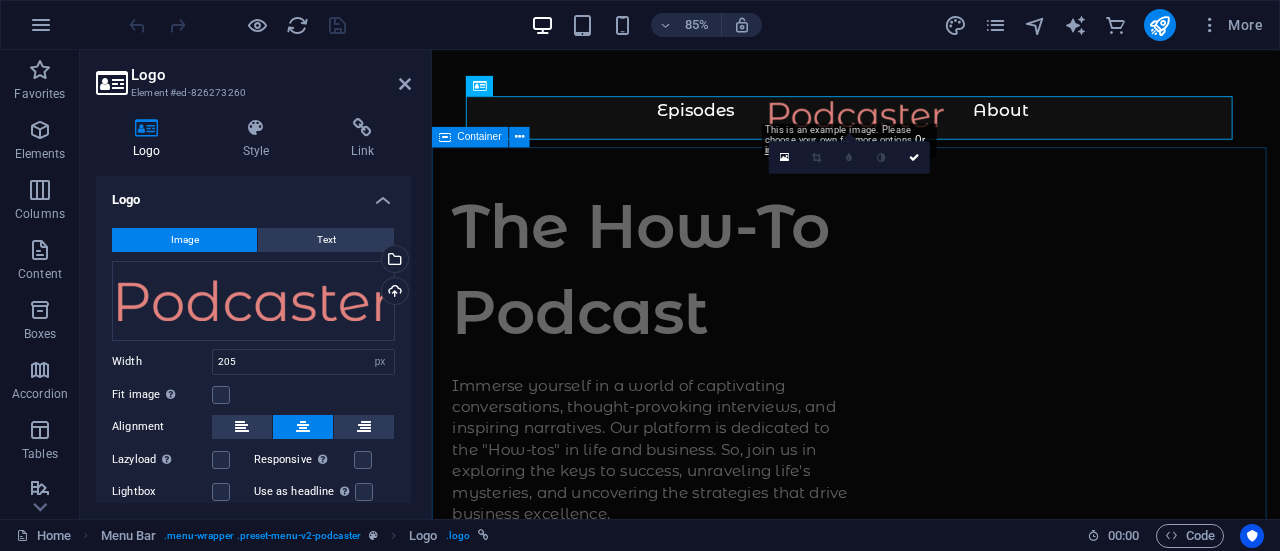 click on "The How-To Podcast Immerse yourself in a world of captivating conversations, thought-provoking interviews, and inspiring narratives. Our platform is dedicated to the "How-tos" in life and business. So, join us in exploring the keys to success, unraveling life's mysteries, and uncovering the strategies that drive business excellence. Discover, engage, and be inspired! Immerse yourself in a world of captivating conversations, thought-provoking interviews, and inspiring narratives. Our platform is dedicated to the "How-tos" in life and business. So, join us in exploring the keys to success, unraveling life's mysteries, and uncovering the strategies that drive business excellence. Discover, engage, and be inspired! Supported by:" at bounding box center [931, 1019] 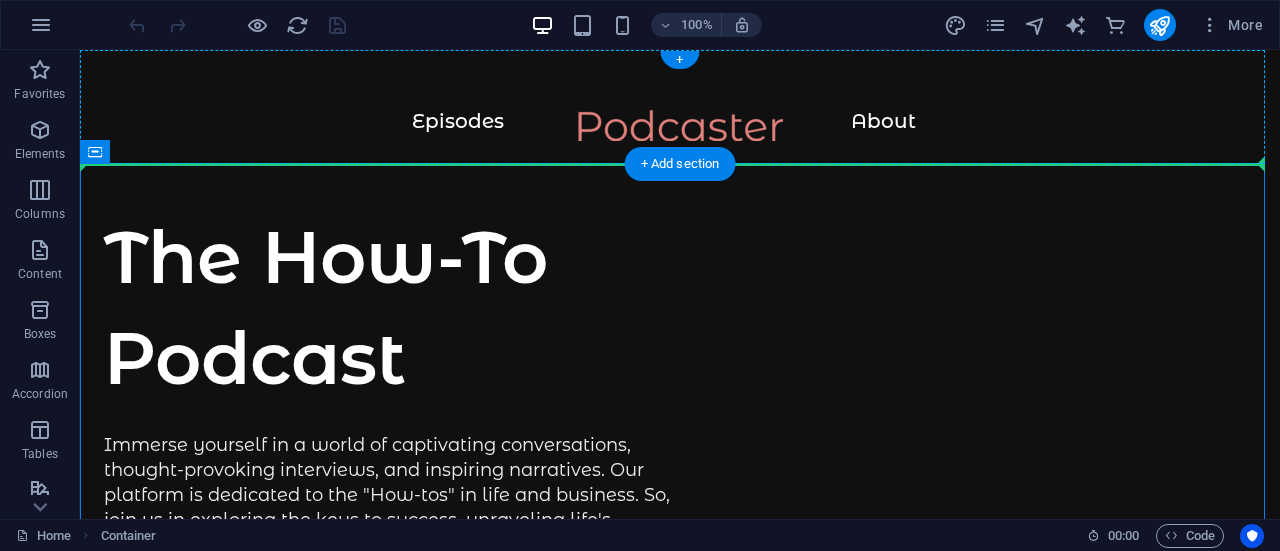 drag, startPoint x: 378, startPoint y: 205, endPoint x: 899, endPoint y: 123, distance: 527.4135 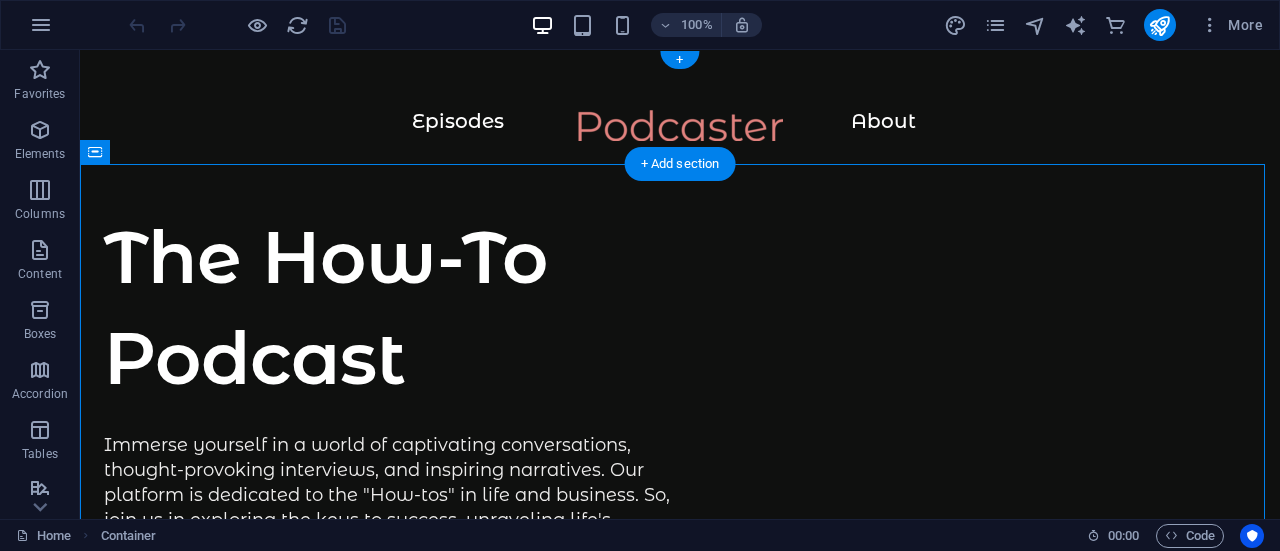 click at bounding box center (680, 135) 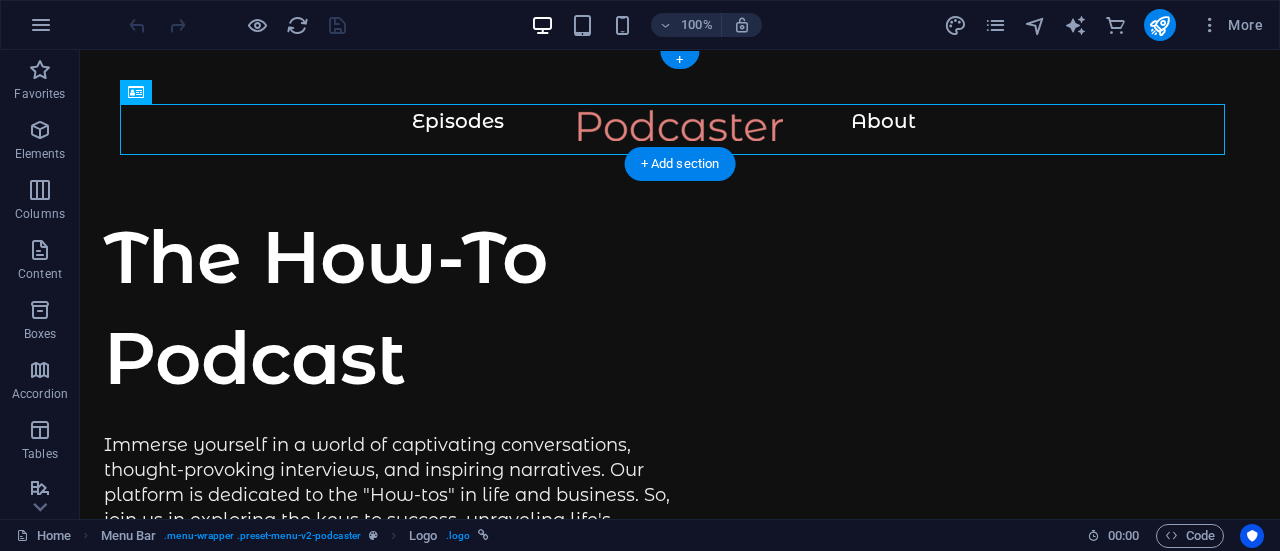 click at bounding box center [680, 135] 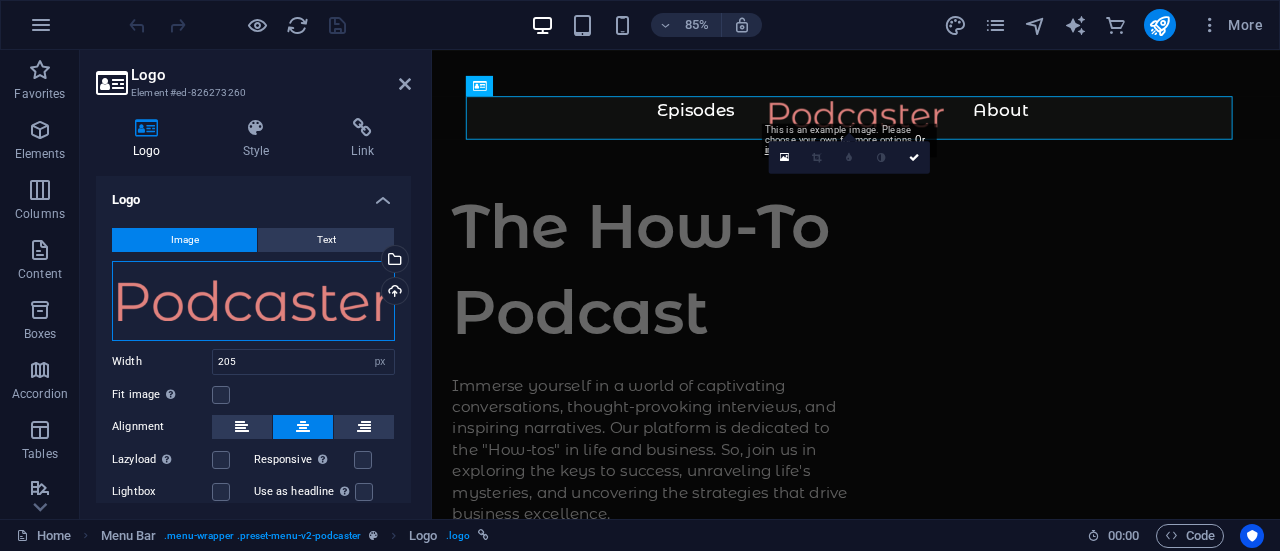 click on "Drag files here, click to choose files or select files from Files or our free stock photos & videos" at bounding box center [253, 301] 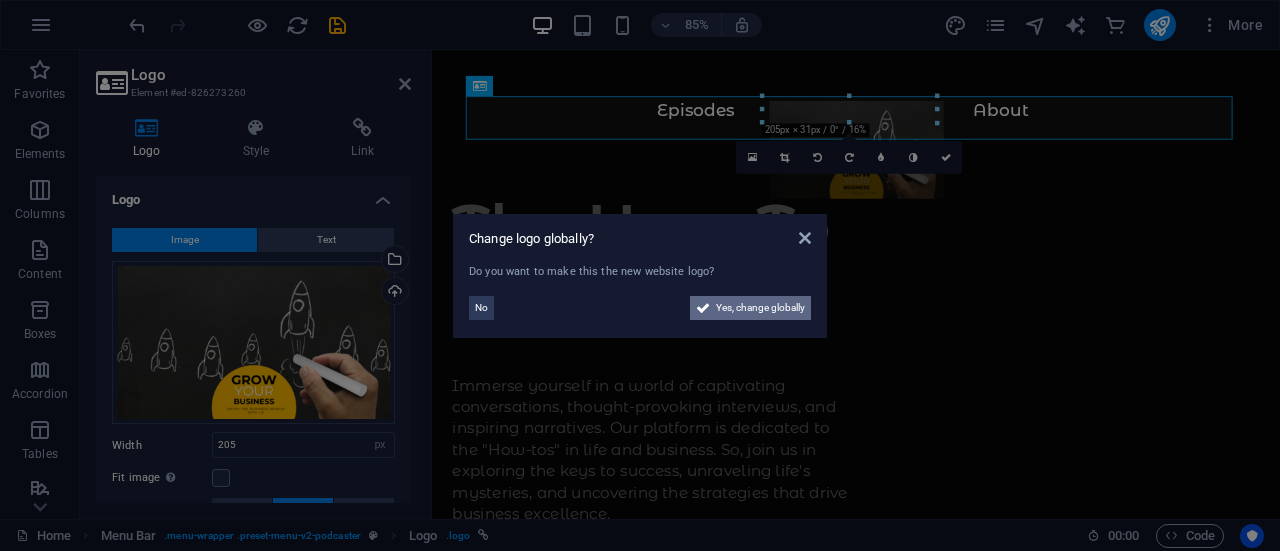 click on "Yes, change globally" at bounding box center [760, 308] 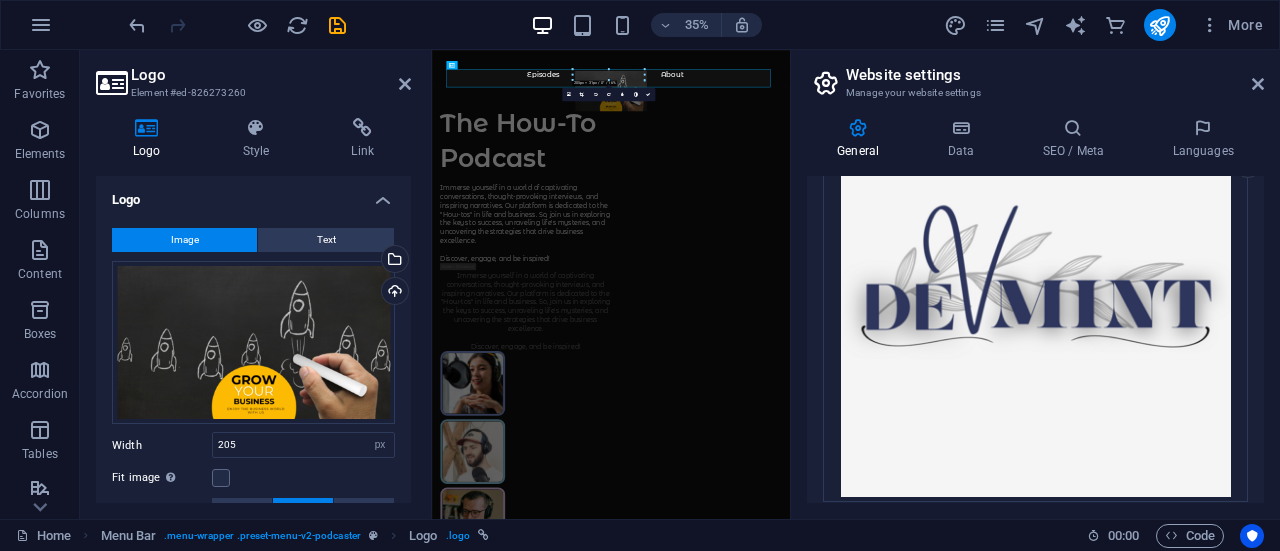 scroll, scrollTop: 524, scrollLeft: 0, axis: vertical 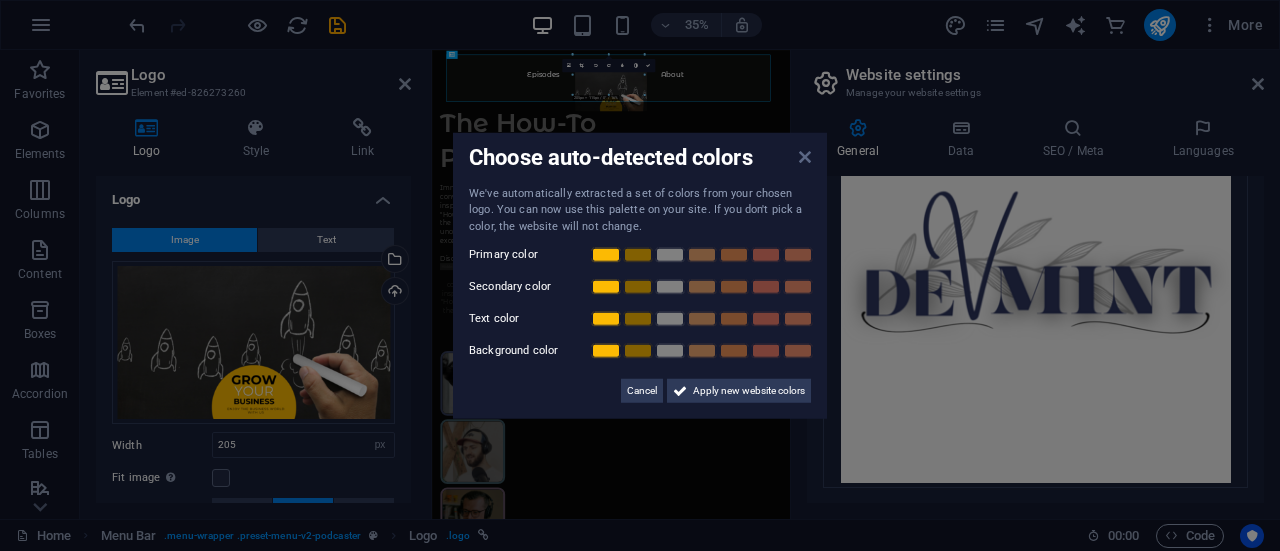 click at bounding box center [805, 156] 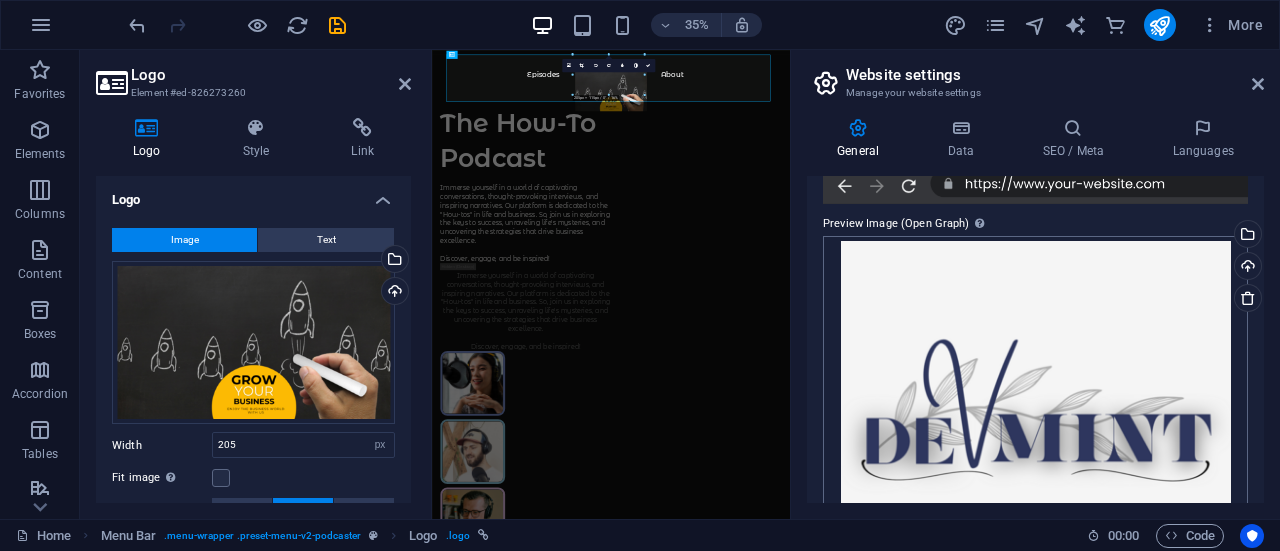 scroll, scrollTop: 388, scrollLeft: 0, axis: vertical 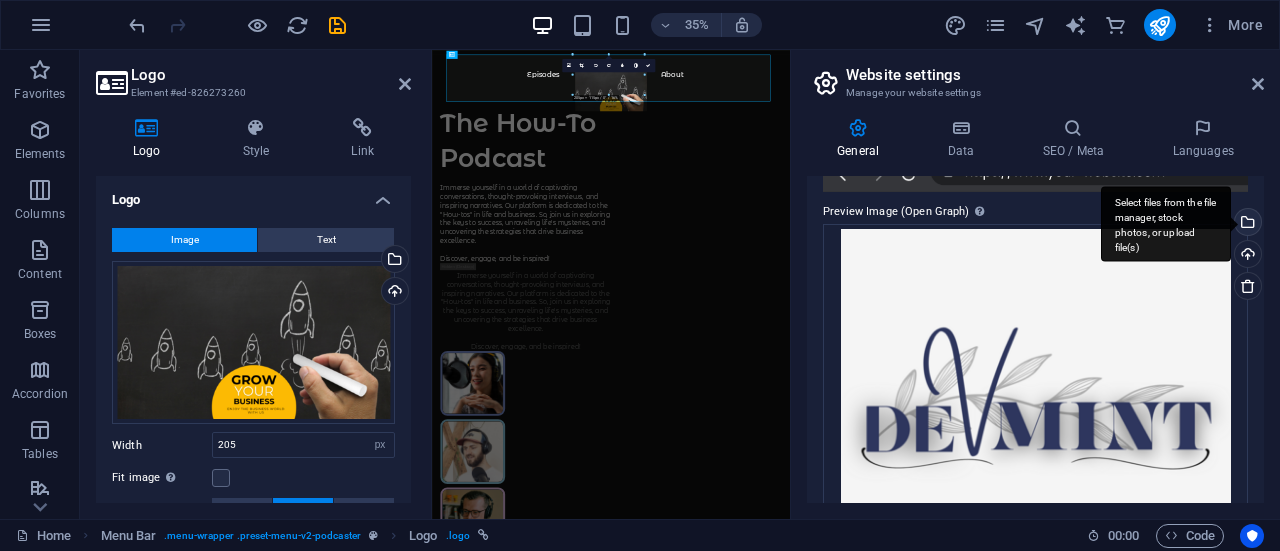 click on "Select files from the file manager, stock photos, or upload file(s)" at bounding box center [1166, 224] 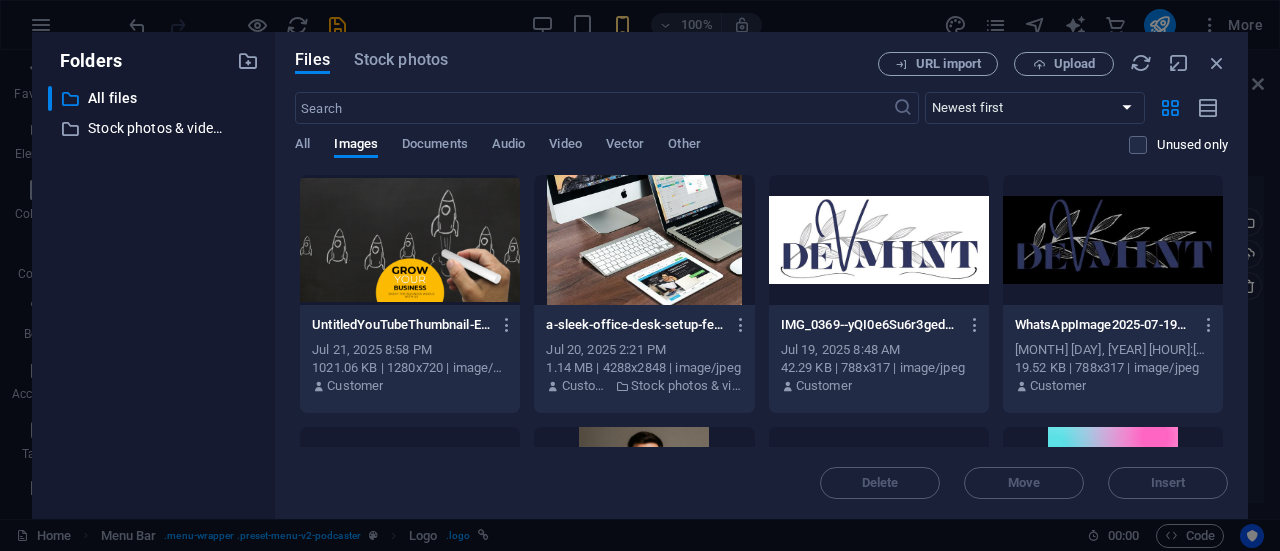 click at bounding box center (1113, 240) 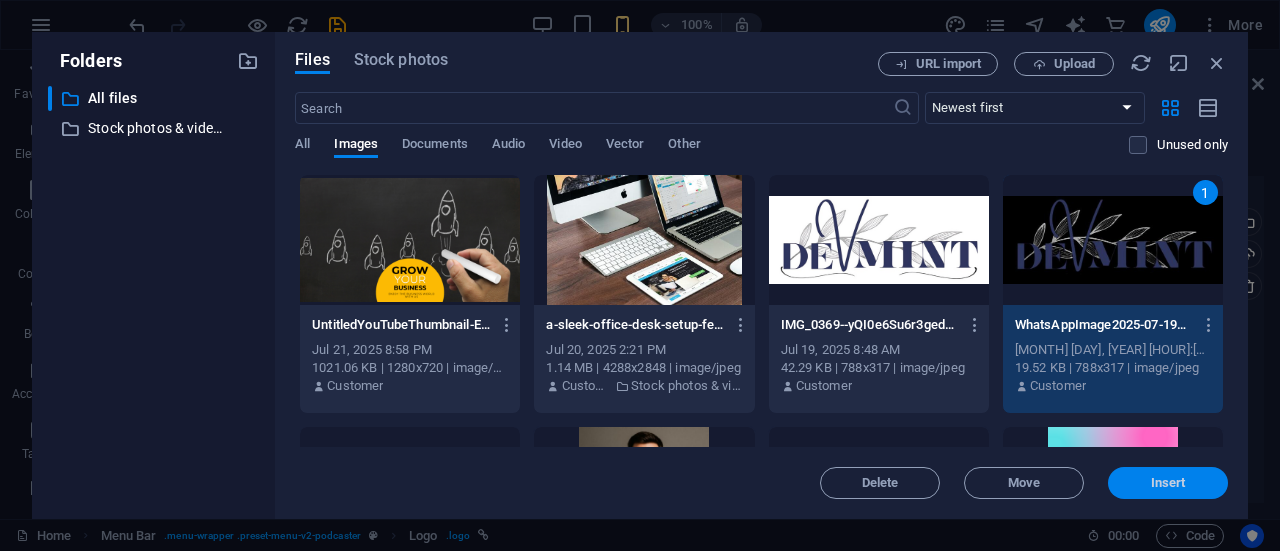 click on "Insert" at bounding box center [1168, 483] 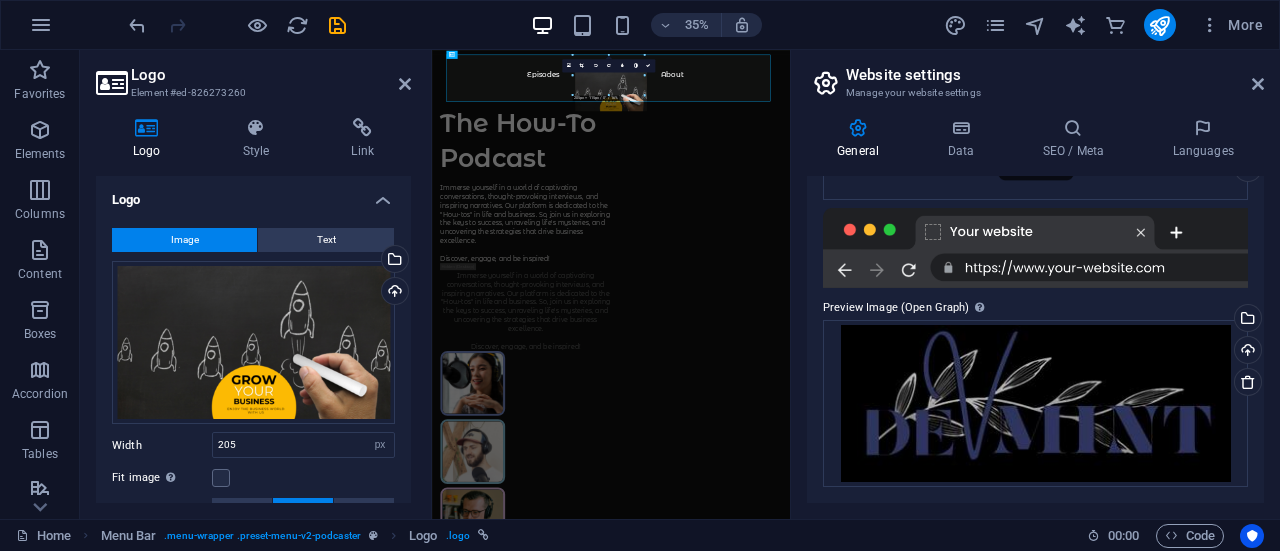 scroll, scrollTop: 261, scrollLeft: 0, axis: vertical 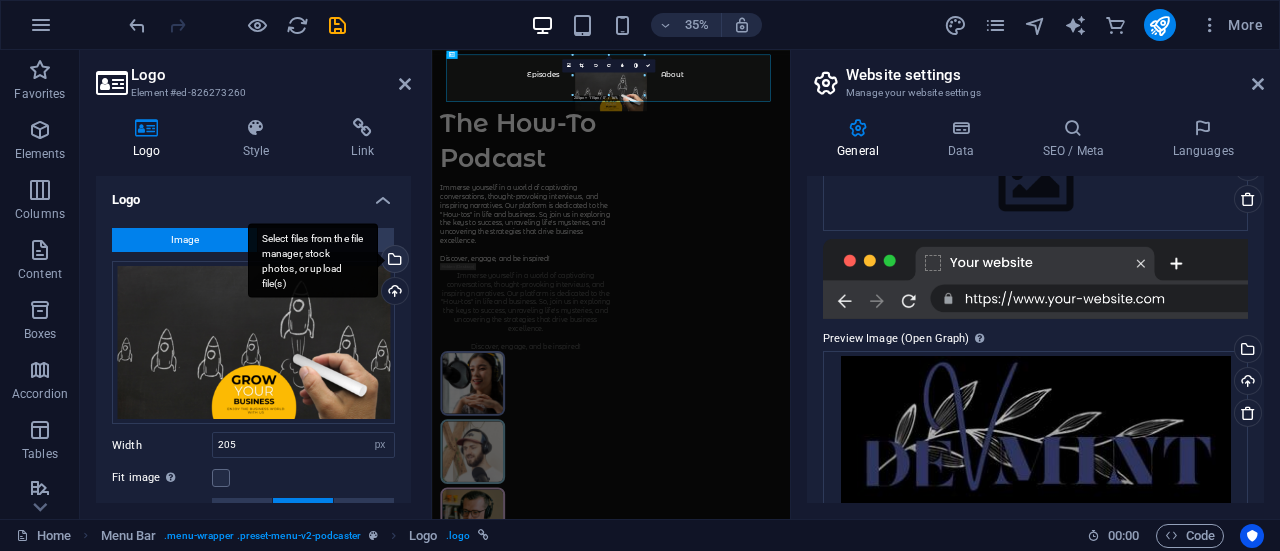 click on "Select files from the file manager, stock photos, or upload file(s)" at bounding box center (393, 261) 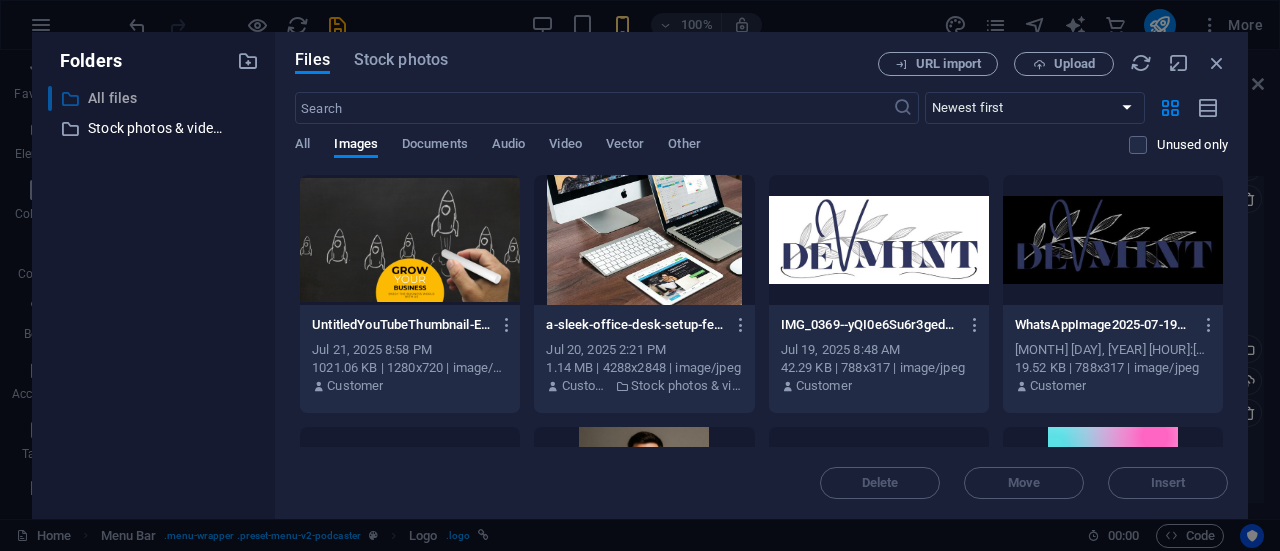 click on "All files" at bounding box center [155, 98] 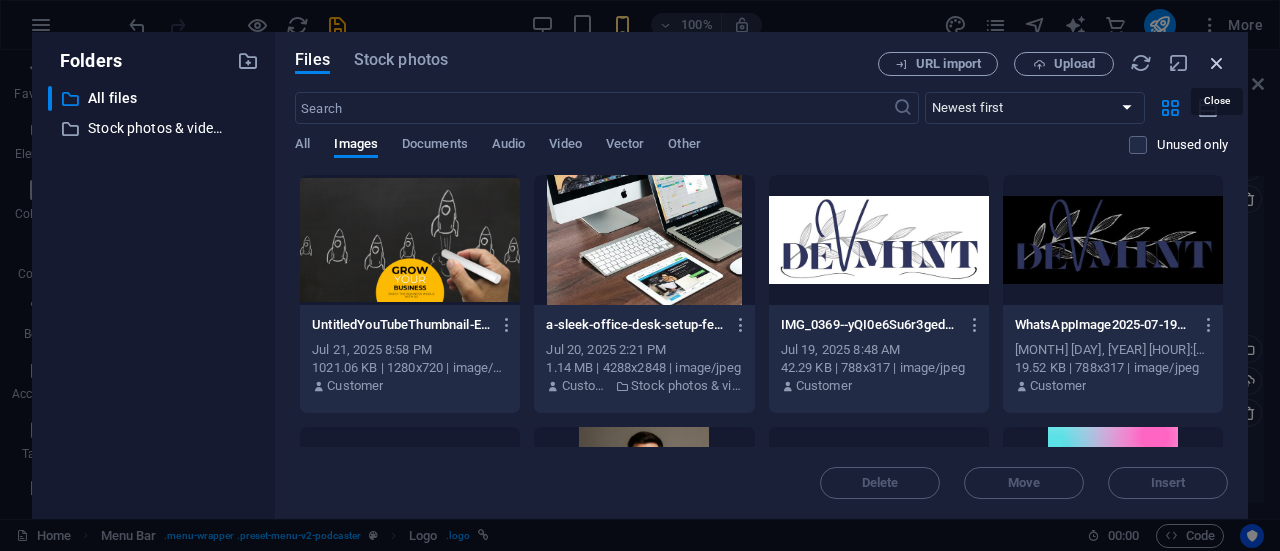 click at bounding box center (1217, 63) 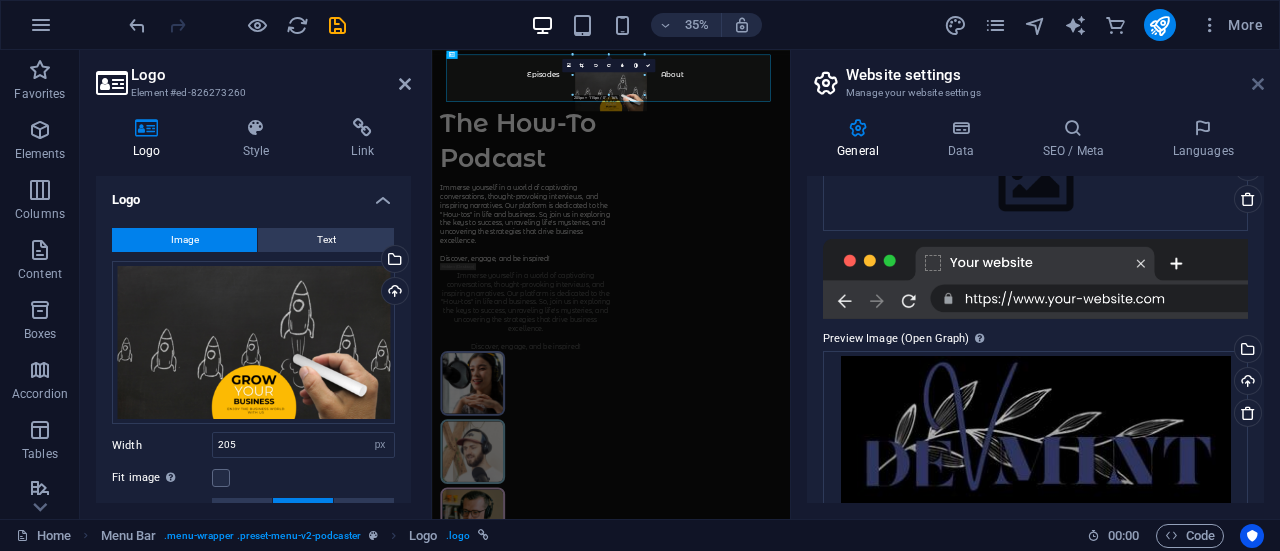 click at bounding box center (1258, 84) 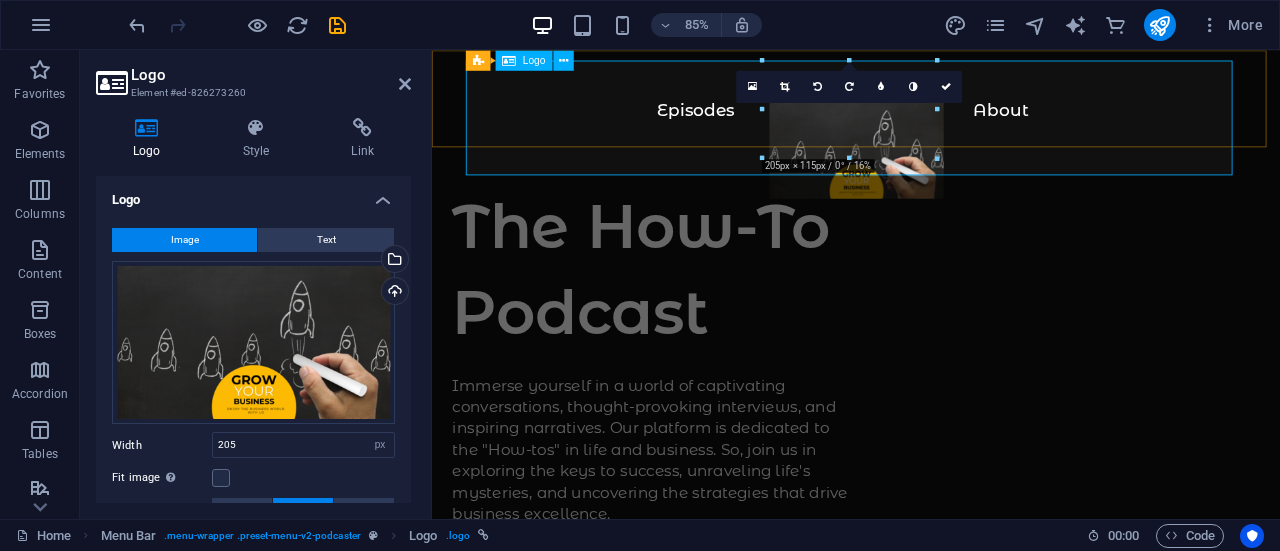 click at bounding box center (931, 177) 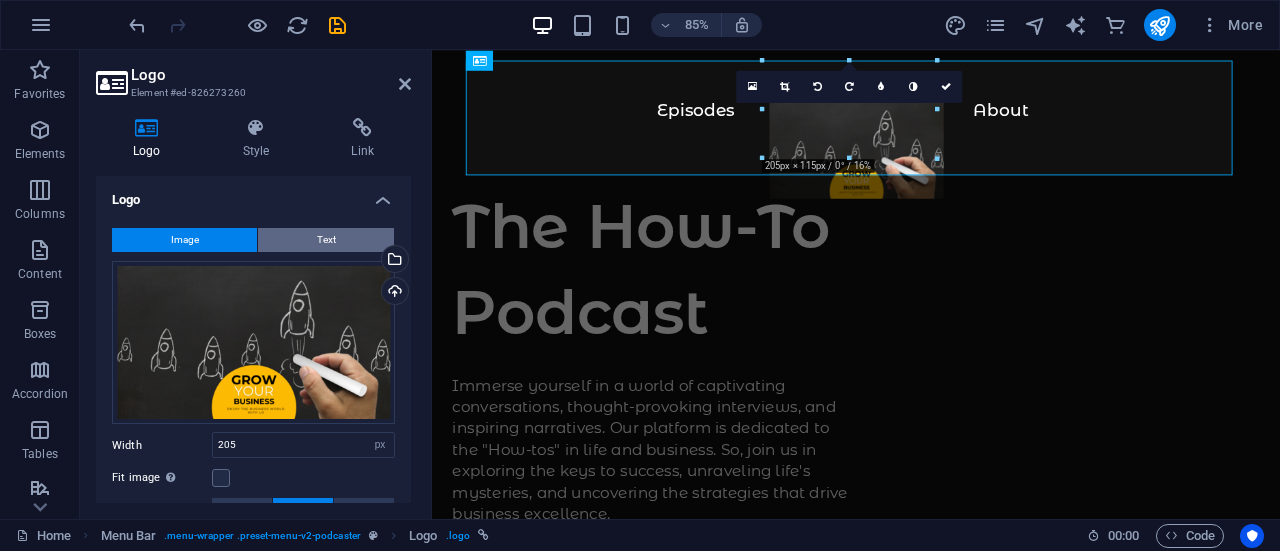 click on "Text" at bounding box center [326, 240] 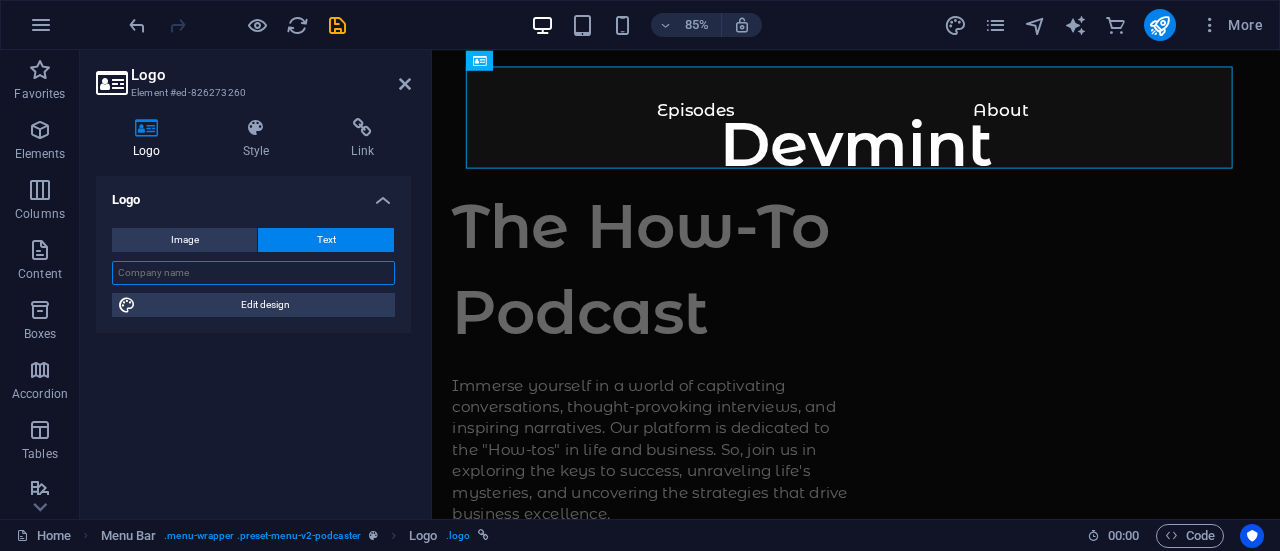 click at bounding box center (253, 273) 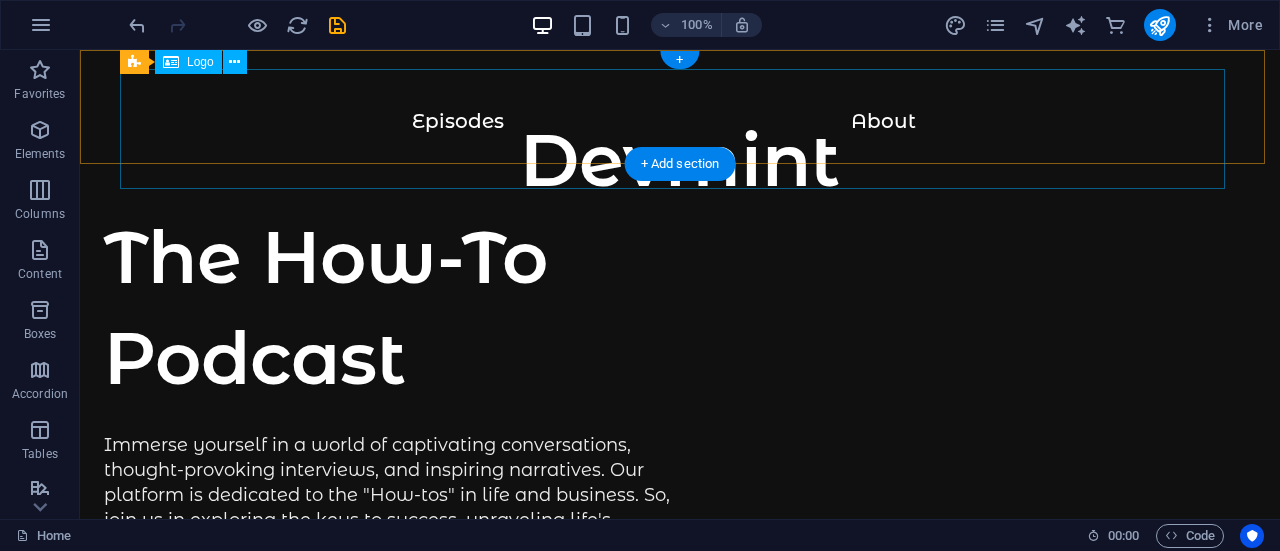 click on "Devmint" at bounding box center [680, 170] 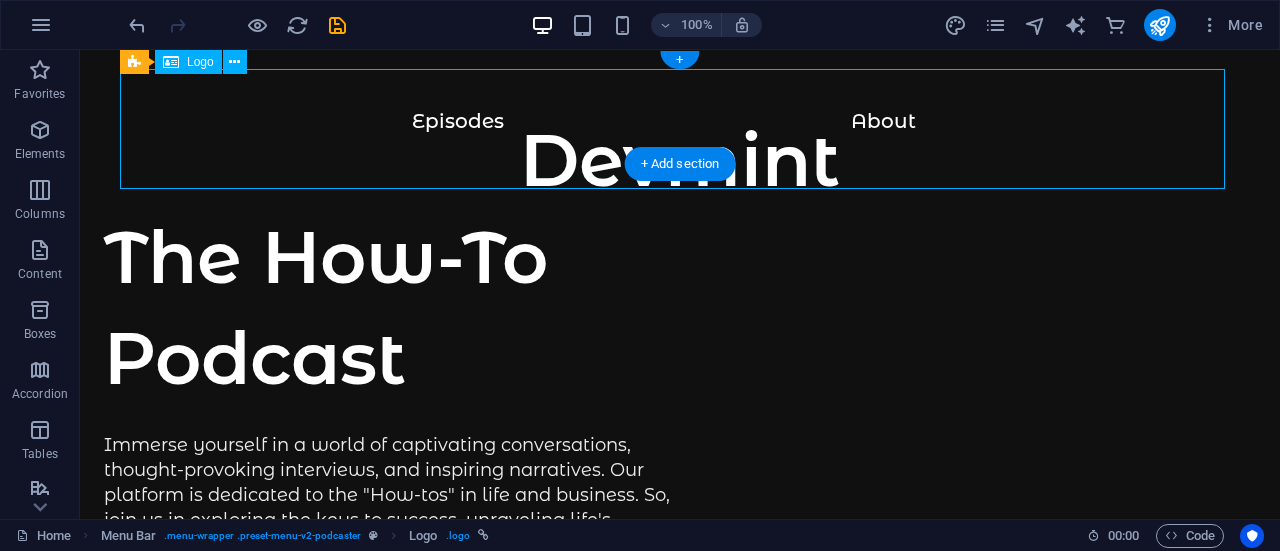 click on "Devmint" at bounding box center (680, 170) 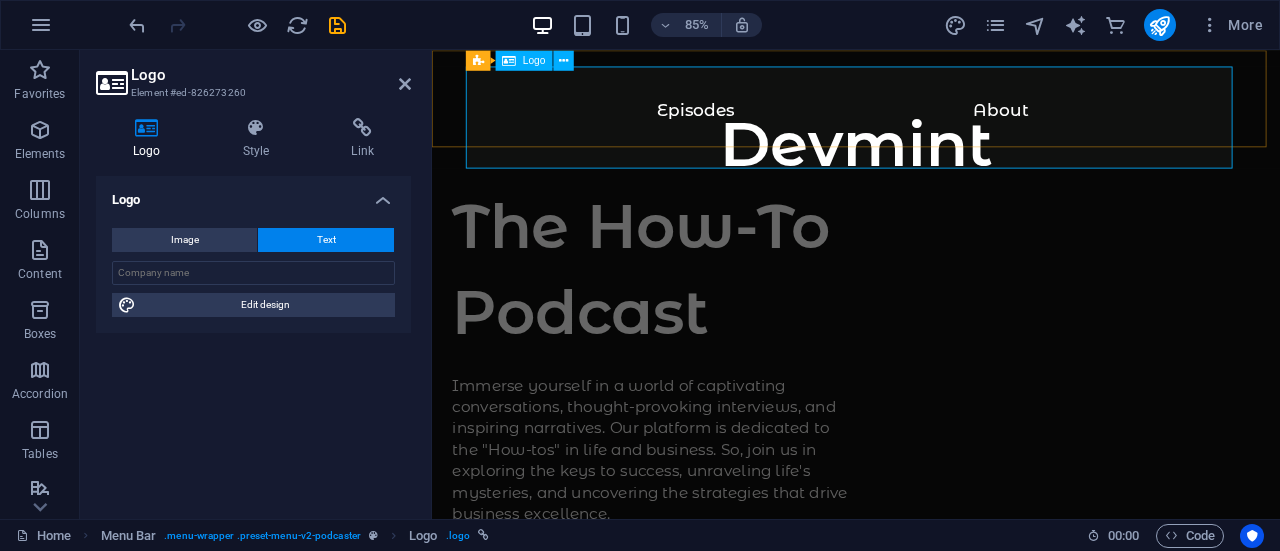 click on "Devmint" at bounding box center [931, 170] 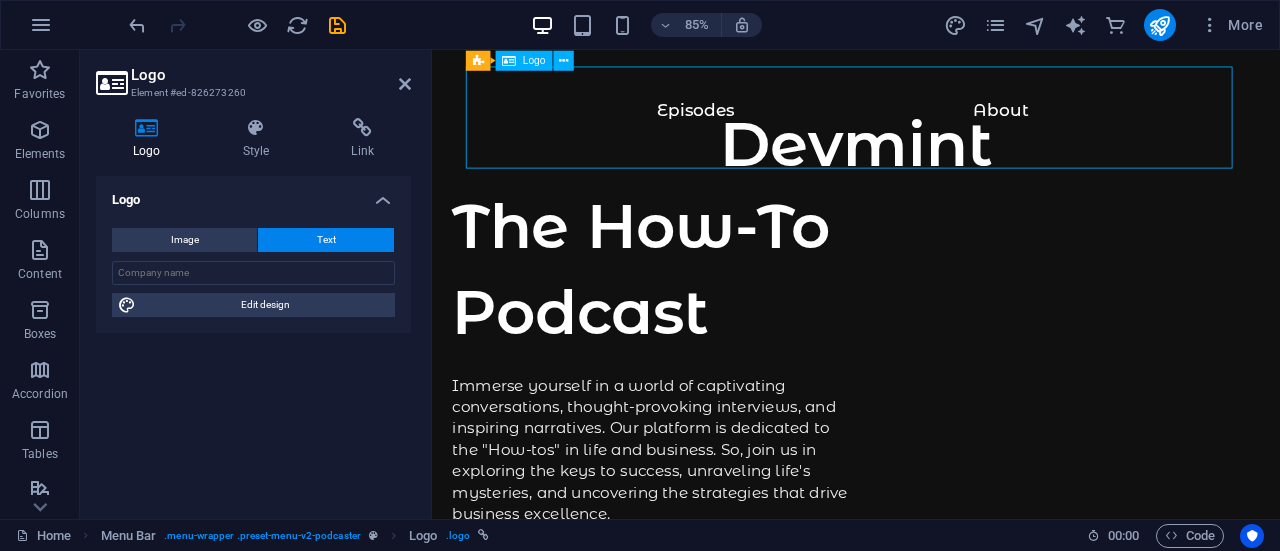 drag, startPoint x: 970, startPoint y: 144, endPoint x: 975, endPoint y: 124, distance: 20.615528 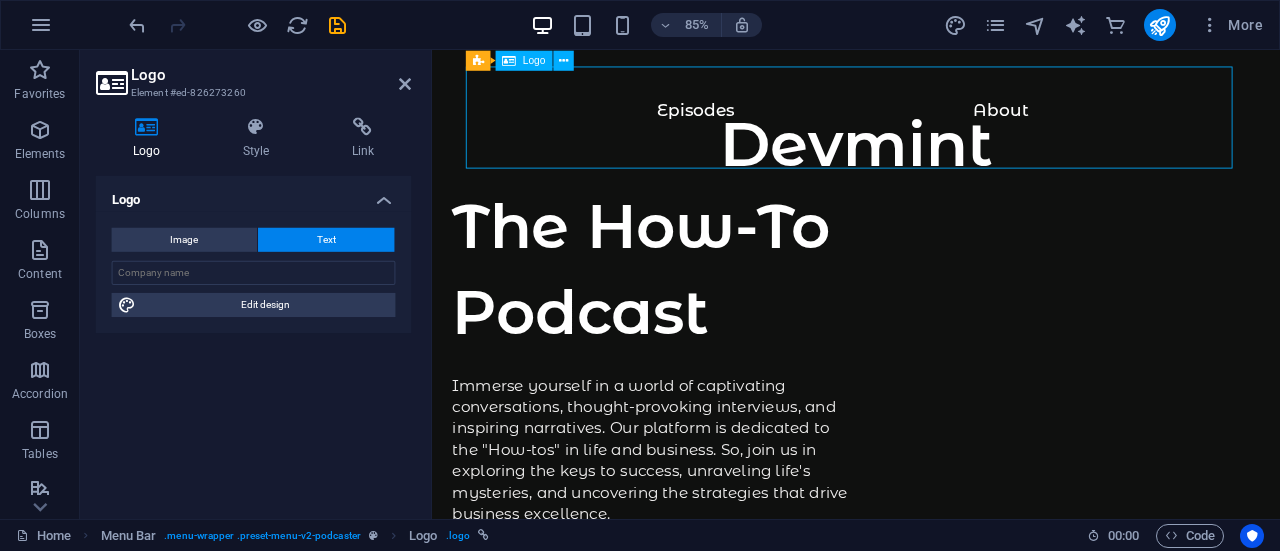click on "Devmint" at bounding box center (931, 170) 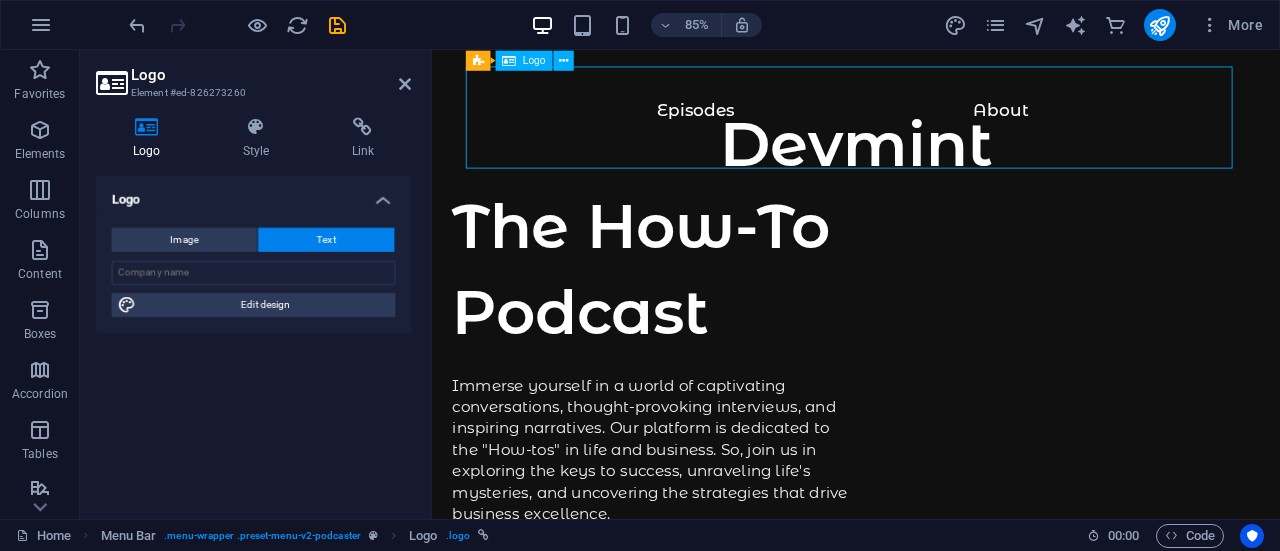 click on "Devmint" at bounding box center [931, 170] 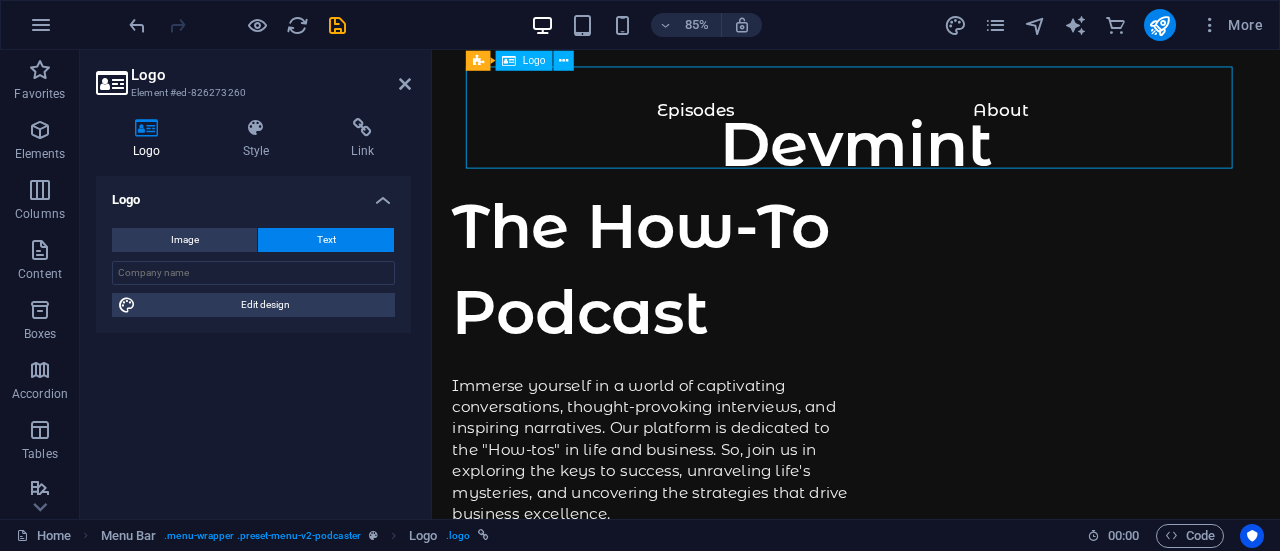 click on "Devmint" at bounding box center (931, 170) 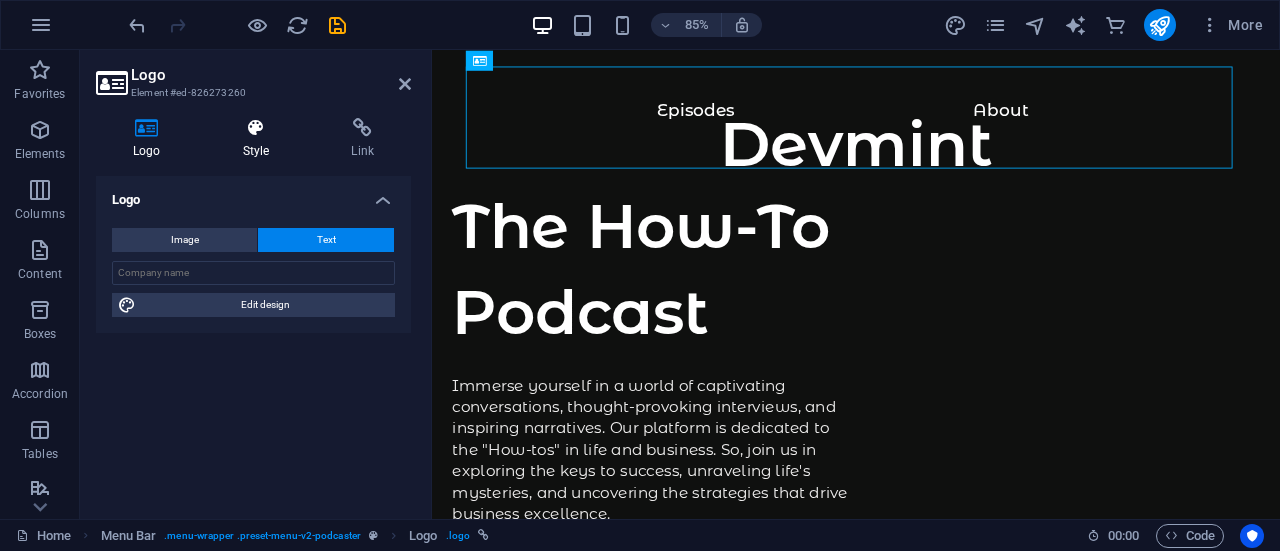 click at bounding box center [256, 128] 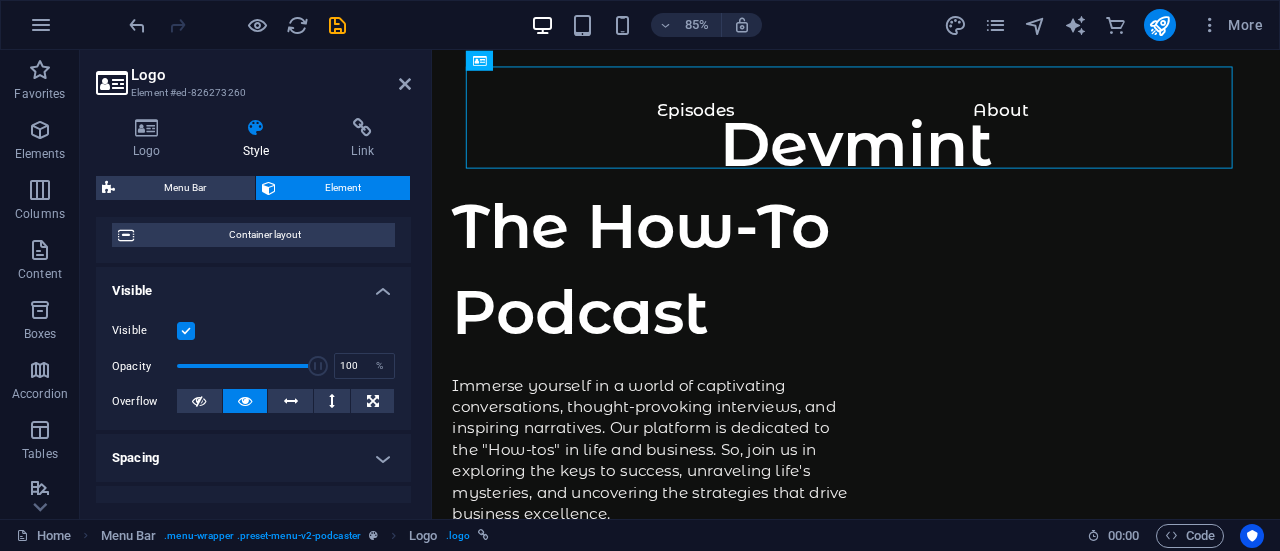 scroll, scrollTop: 558, scrollLeft: 0, axis: vertical 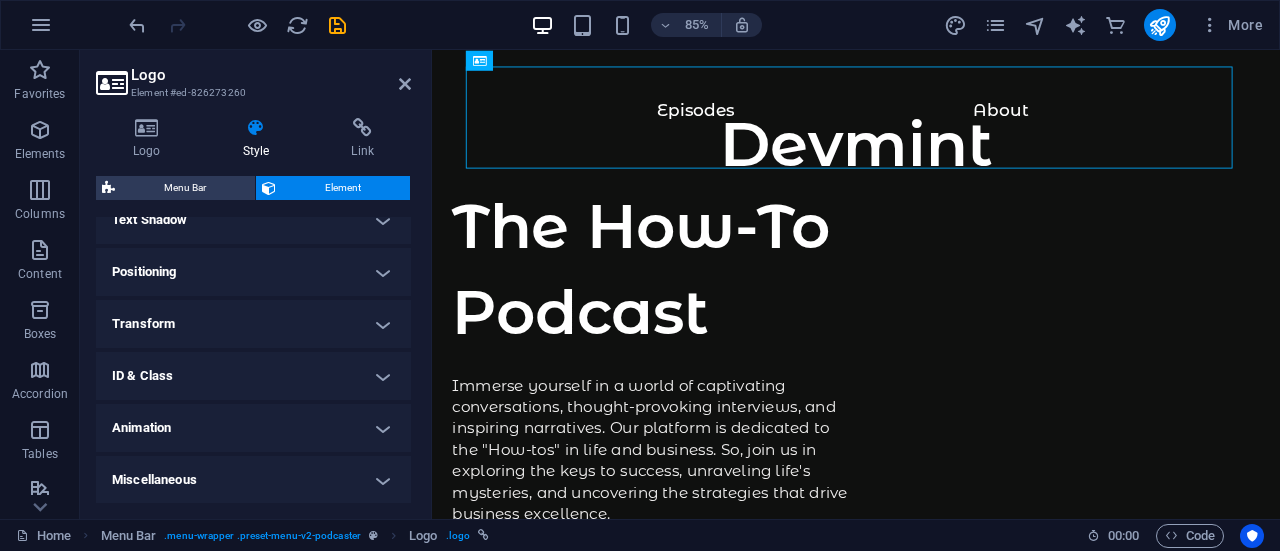 click on "Transform" at bounding box center [253, 324] 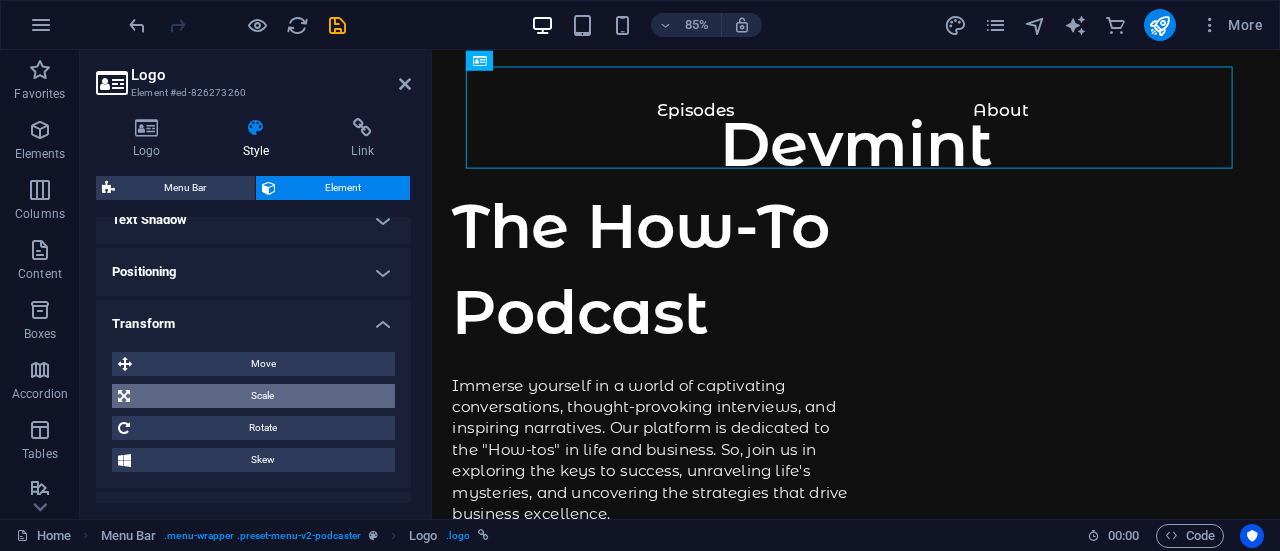 click on "Scale" at bounding box center [262, 396] 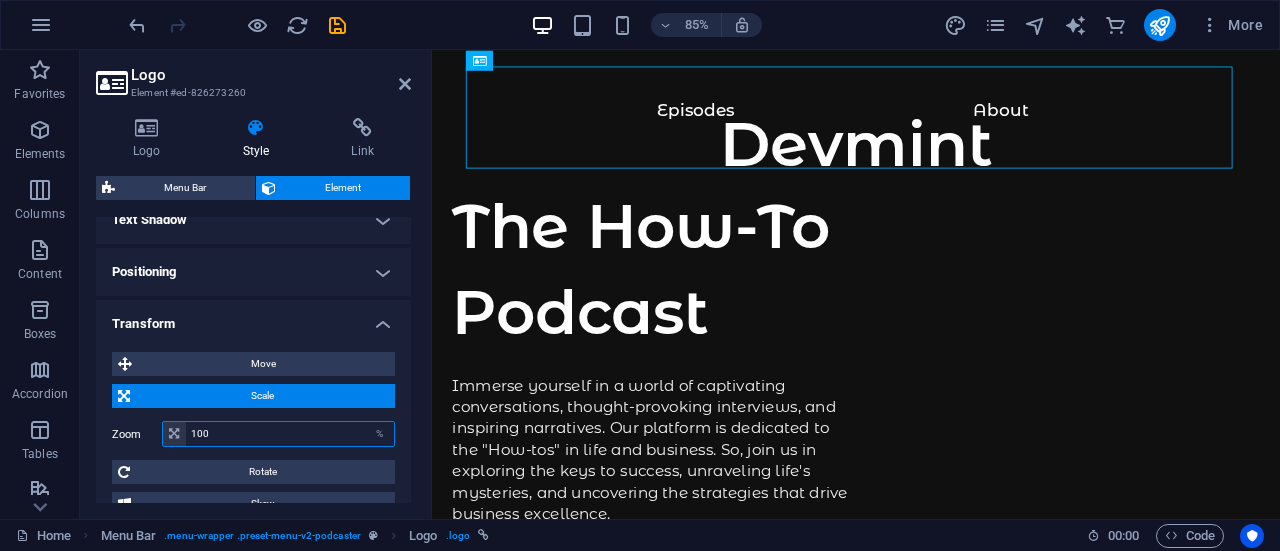 click on "100" at bounding box center [290, 434] 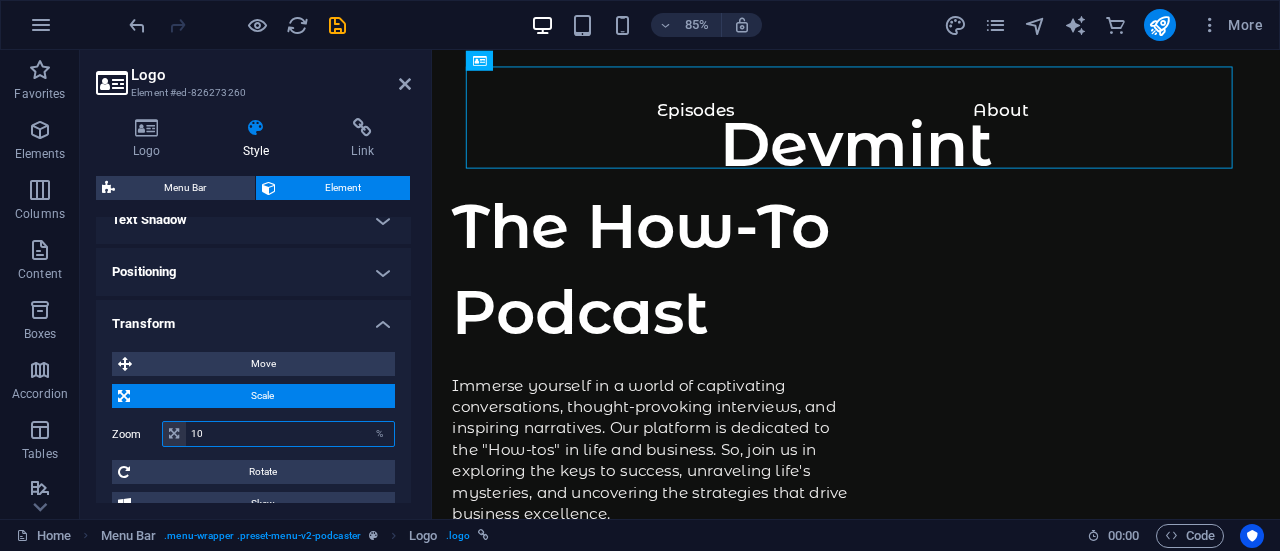 type on "1" 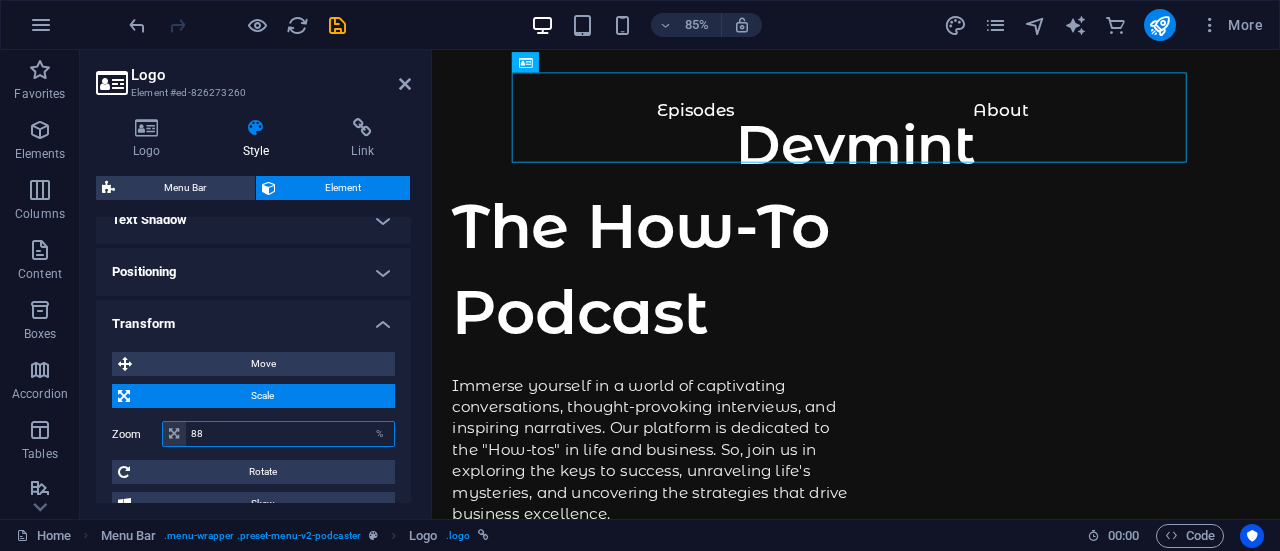 type on "8" 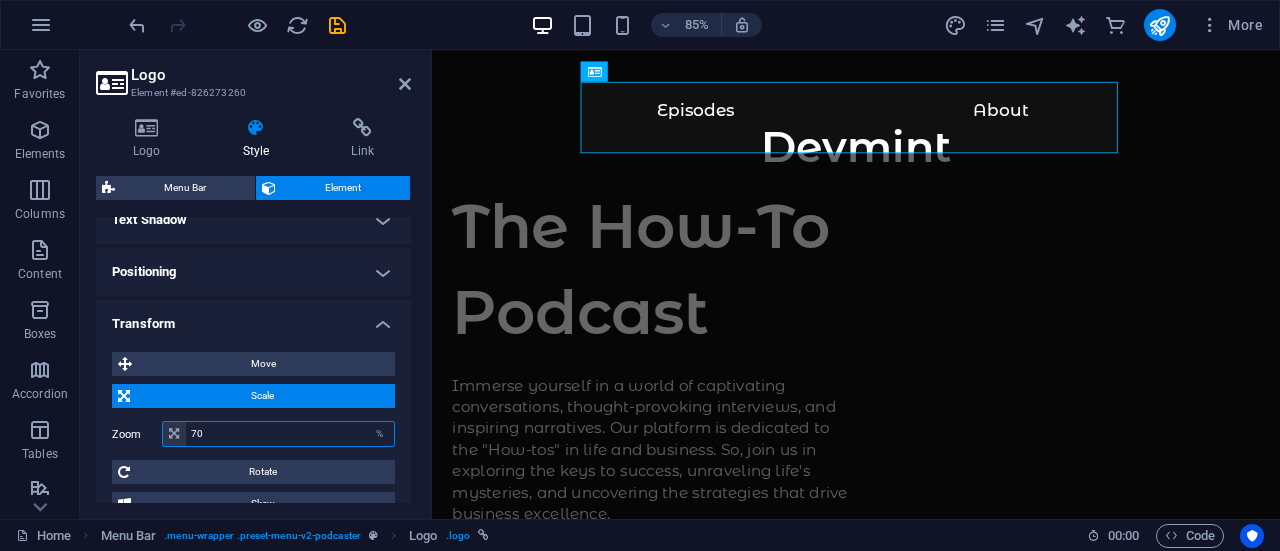 scroll, scrollTop: 0, scrollLeft: 0, axis: both 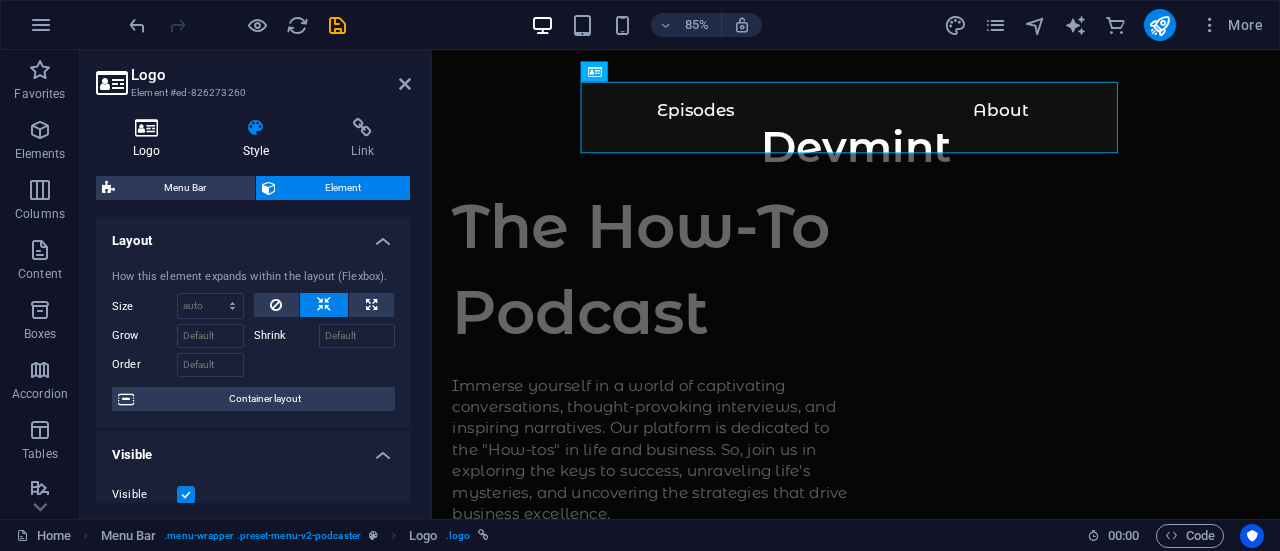 type on "70" 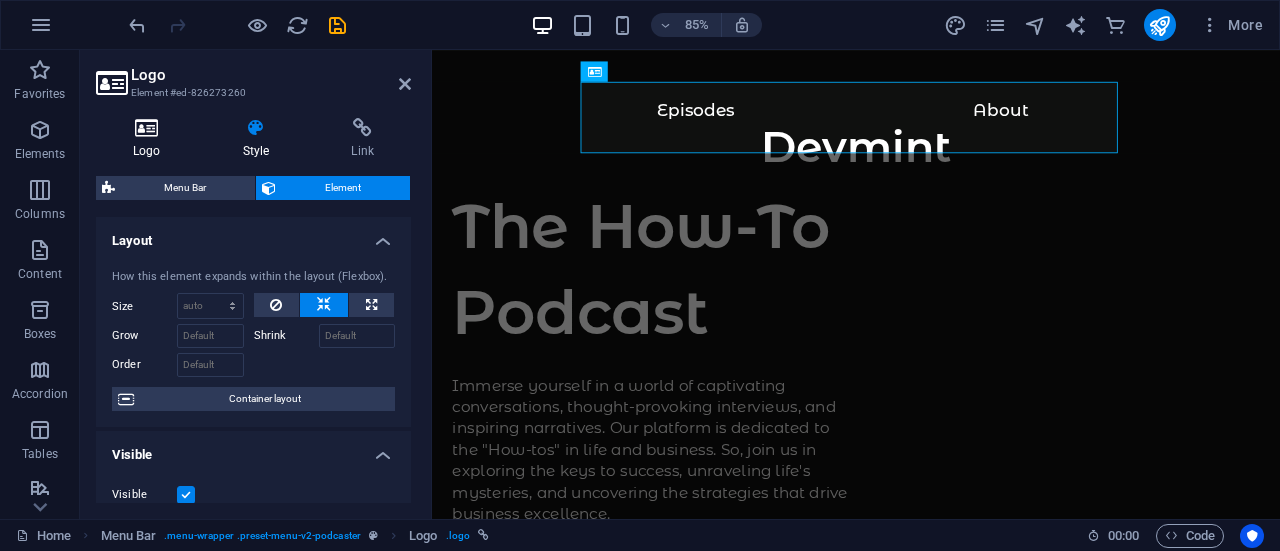 click on "Logo" at bounding box center [151, 139] 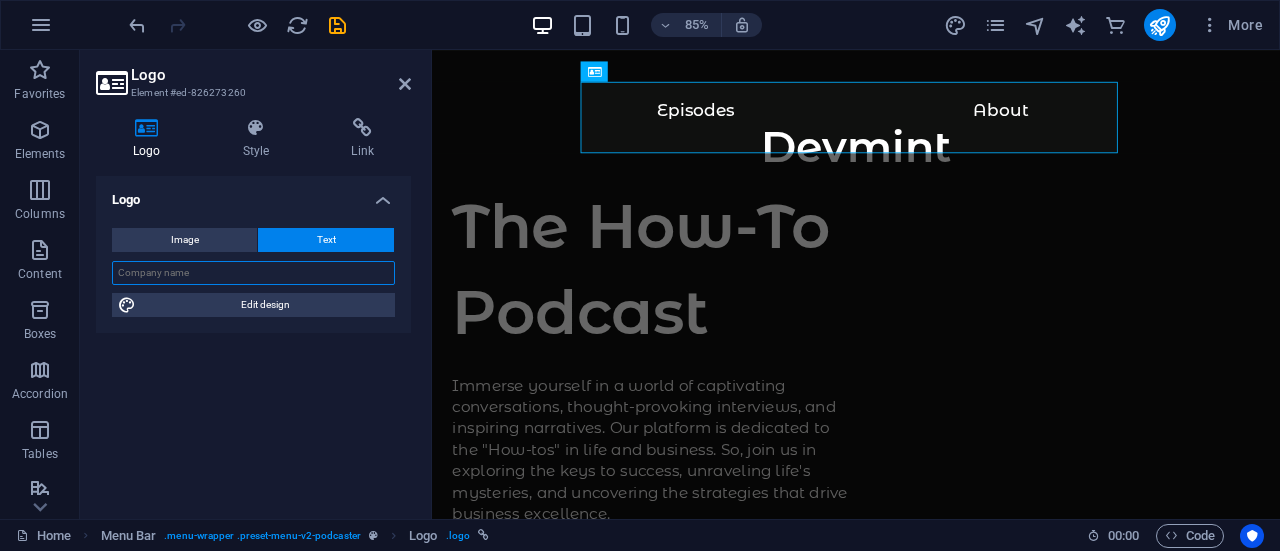 click at bounding box center [253, 273] 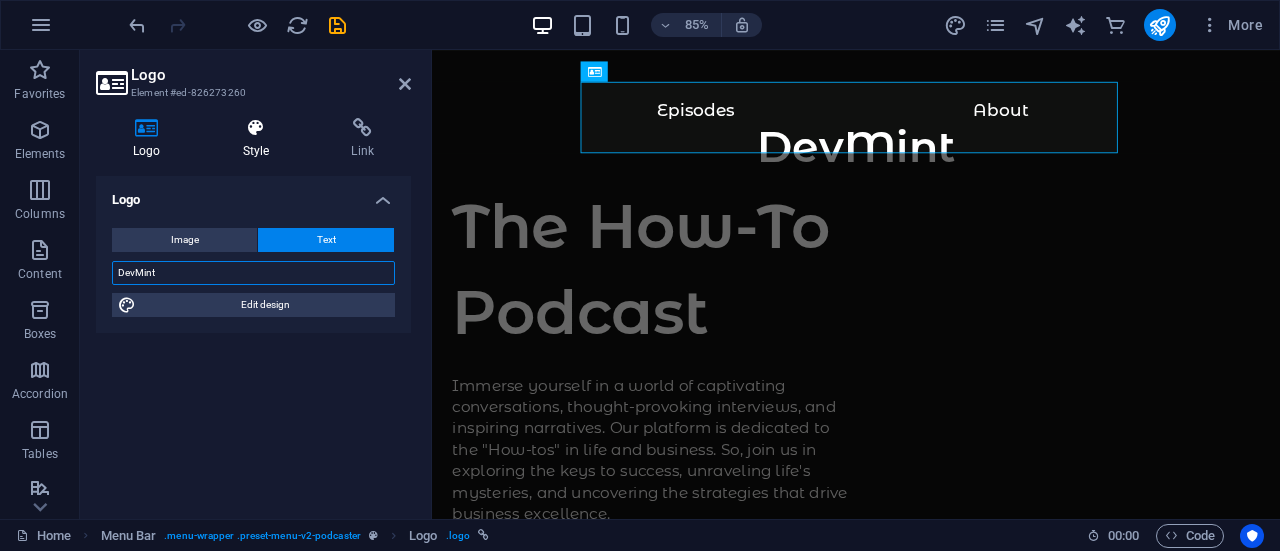 type on "DevMint" 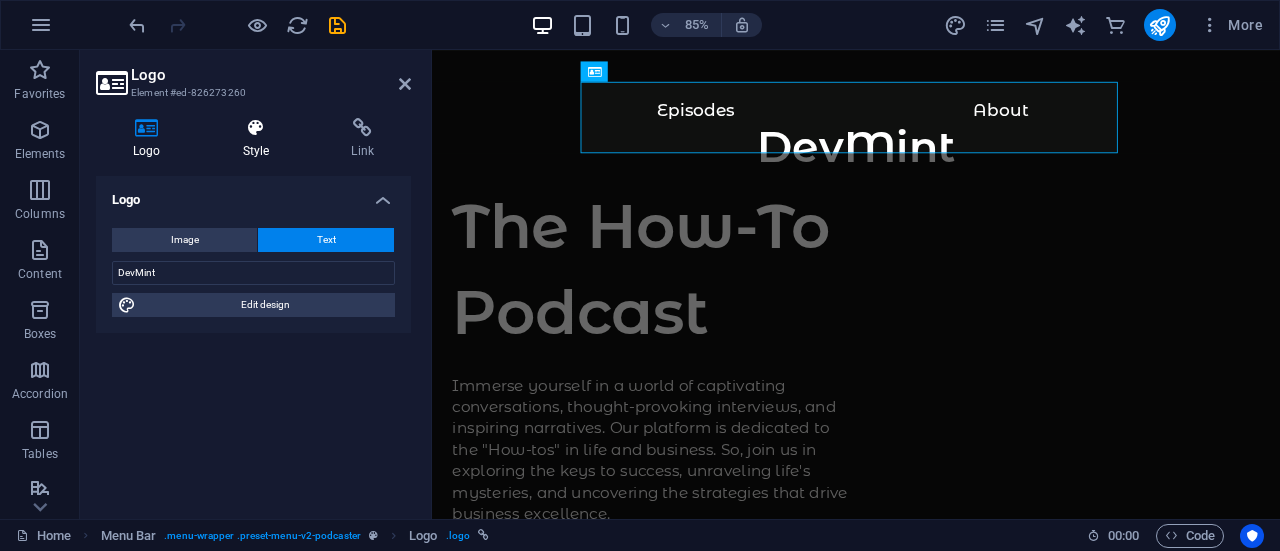 click on "Style" at bounding box center (260, 139) 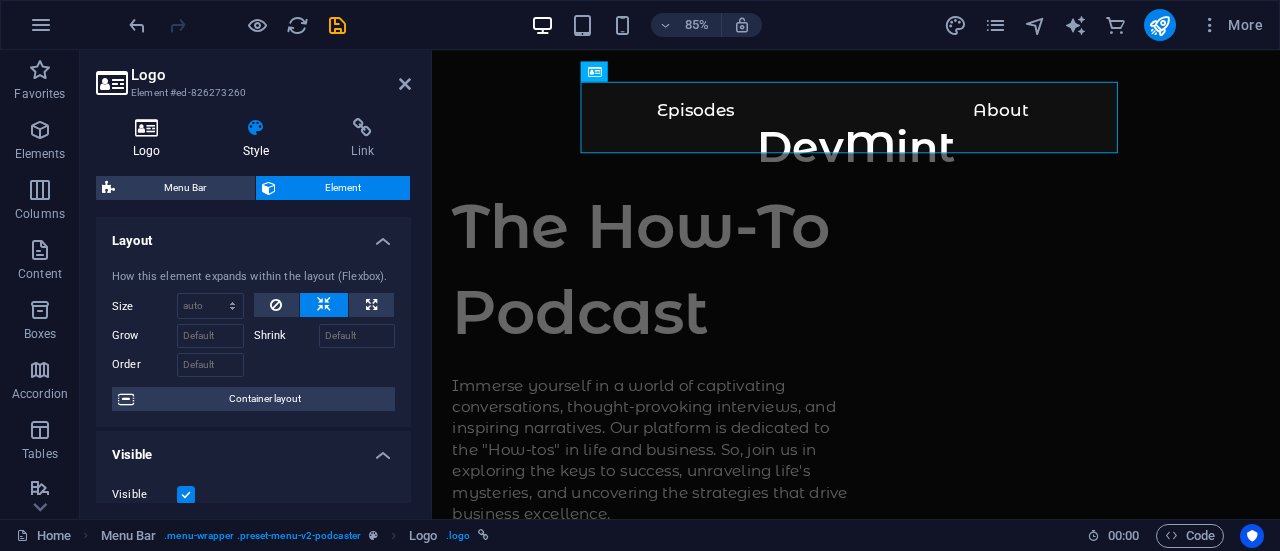 click at bounding box center (147, 128) 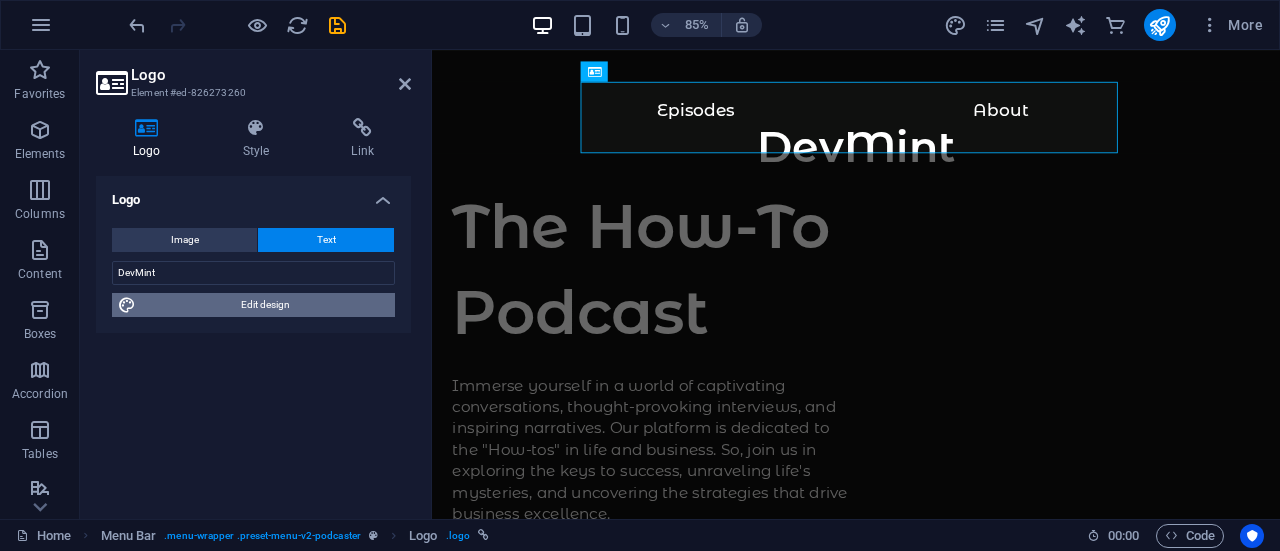 click on "Edit design" at bounding box center (265, 305) 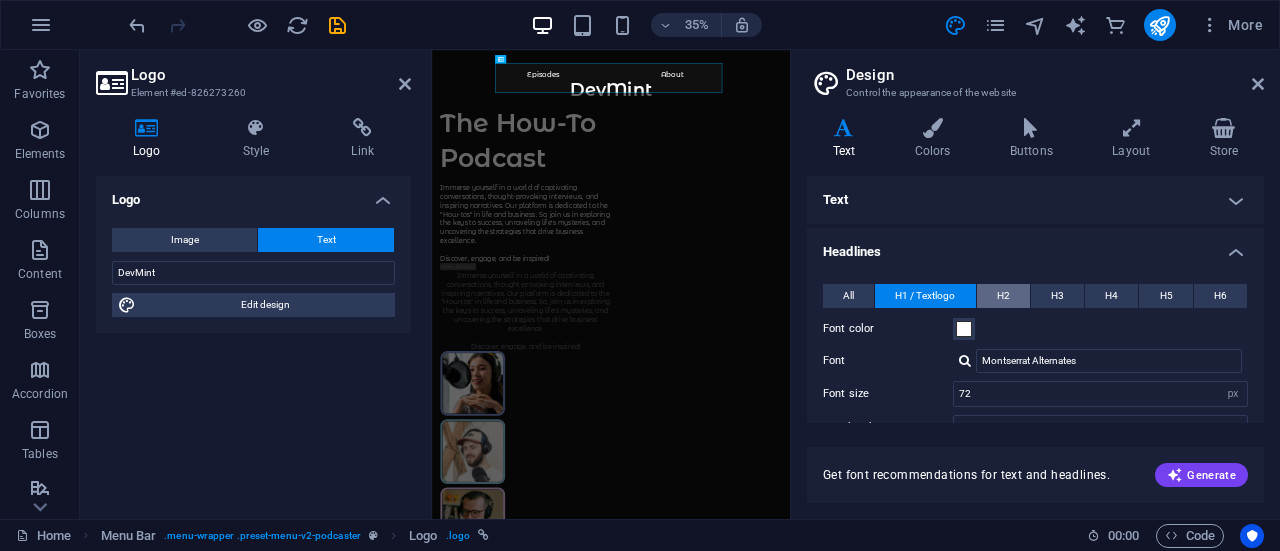 click on "H2" at bounding box center [1003, 296] 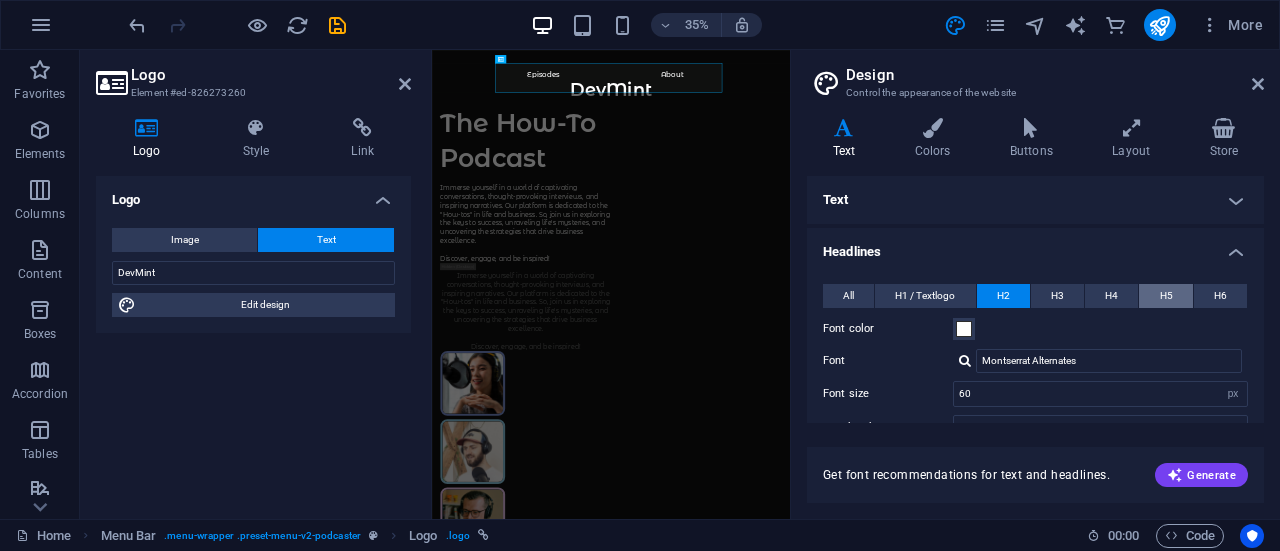 click on "H5" at bounding box center (1165, 296) 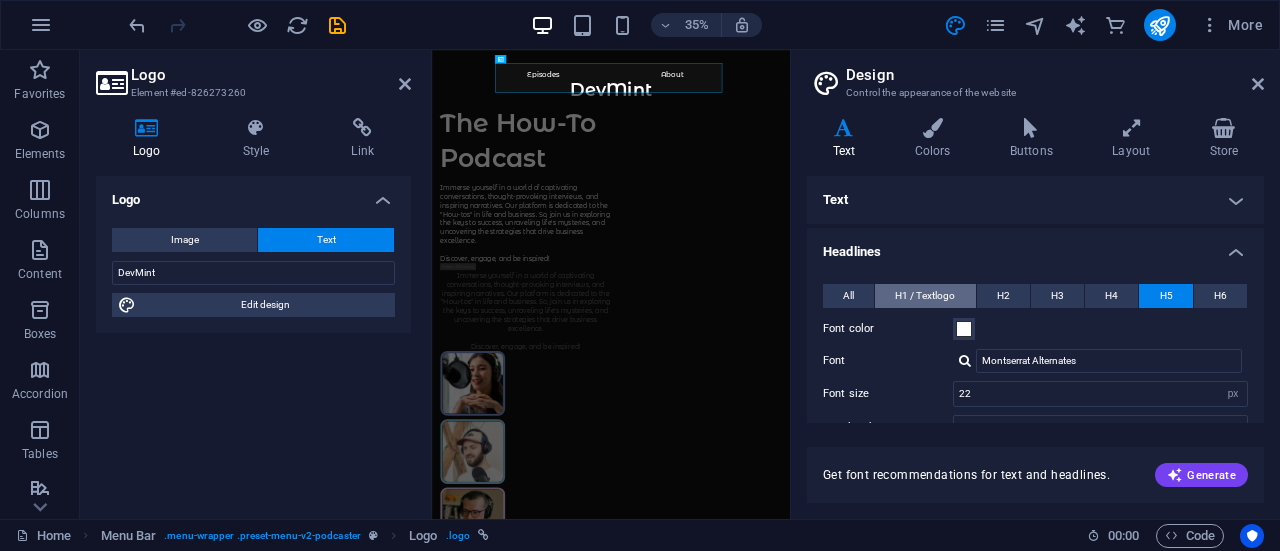 click on "H1 / Textlogo" at bounding box center [925, 296] 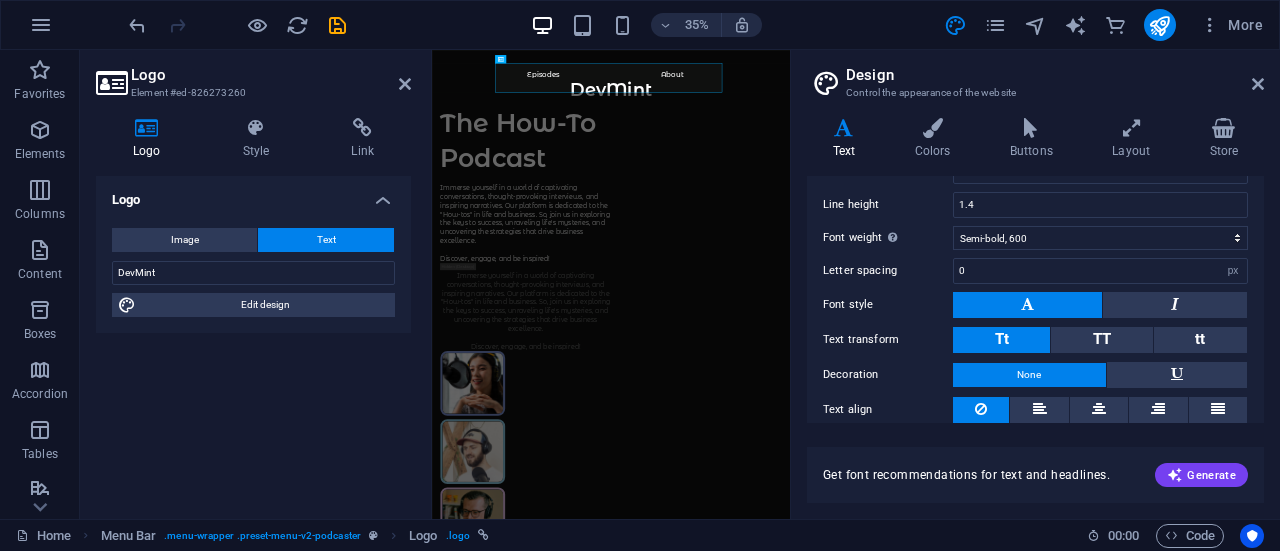 scroll, scrollTop: 272, scrollLeft: 0, axis: vertical 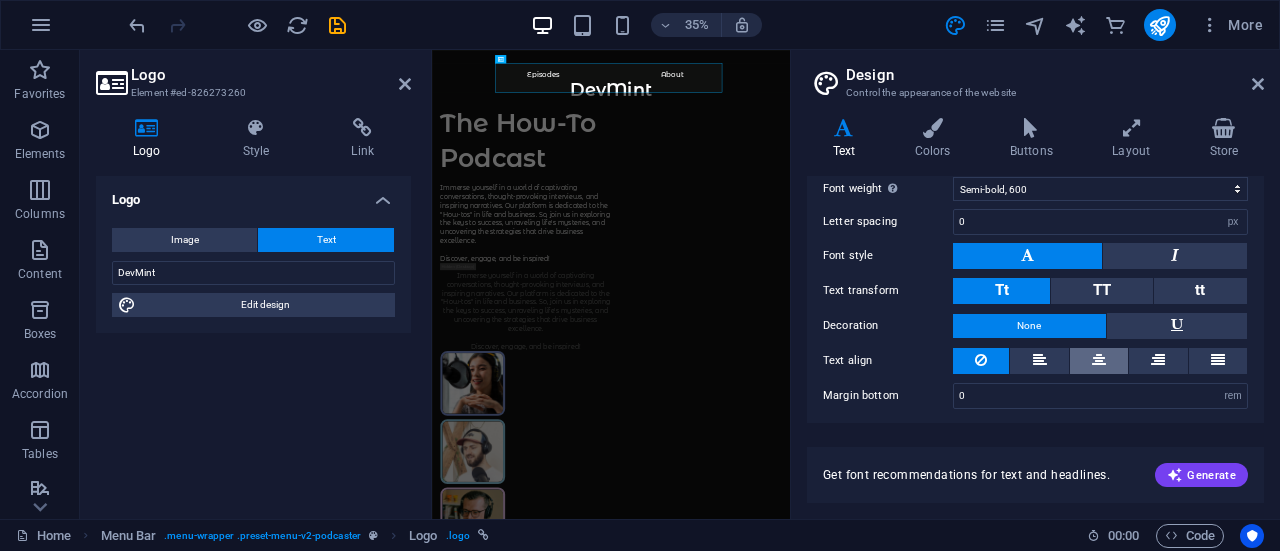 click at bounding box center (1099, 361) 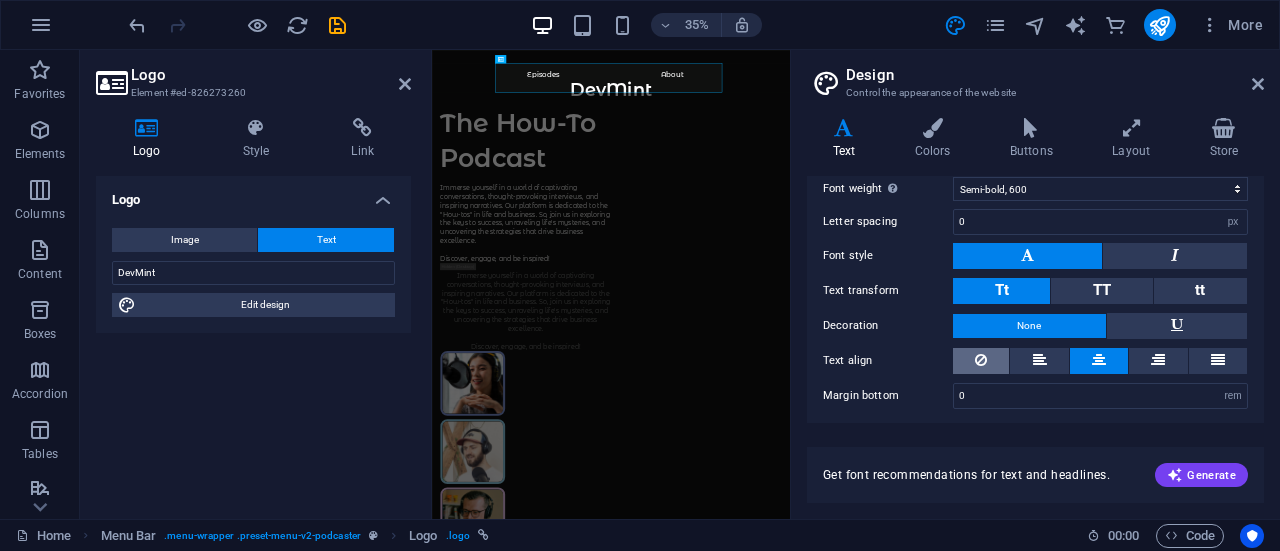 click at bounding box center [981, 361] 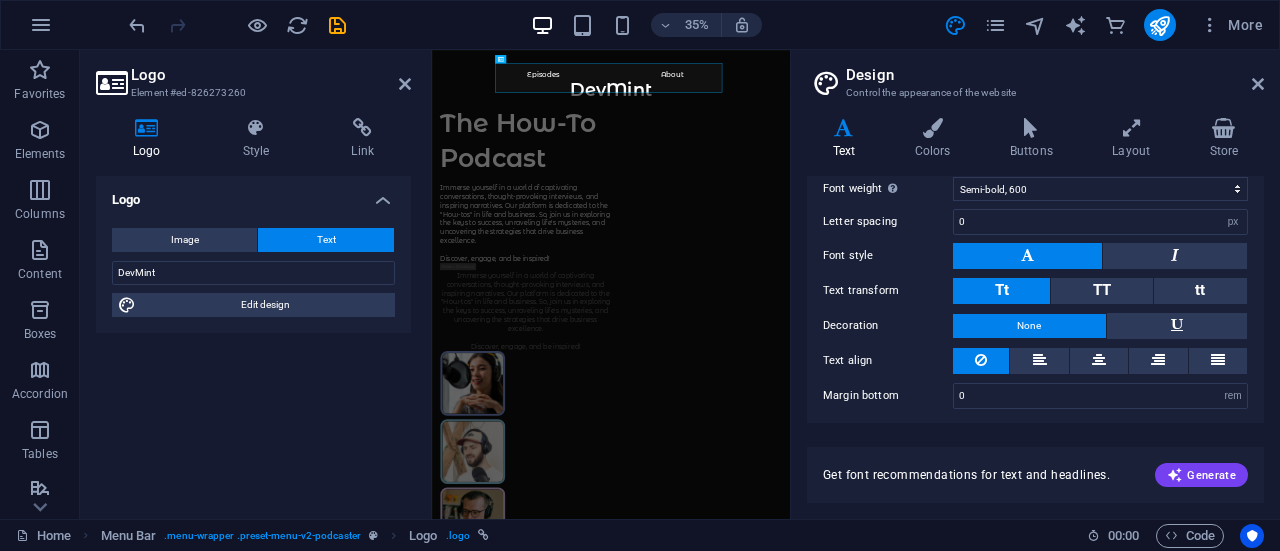click on "Text align" at bounding box center [888, 361] 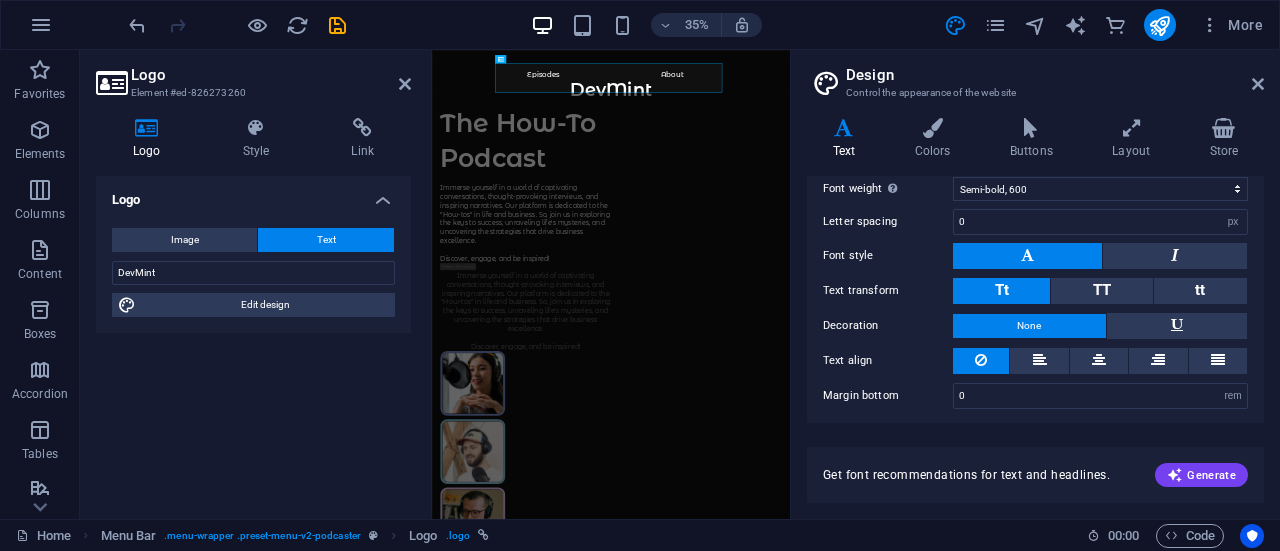 click at bounding box center (981, 361) 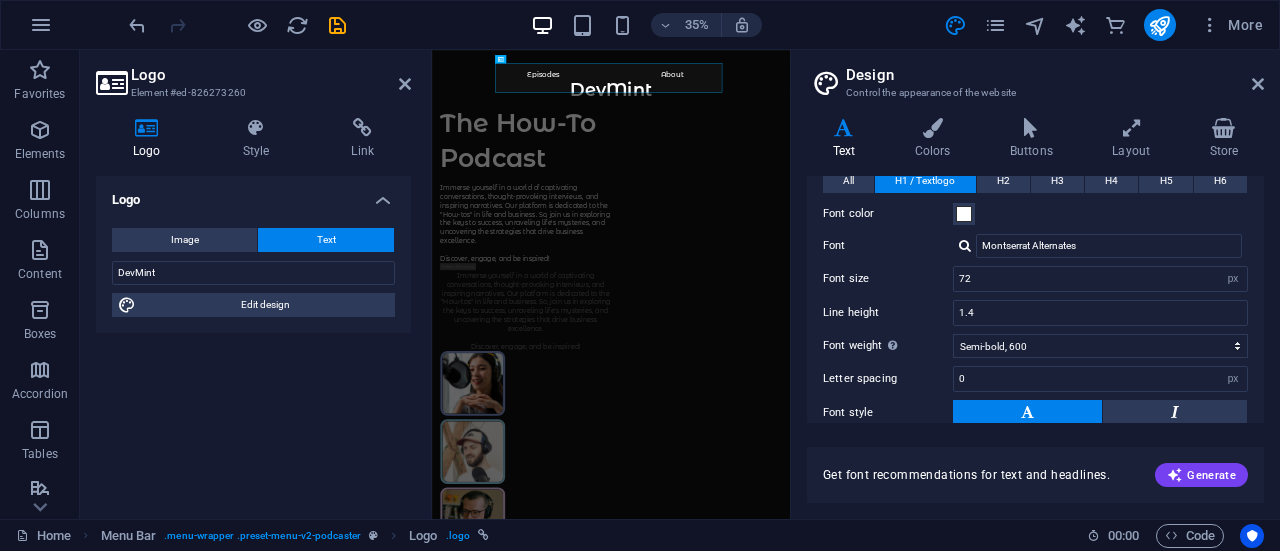 scroll, scrollTop: 0, scrollLeft: 0, axis: both 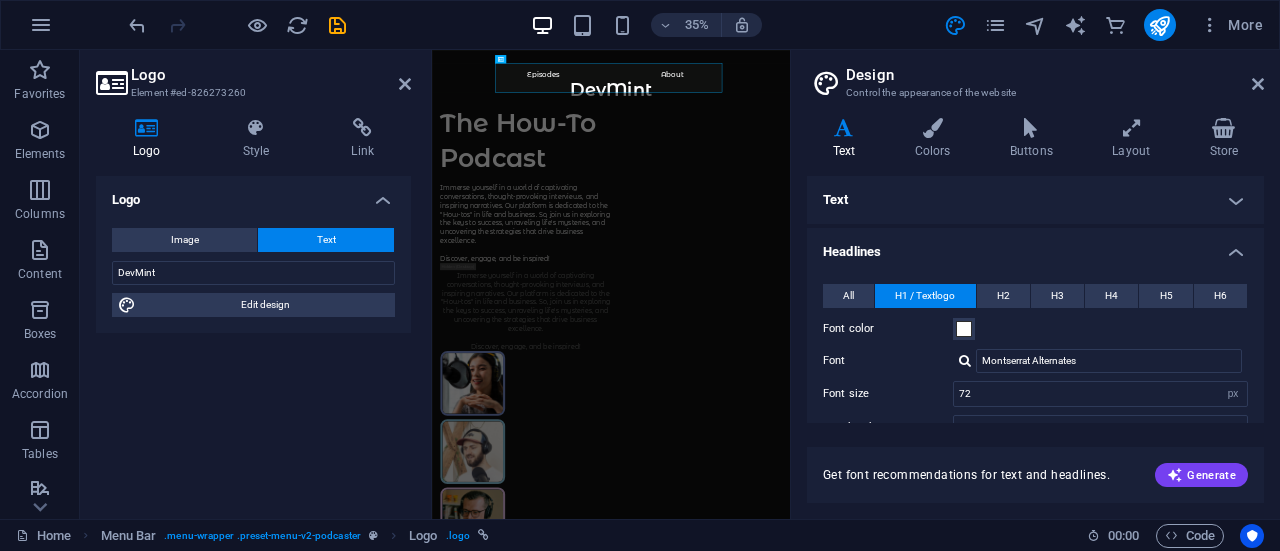 click on "Text" at bounding box center (1035, 200) 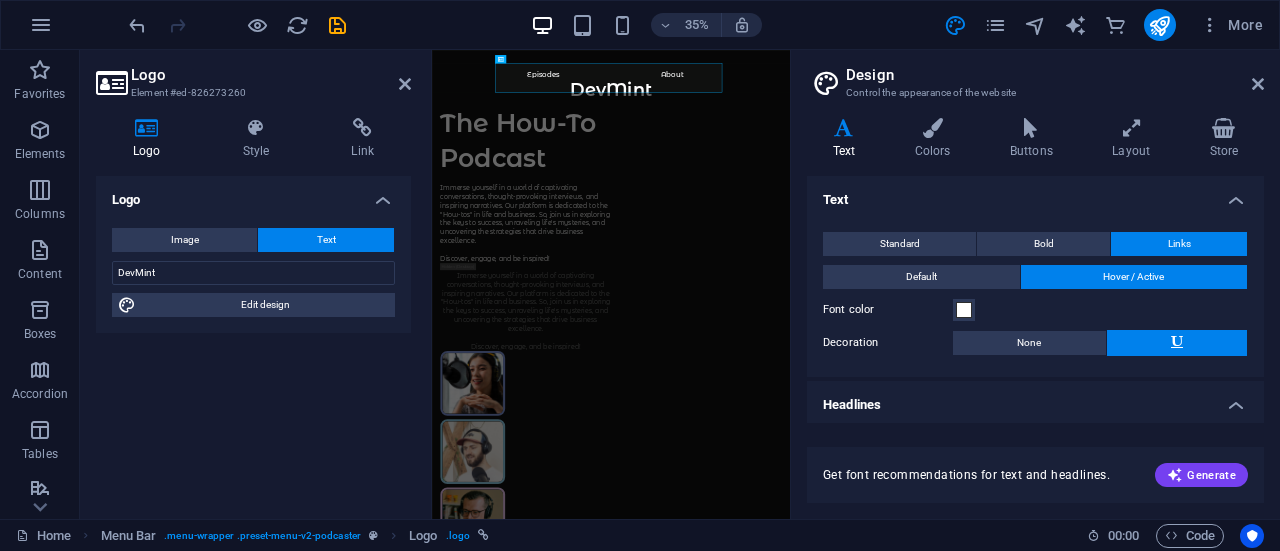 click on "Text" at bounding box center (1035, 194) 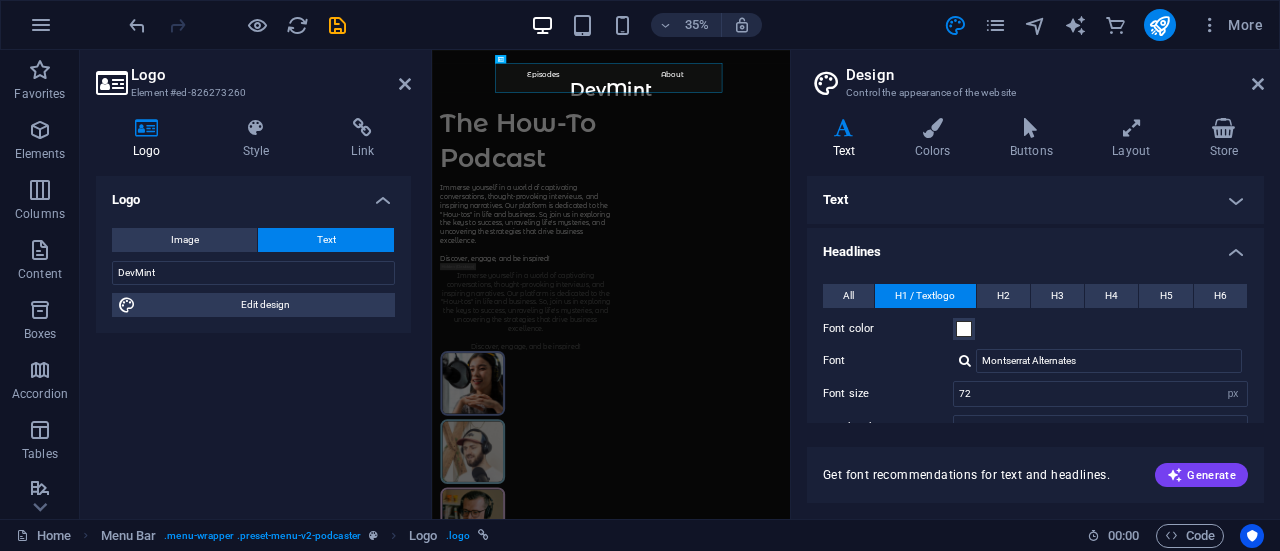 click on "Headlines" at bounding box center (1035, 246) 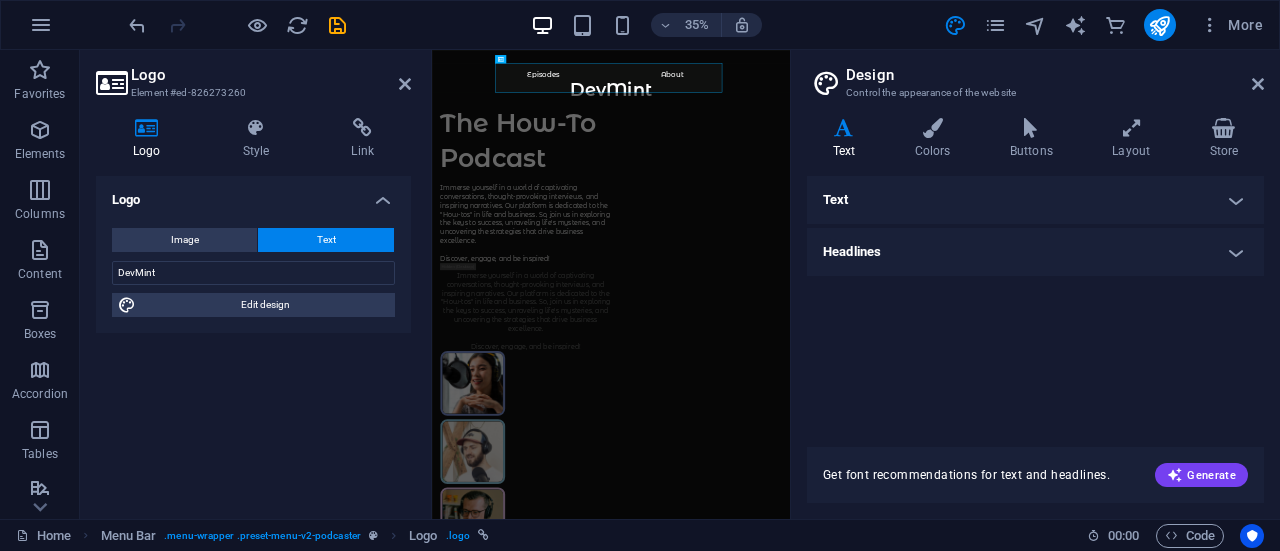 click on "Text" at bounding box center [1035, 200] 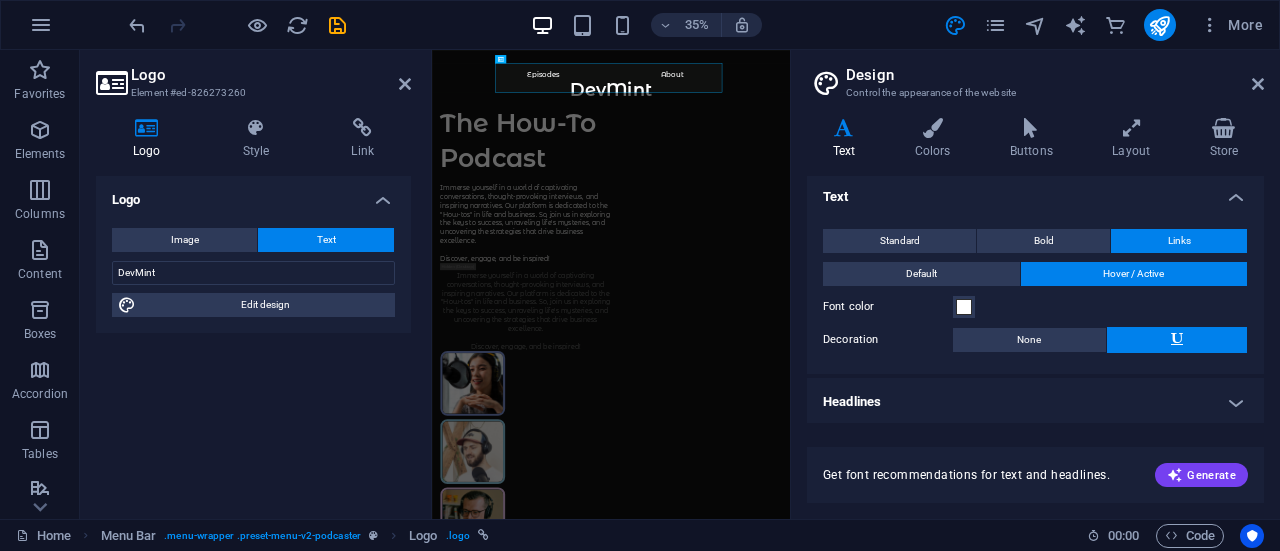 scroll, scrollTop: 4, scrollLeft: 0, axis: vertical 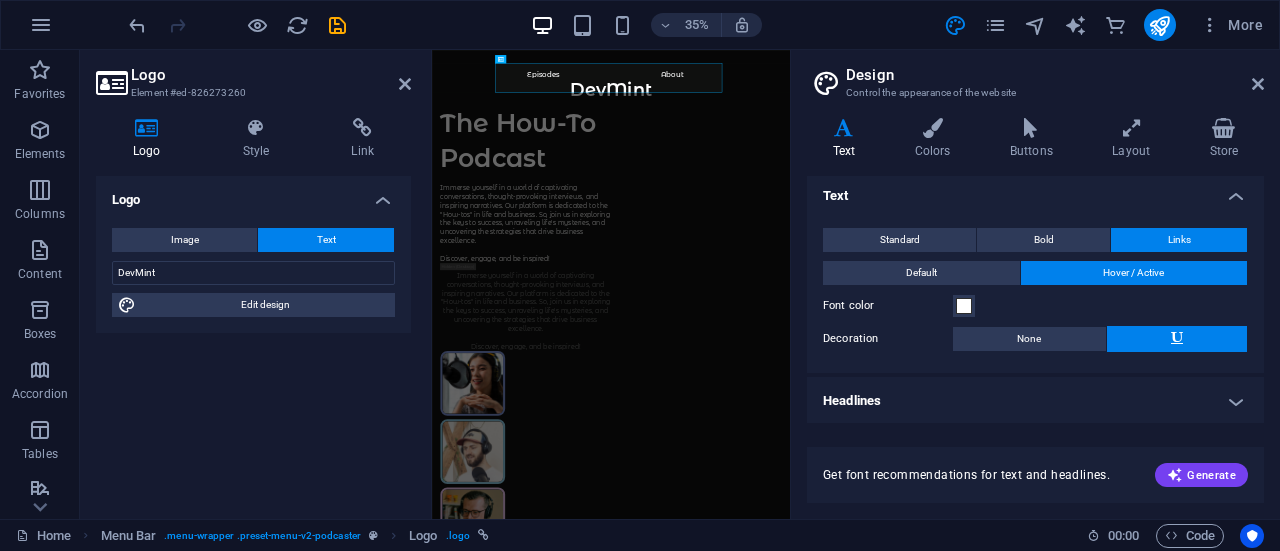 click on "Variants  Text  Colors  Buttons  Layout  Store Text Standard Bold Links Font color Font Montserrat Alternates Font size 18 rem px Line height 1.4 Font weight To display the font weight correctly, it may need to be enabled.  Manage Fonts Thin, 100 Extra-light, 200 Light, 300 Regular, 400 Medium, 500 Semi-bold, 600 Bold, 700 Extra-bold, 800 Black, 900 Letter spacing 0 rem px Font style Text transform Tt TT tt Text align Font weight To display the font weight correctly, it may need to be enabled.  Manage Fonts Thin, 100 Extra-light, 200 Light, 300 Regular, 400 Medium, 500 Semi-bold, 600 Bold, 700 Extra-bold, 800 Black, 900 Default Hover / Active Font color Font color Decoration None Decoration None Transition duration 0.3 s Transition function Ease Ease In Ease Out Ease In/Ease Out Linear Headlines All H1 / Textlogo H2 H3 H4 H5 H6 Font color Font Montserrat Alternates Line height 1.4 Font weight To display the font weight correctly, it may need to be enabled.  Manage Fonts Thin, 100 Extra-light, 200 Light, 300 0" at bounding box center (1035, 310) 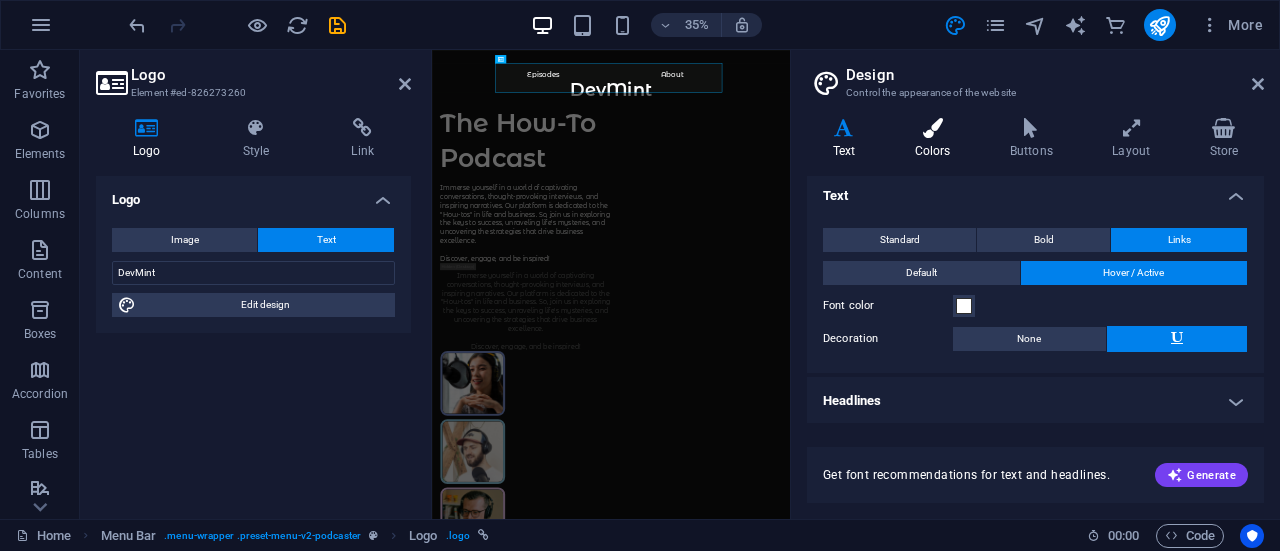 click at bounding box center [932, 128] 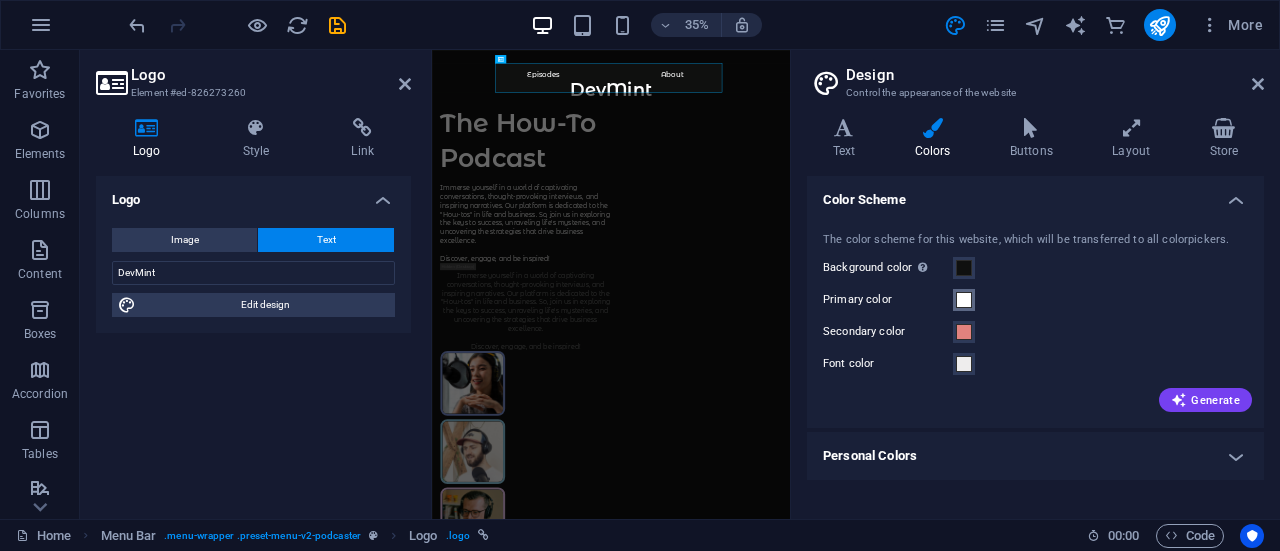 click at bounding box center (964, 300) 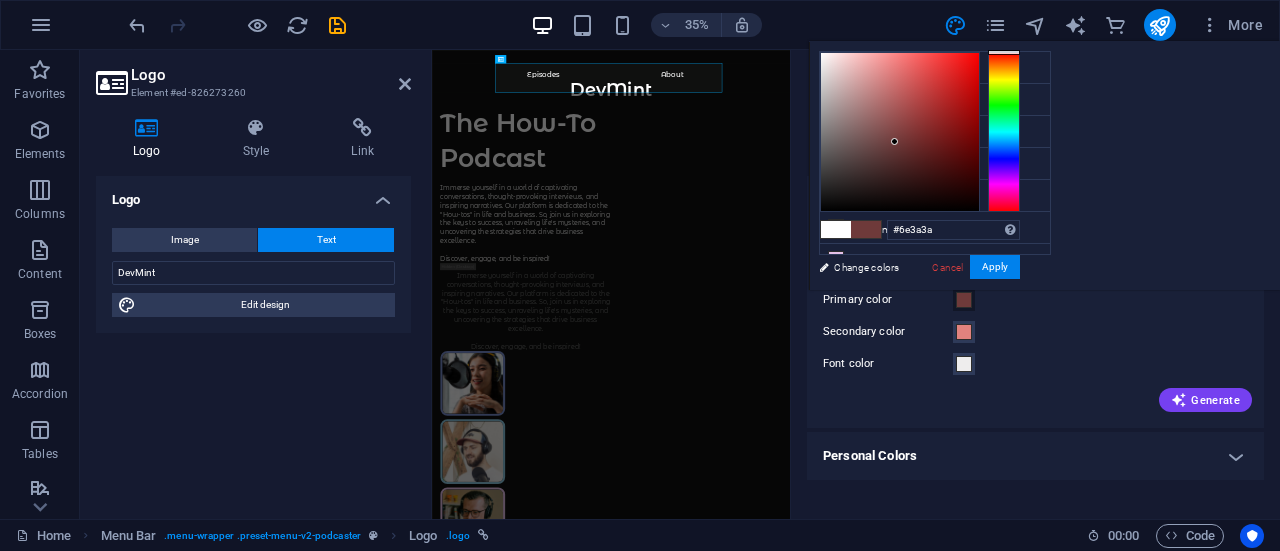 click at bounding box center [900, 132] 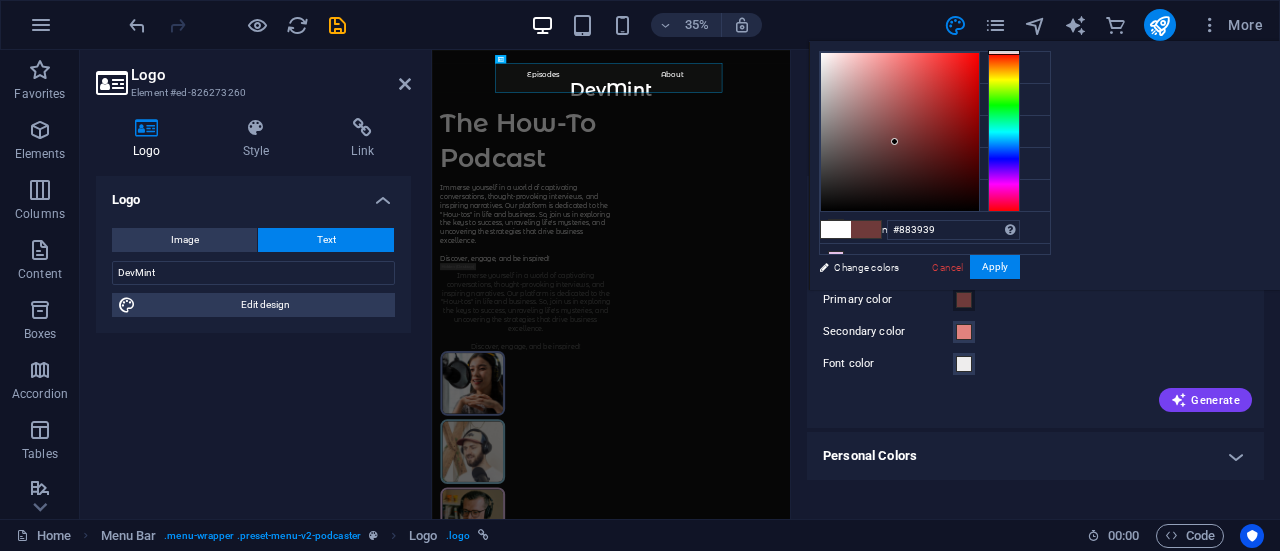 click at bounding box center [900, 132] 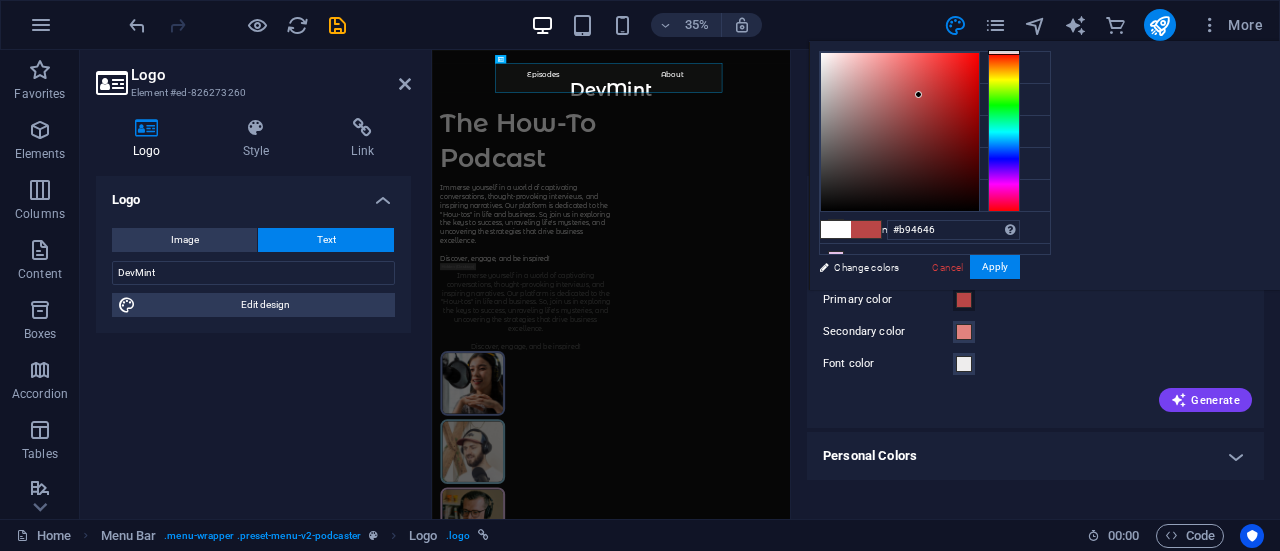 click at bounding box center [900, 132] 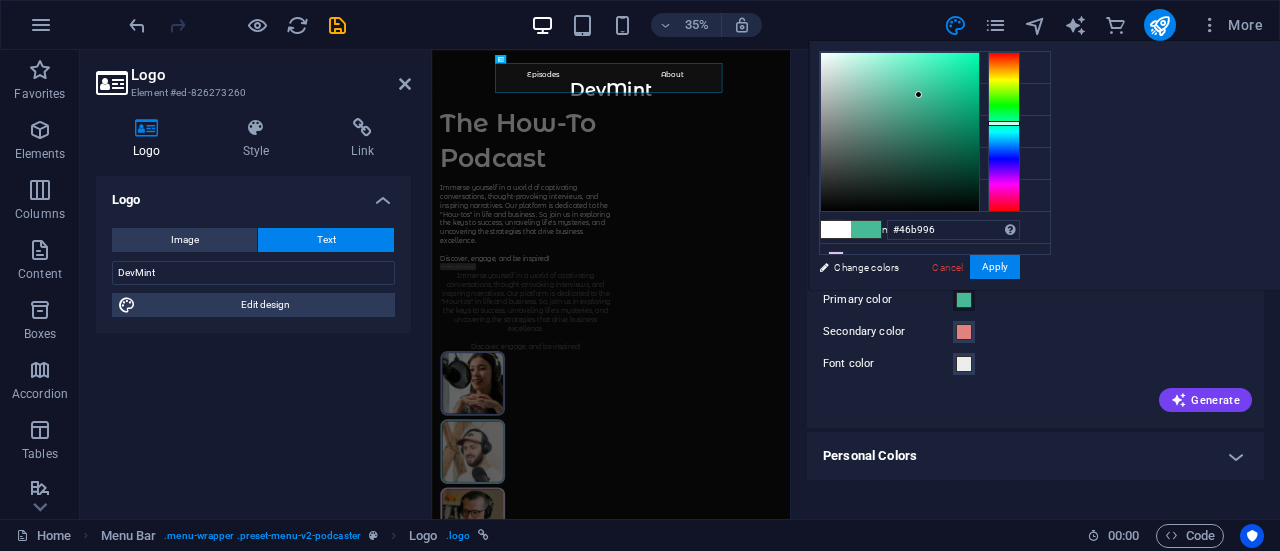 click at bounding box center [1004, 132] 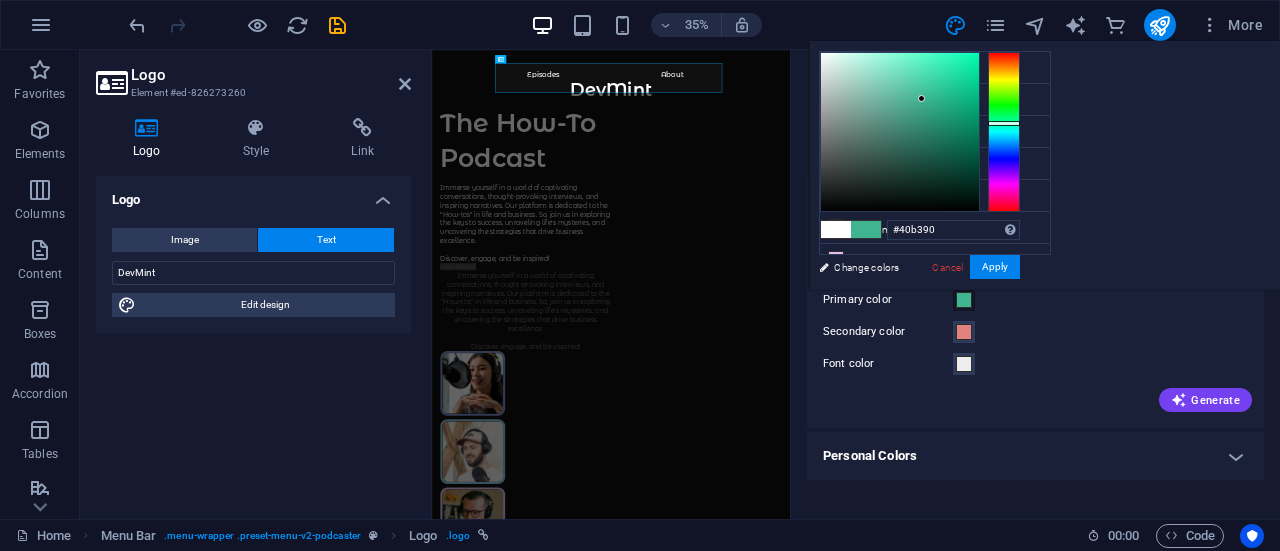 click at bounding box center [900, 132] 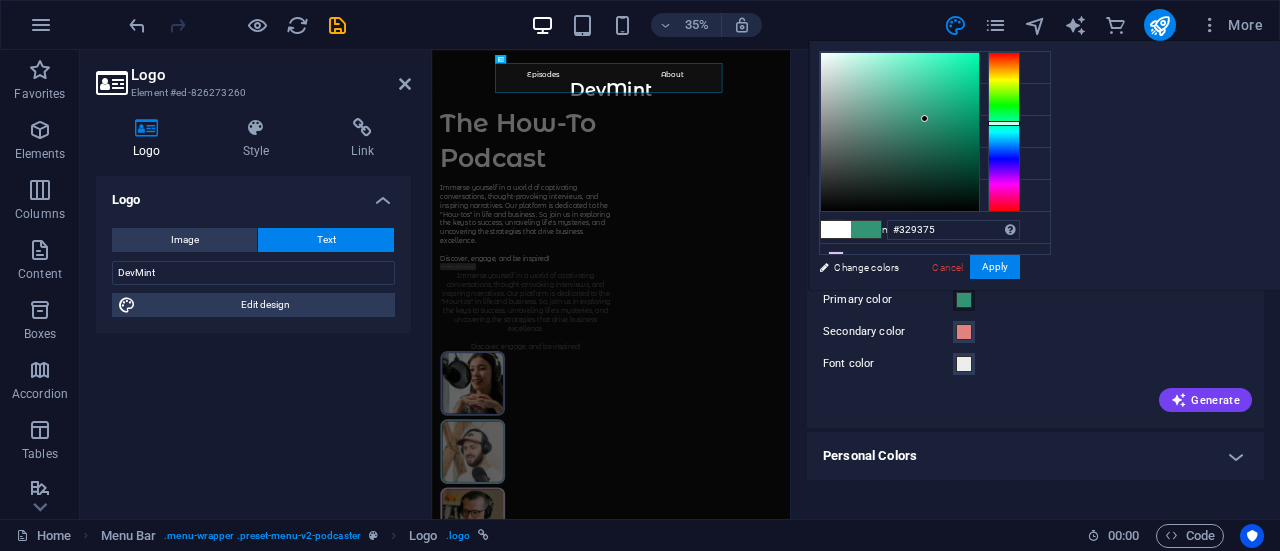 click at bounding box center (900, 132) 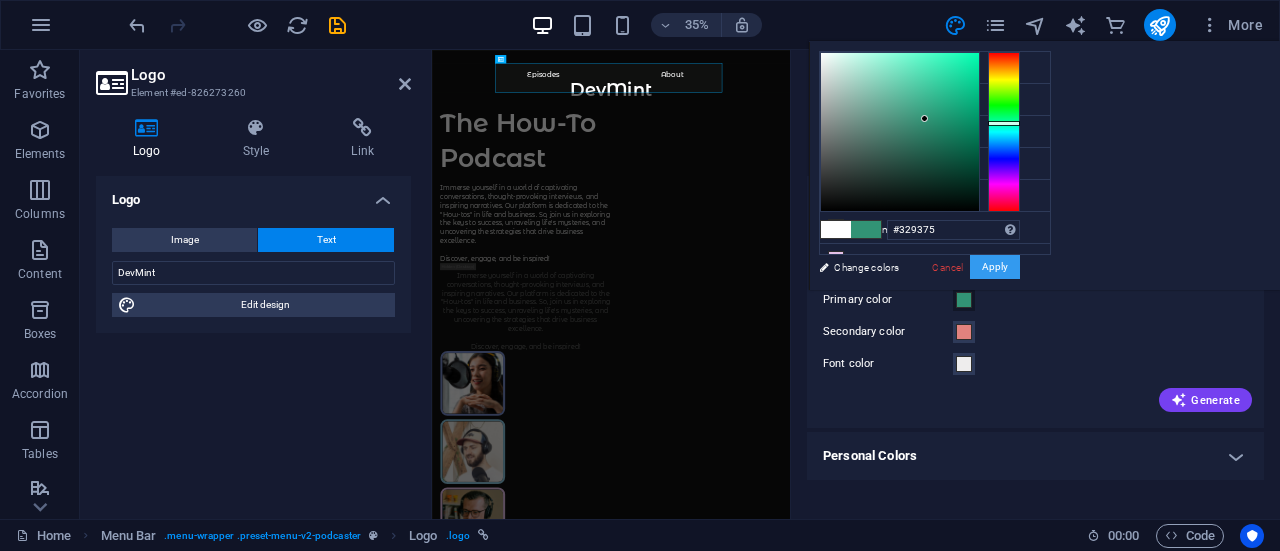 click on "Apply" at bounding box center [995, 267] 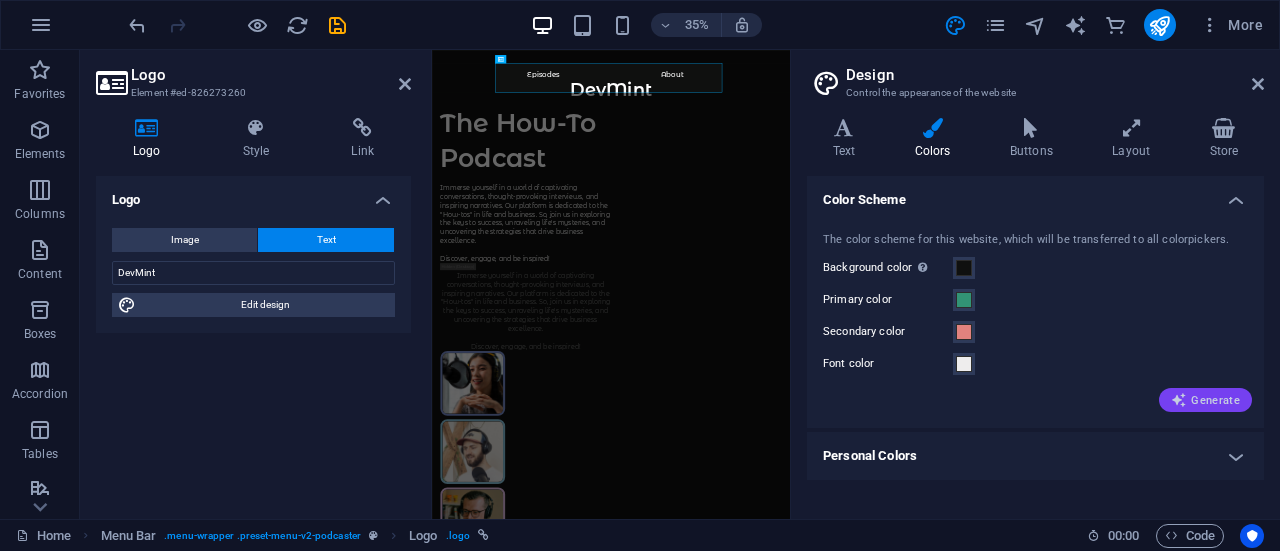 click at bounding box center [1179, 400] 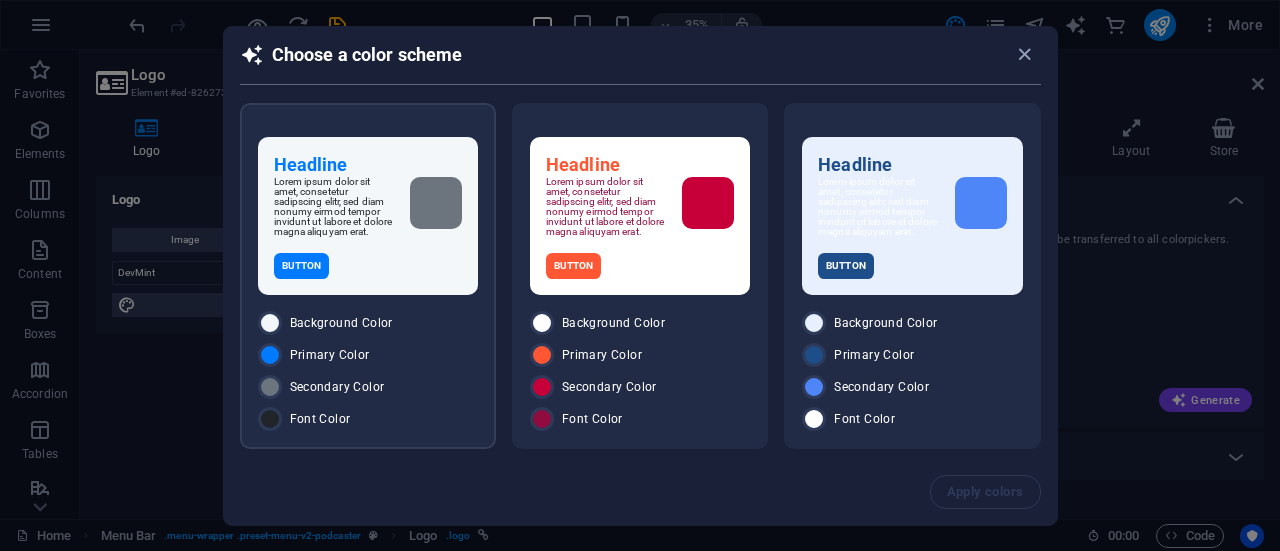 click at bounding box center (436, 203) 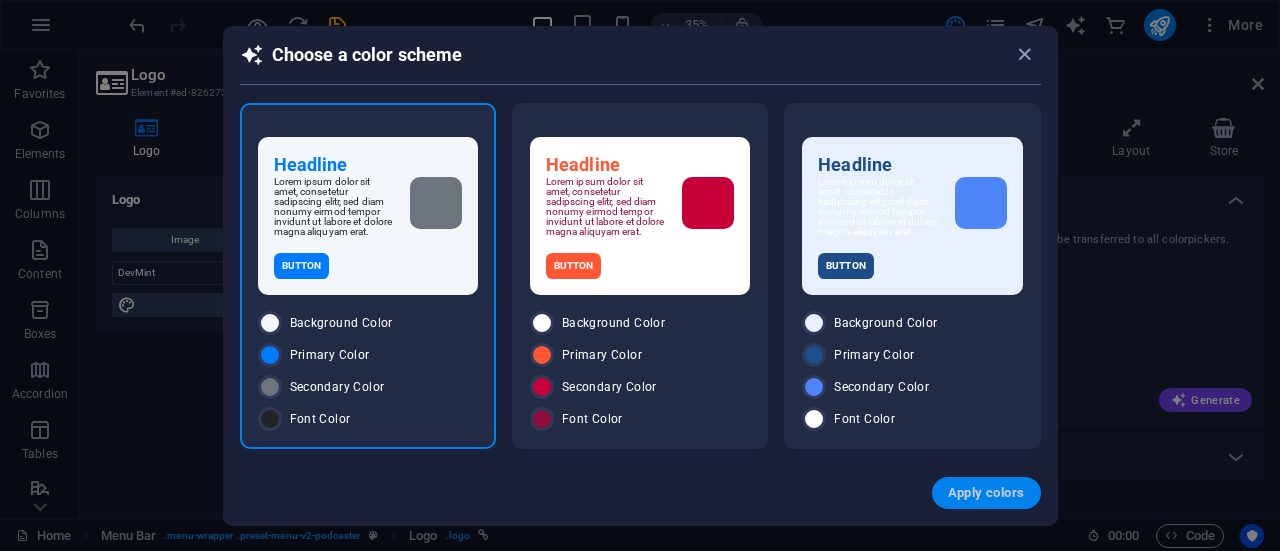click on "Apply colors" at bounding box center (986, 493) 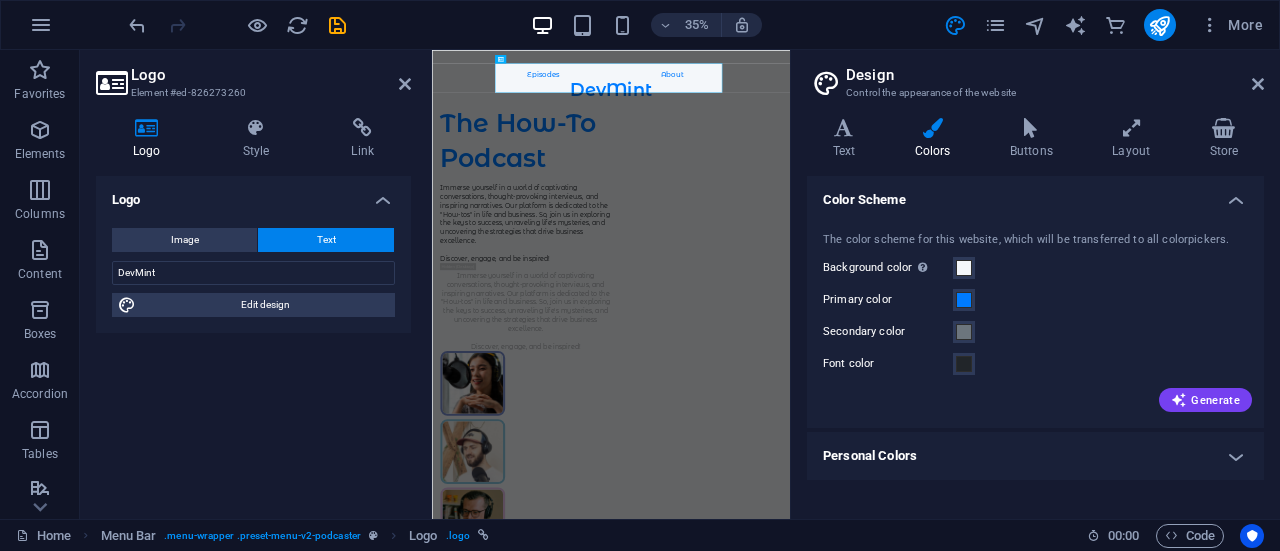 click on "Color Scheme" at bounding box center (1035, 194) 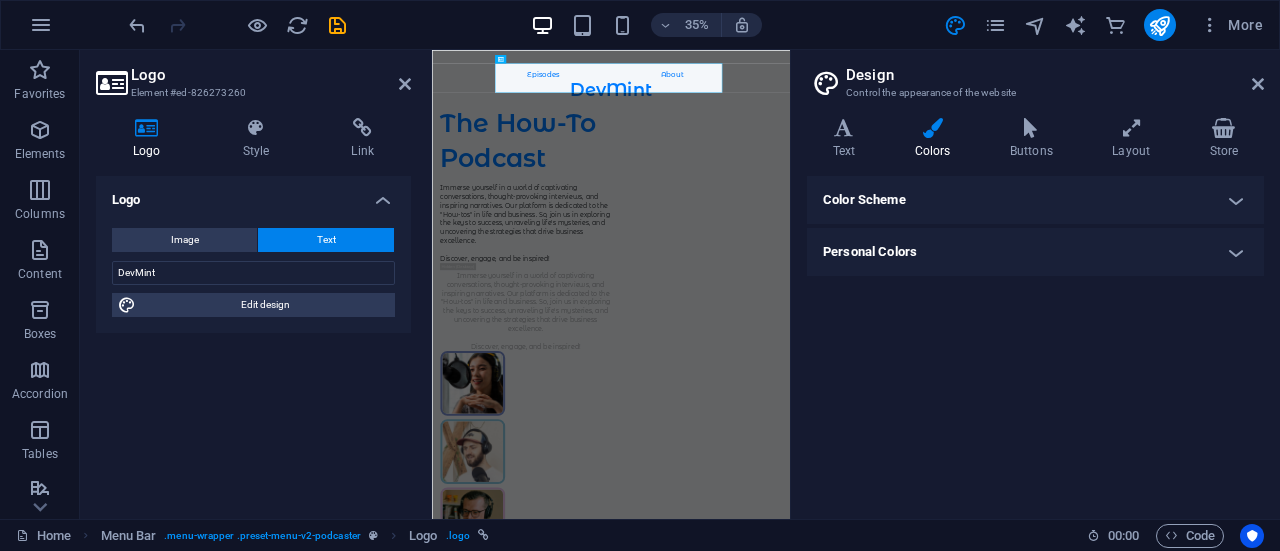 click on "Color Scheme" at bounding box center (1035, 200) 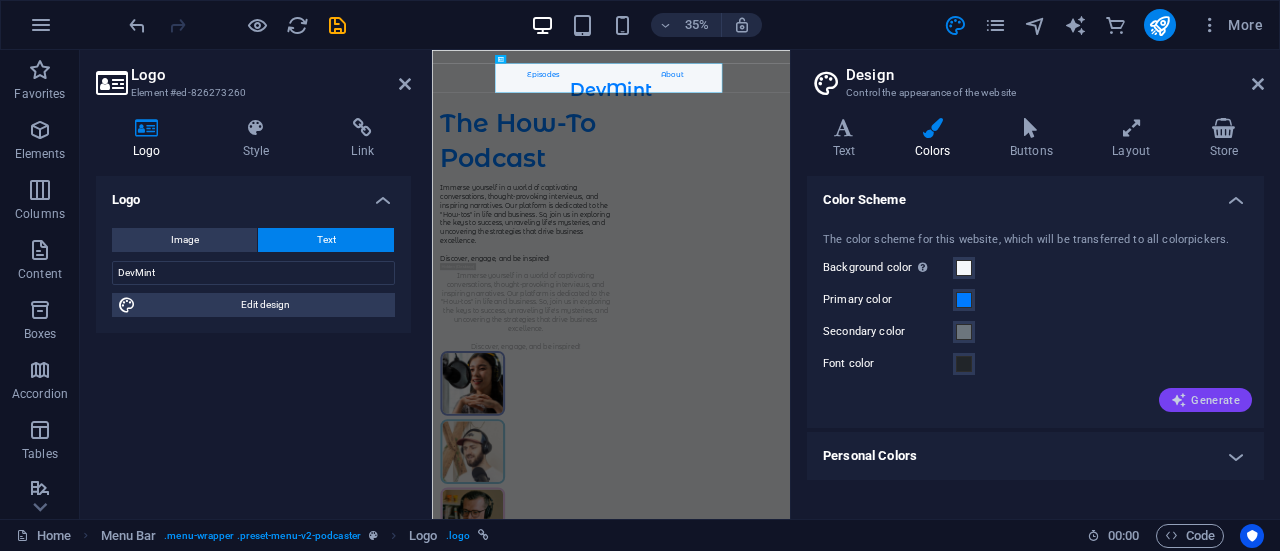 click on "Generate" at bounding box center [1205, 400] 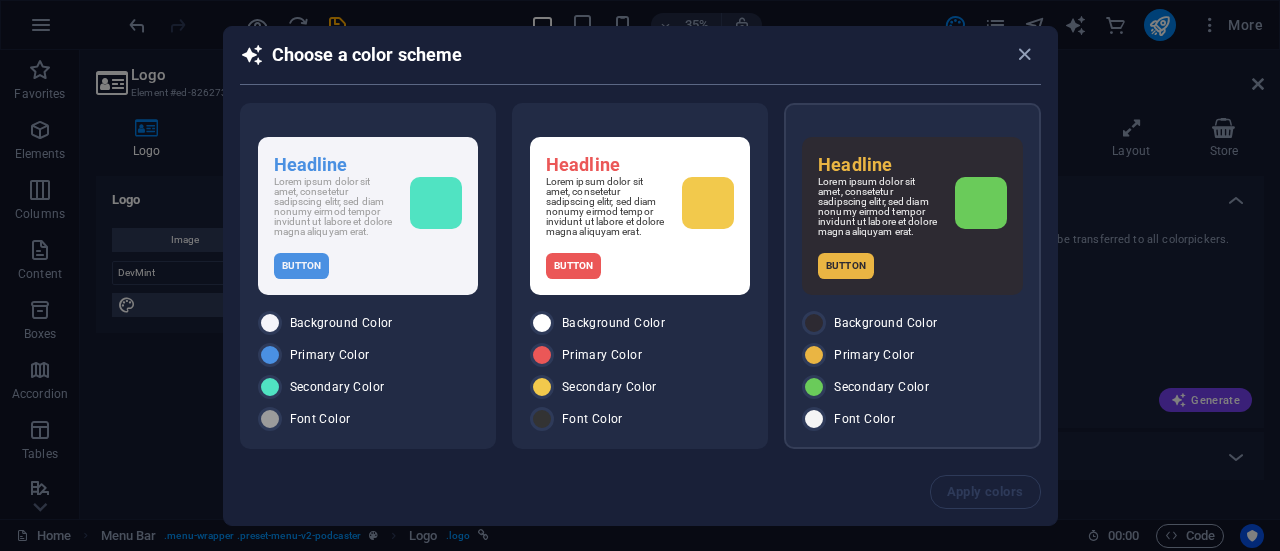 click on "Headline Lorem ipsum dolor sit amet, consetetur sadipscing elitr, sed diam nonumy eirmod tempor invidunt ut labore et dolore magna aliquyam erat. Button" at bounding box center [912, 216] 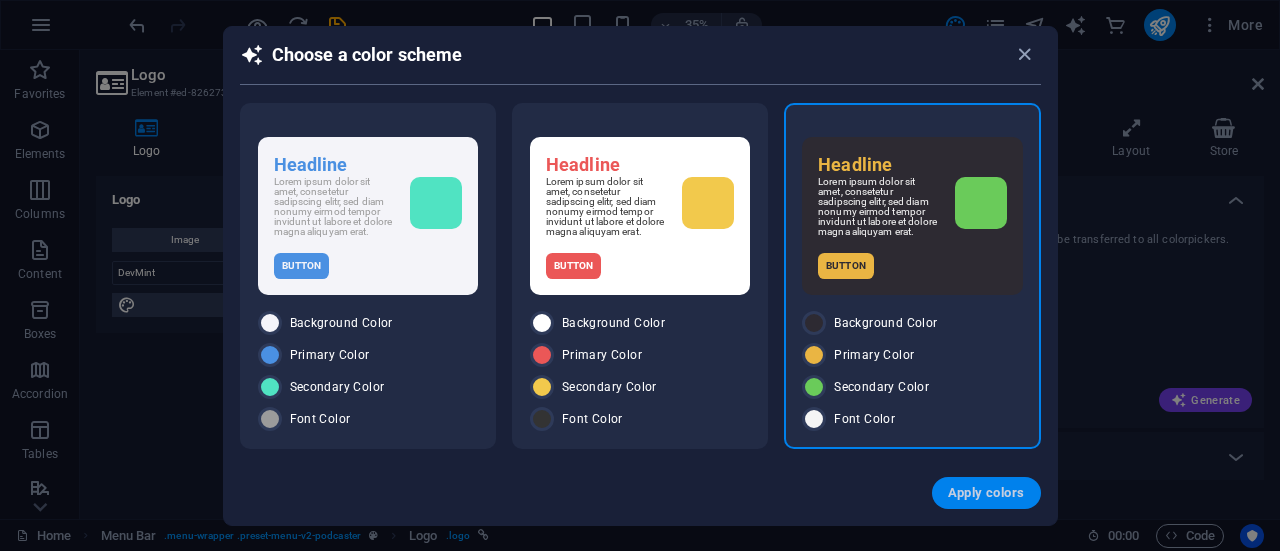 click on "Apply colors" at bounding box center (986, 493) 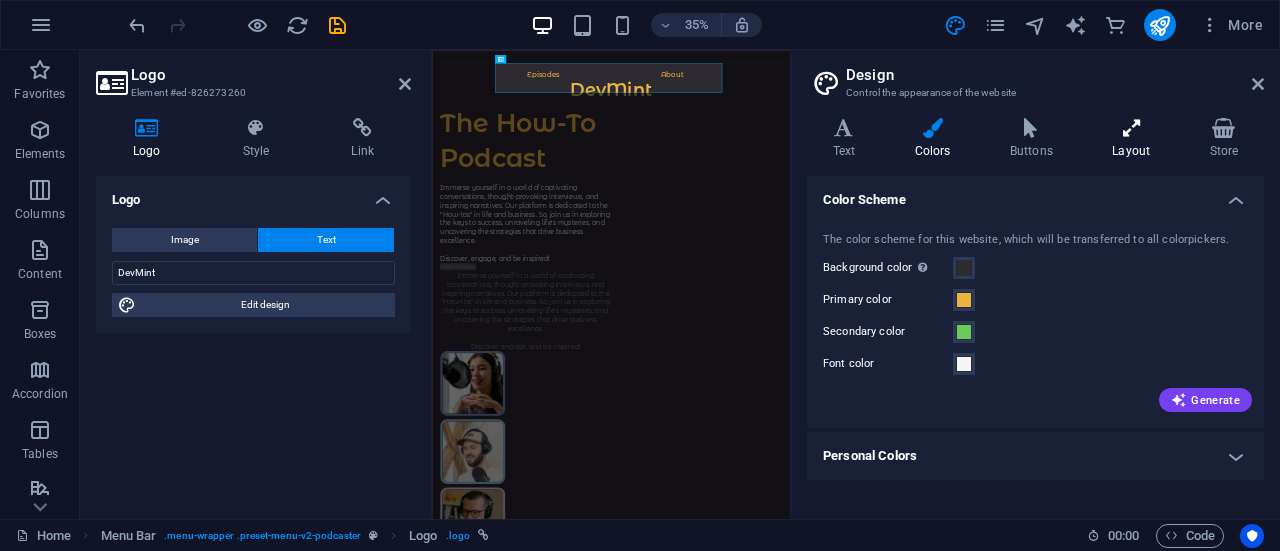 click at bounding box center (1131, 128) 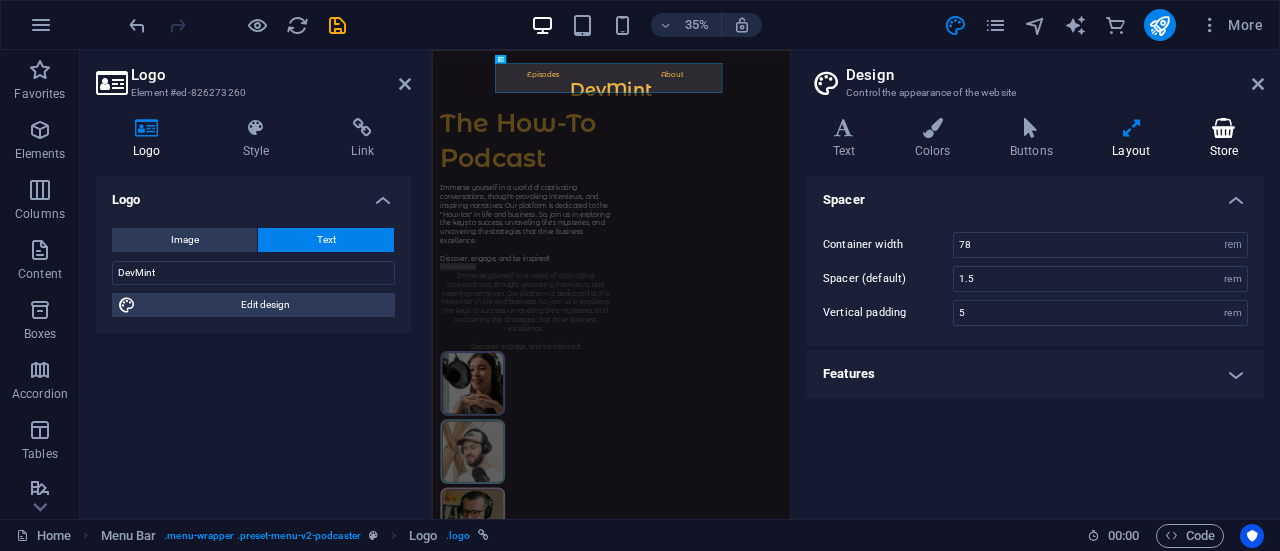 click on "Store" at bounding box center [1224, 139] 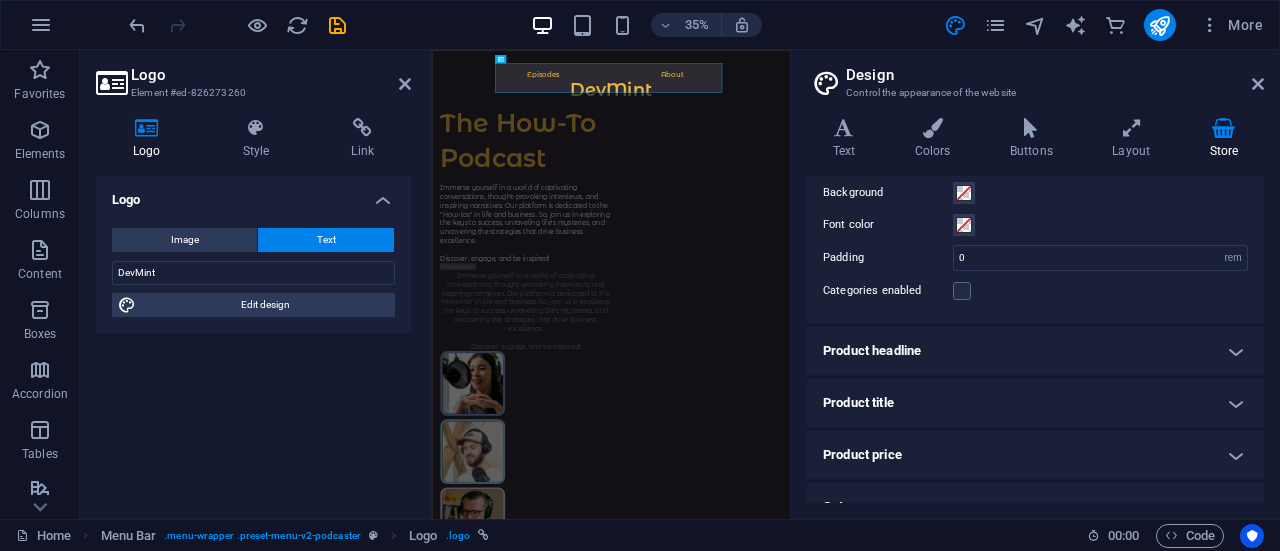 scroll, scrollTop: 46, scrollLeft: 0, axis: vertical 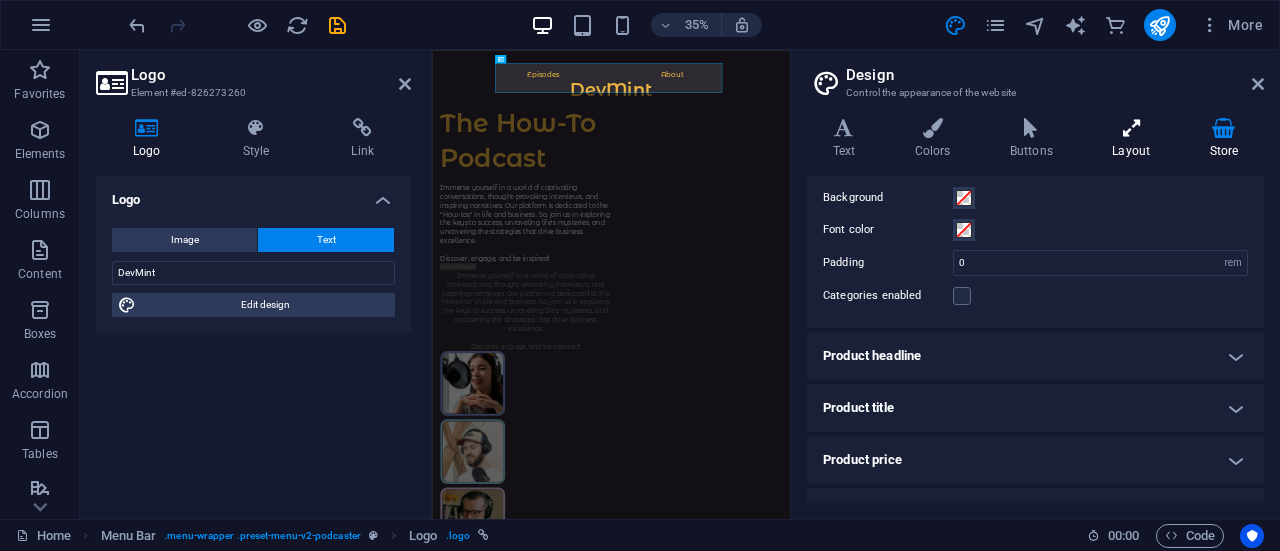 click at bounding box center (1131, 128) 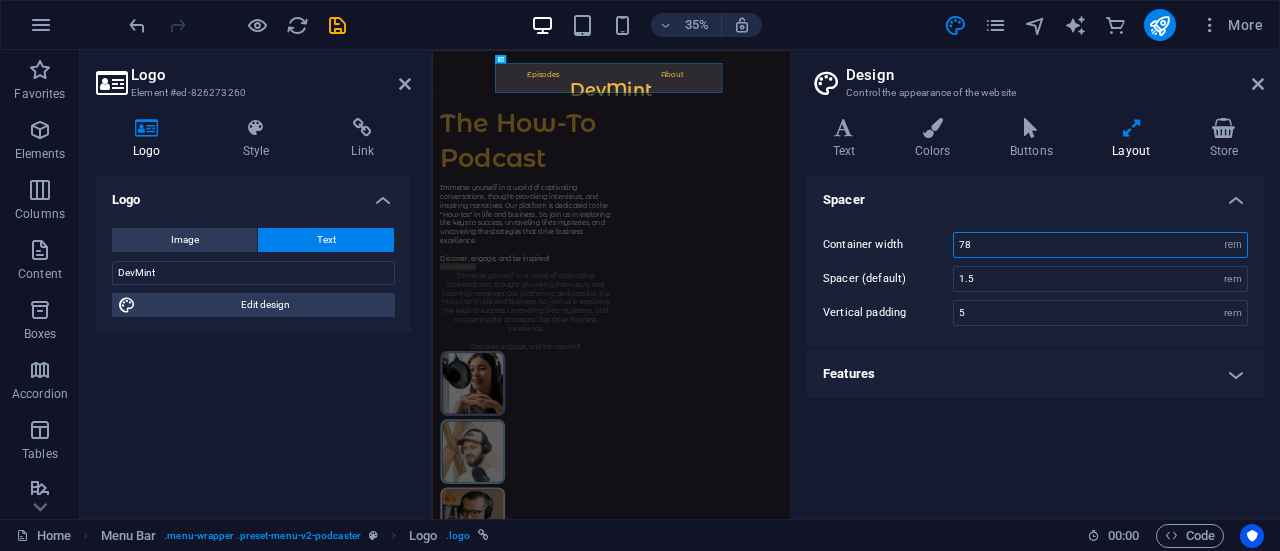 click on "78" at bounding box center [1100, 245] 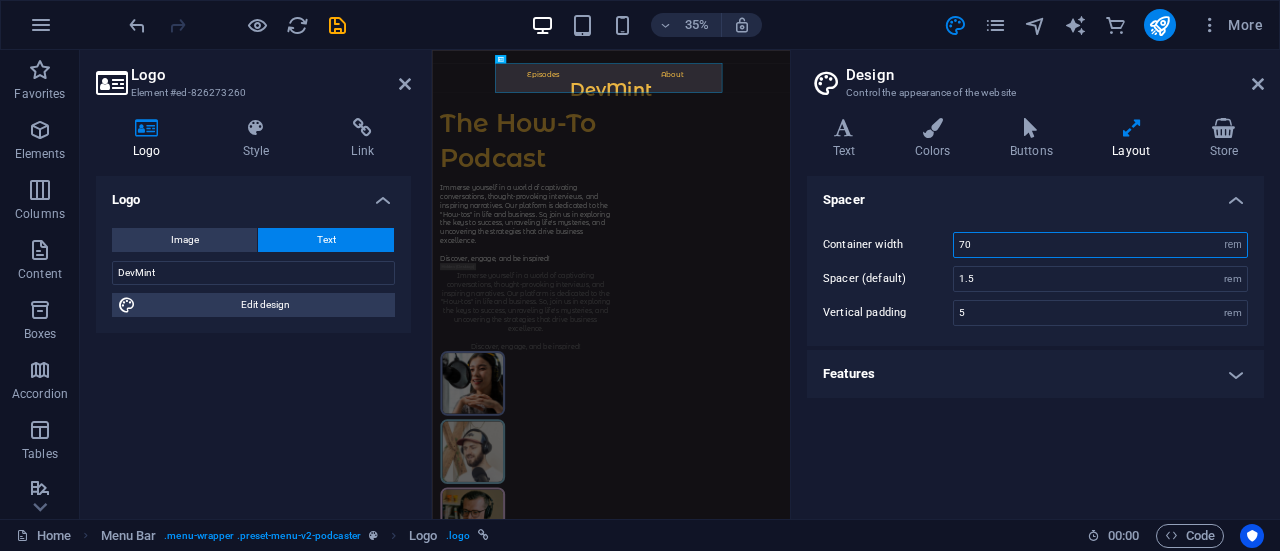 click on "70" at bounding box center [1100, 245] 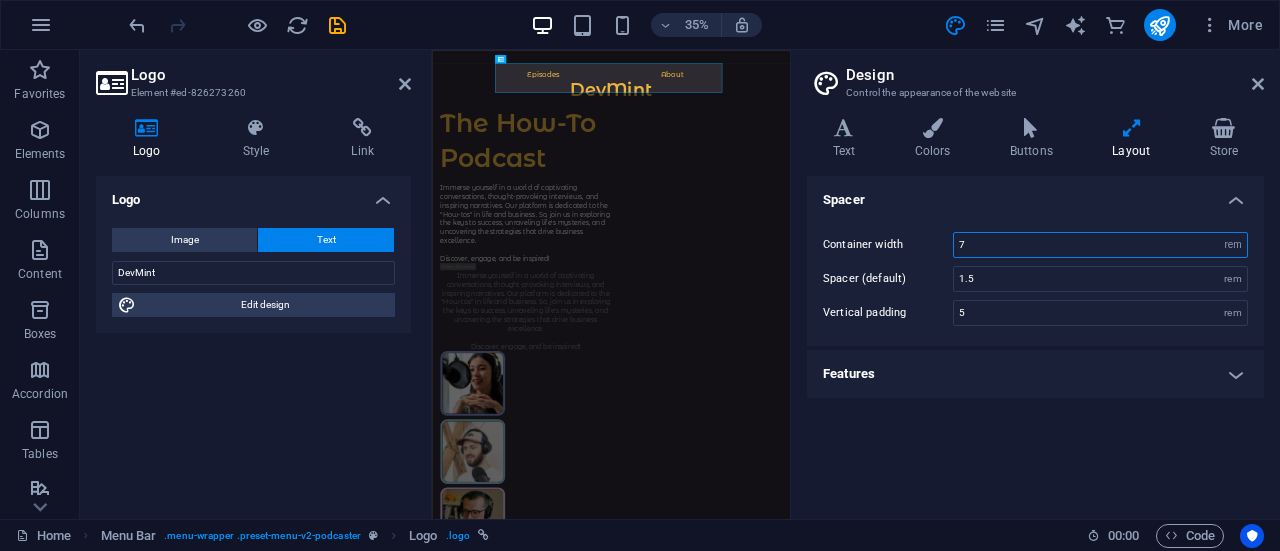 type on "78" 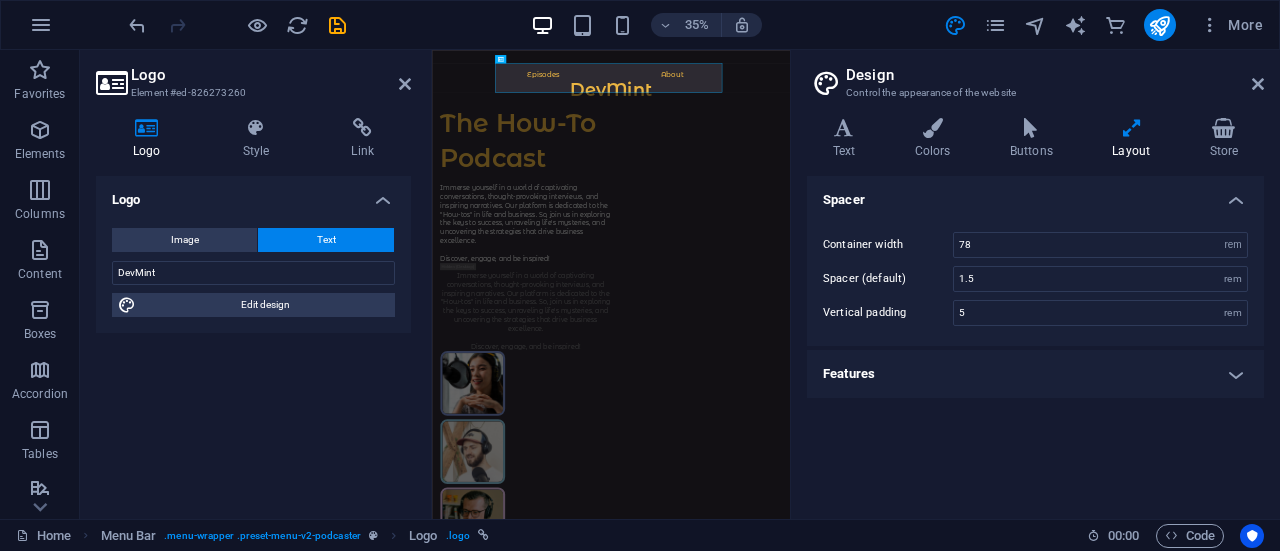 click on "Features" at bounding box center (1035, 374) 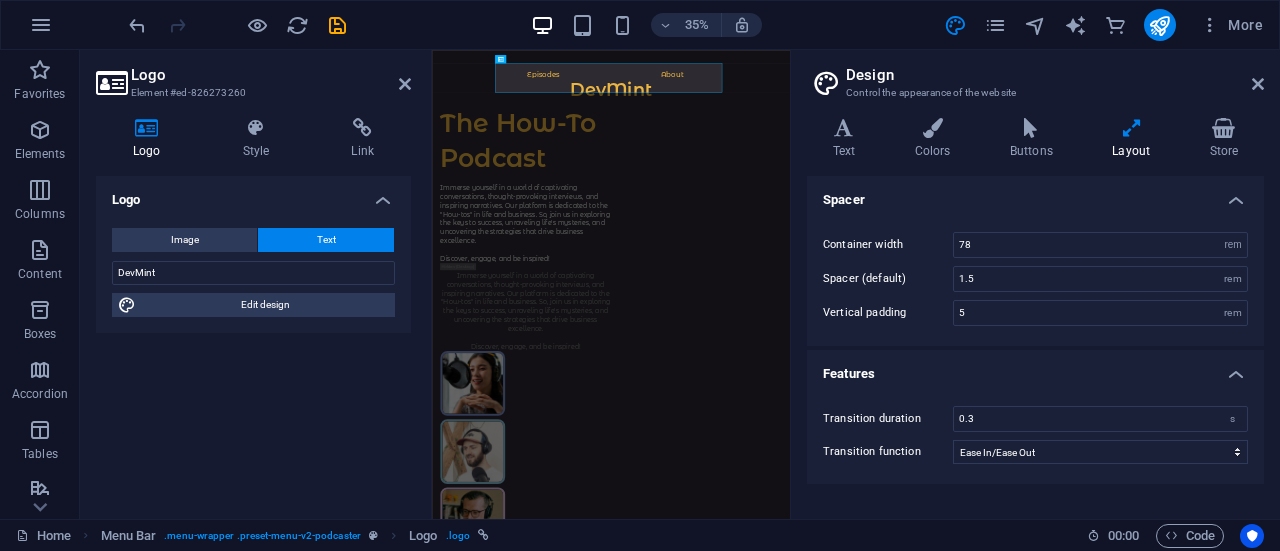 click on "Features" at bounding box center [1035, 368] 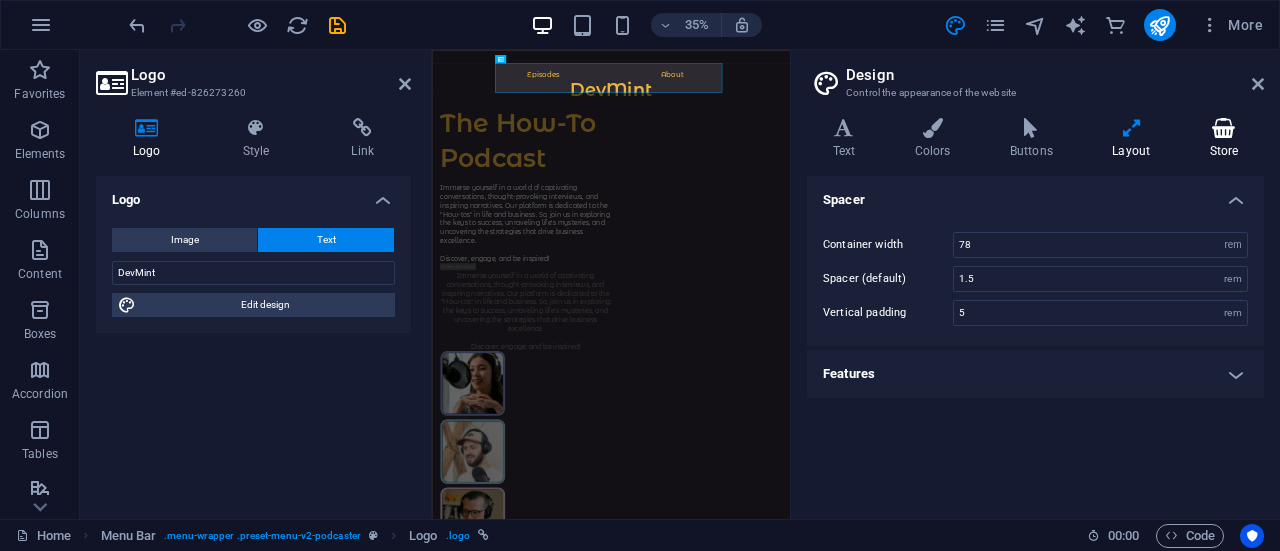 click on "Store" at bounding box center [1224, 139] 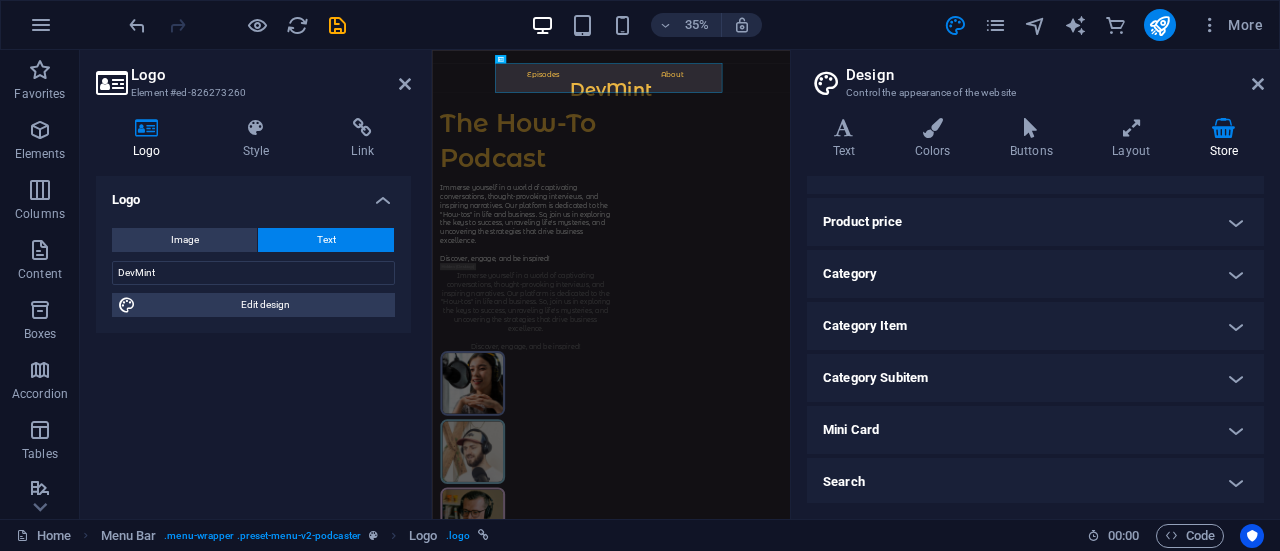 scroll, scrollTop: 285, scrollLeft: 0, axis: vertical 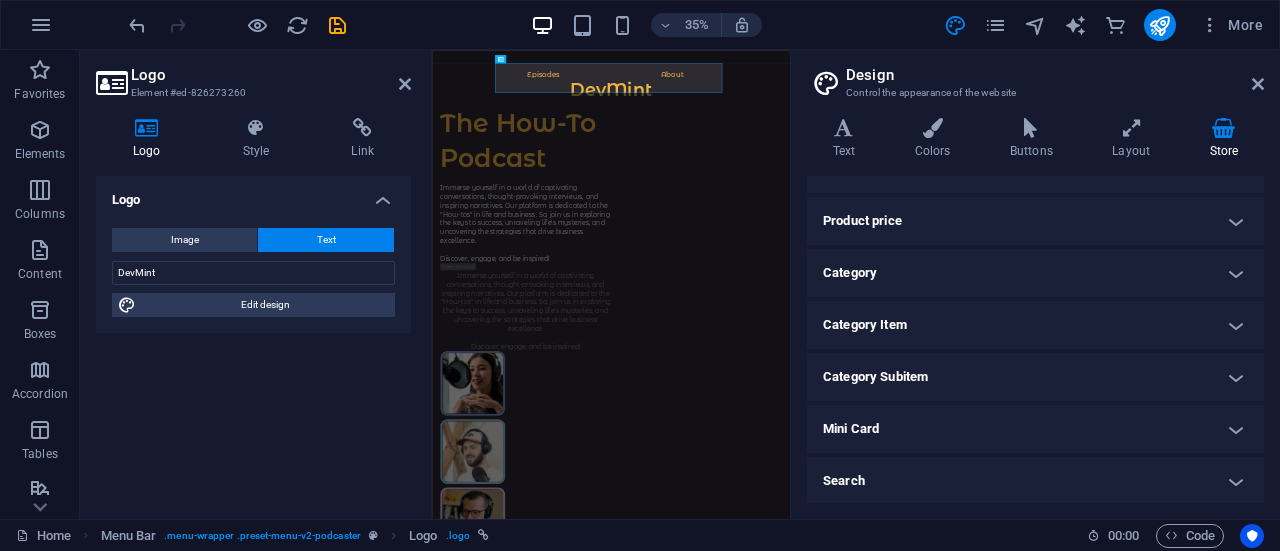 click on "Design" at bounding box center [1055, 75] 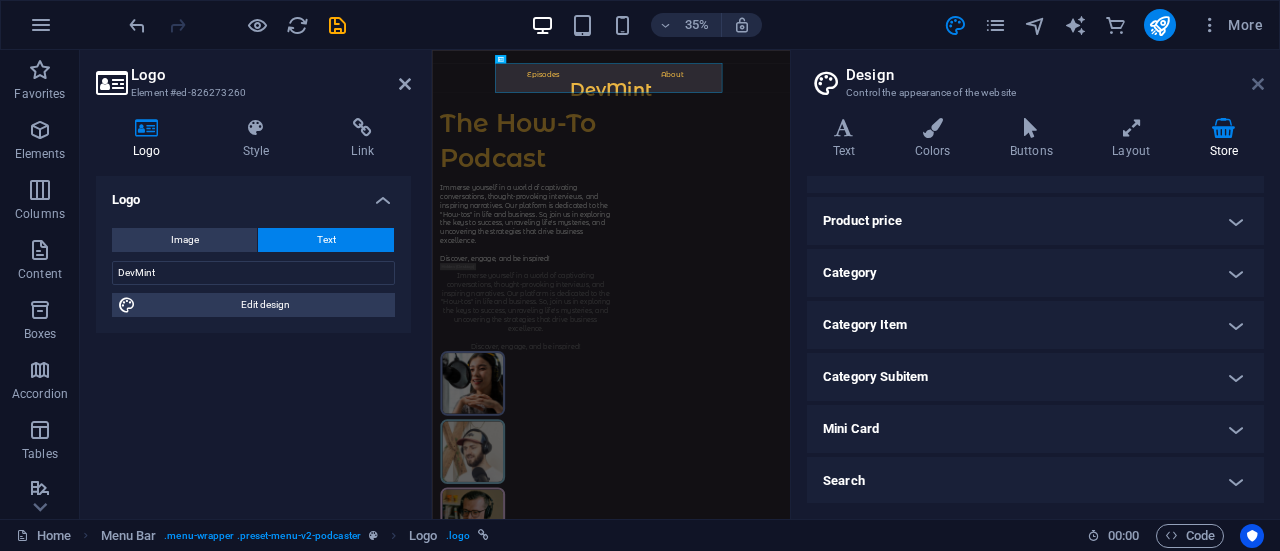 click at bounding box center (1258, 84) 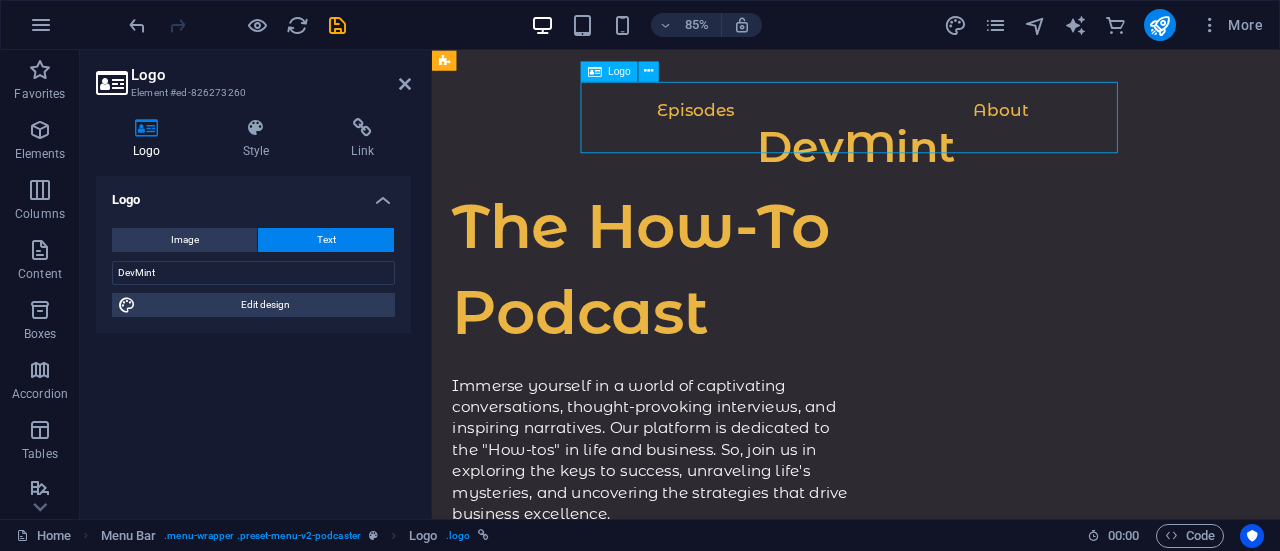 drag, startPoint x: 920, startPoint y: 145, endPoint x: 929, endPoint y: 105, distance: 41 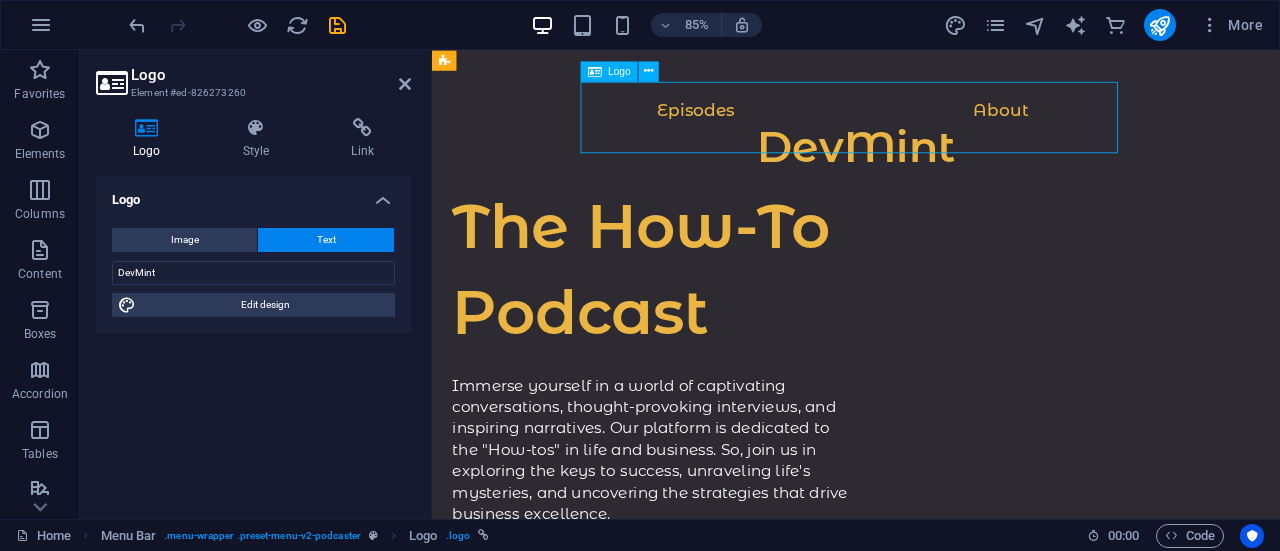 click on "DevMint" at bounding box center (931, 170) 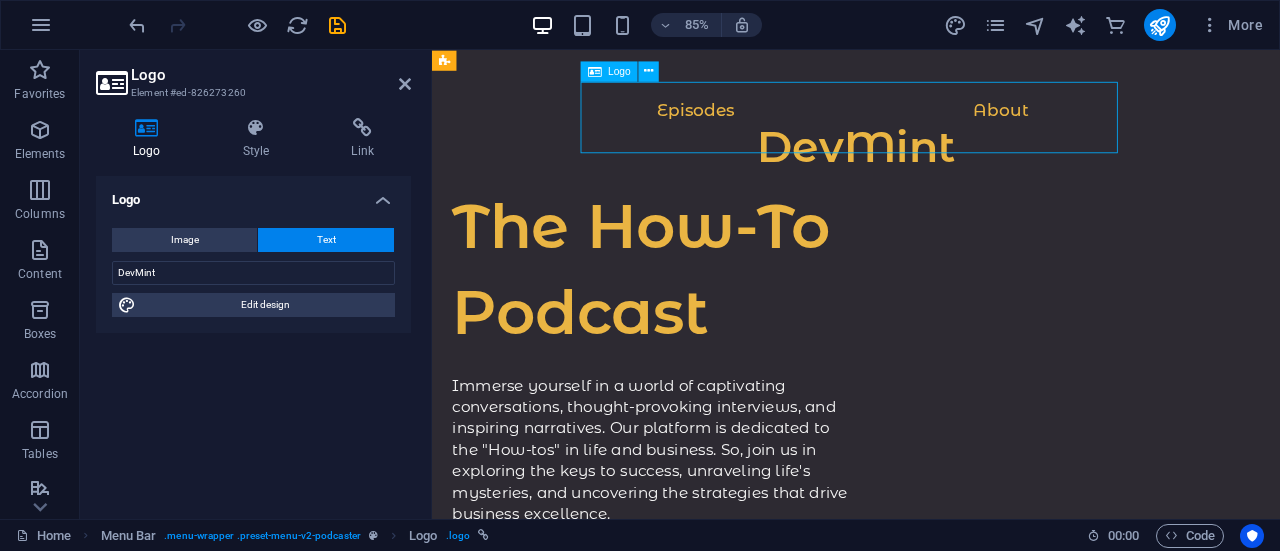 click on "DevMint" at bounding box center (931, 170) 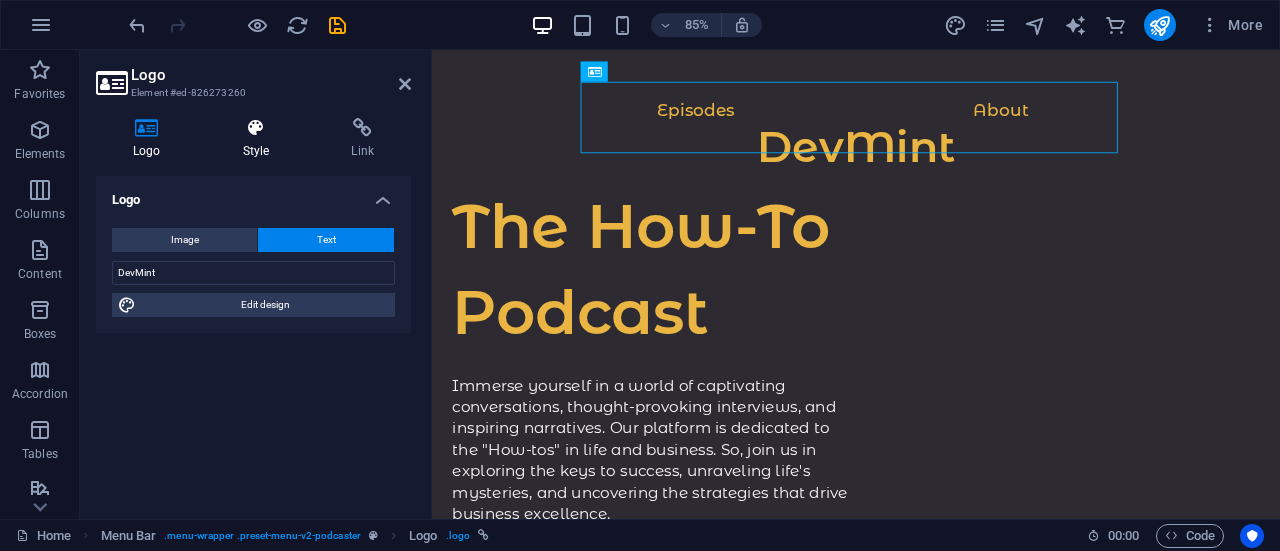 click on "Style" at bounding box center [260, 139] 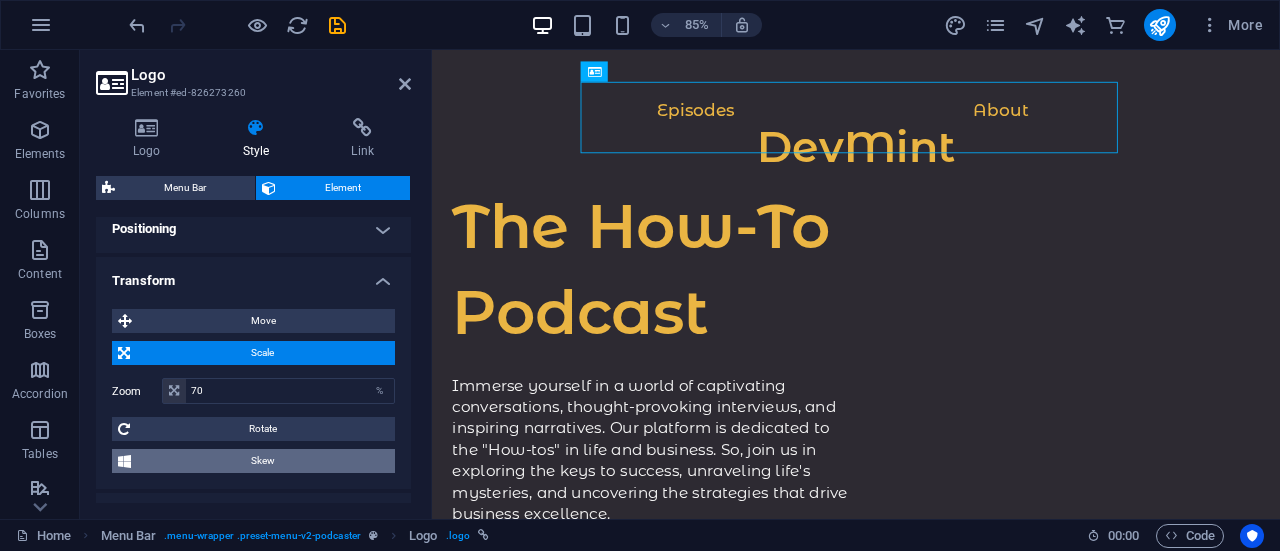 scroll, scrollTop: 599, scrollLeft: 0, axis: vertical 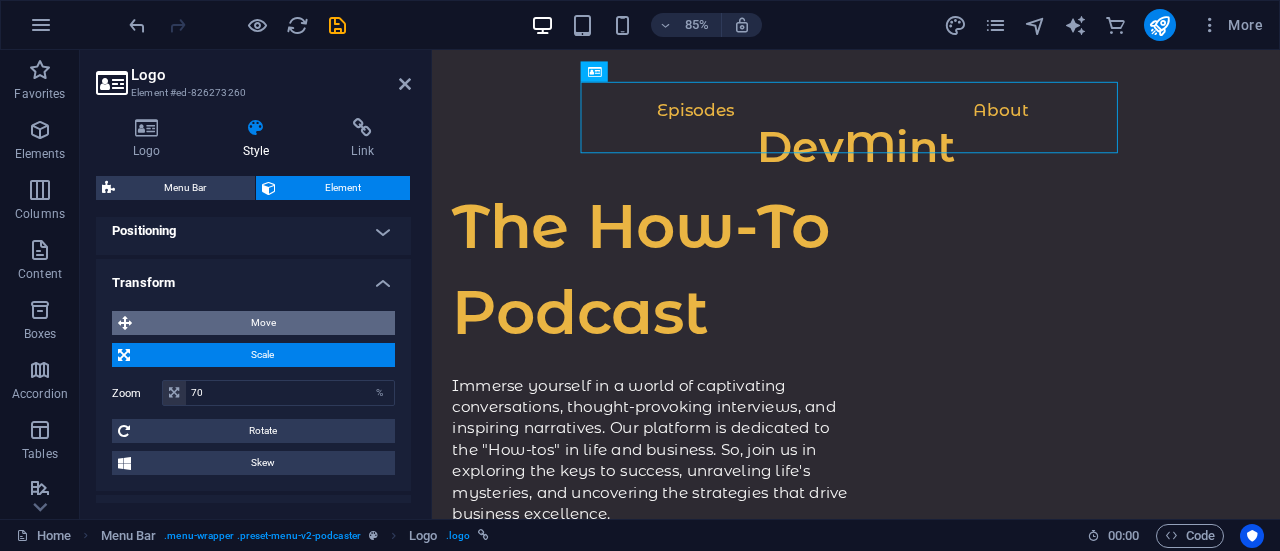 click on "Move" at bounding box center (263, 323) 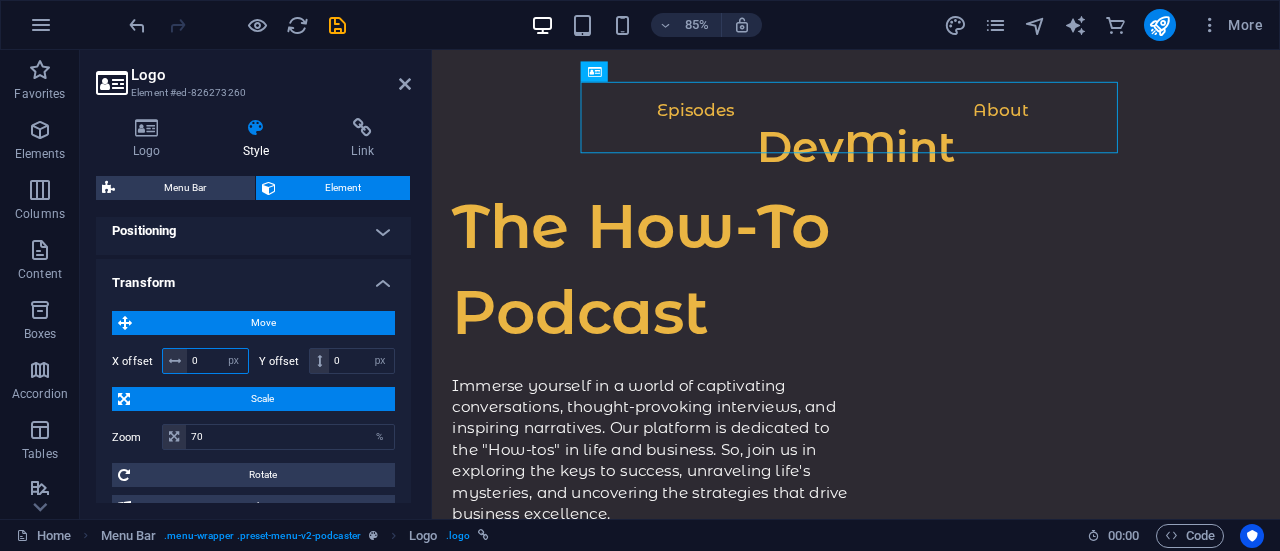 click on "0" at bounding box center [217, 361] 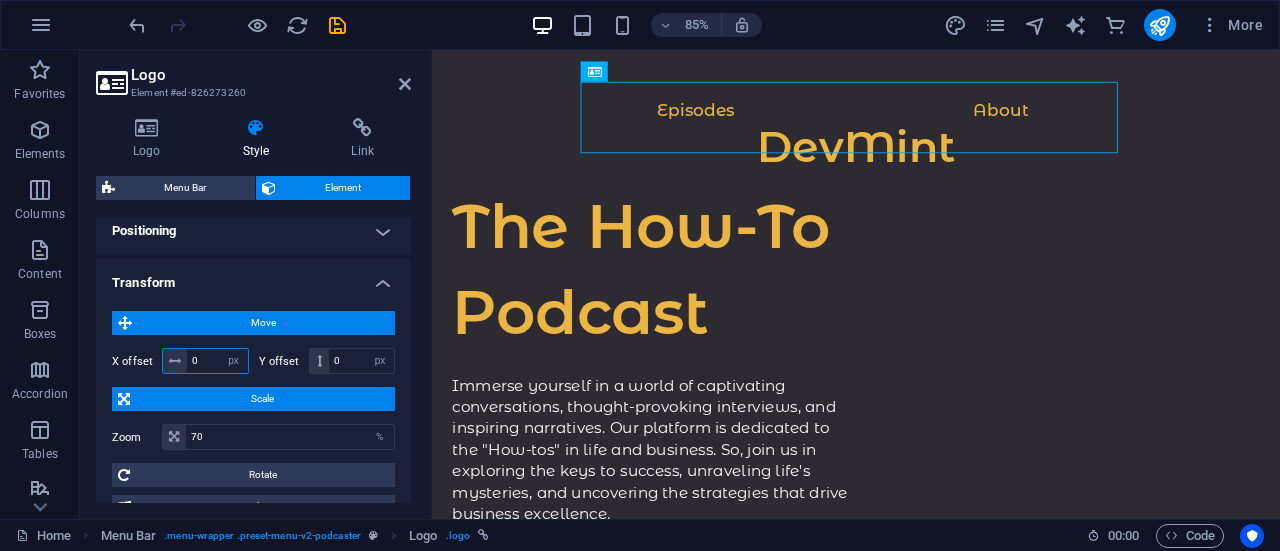 click on "0" at bounding box center (217, 361) 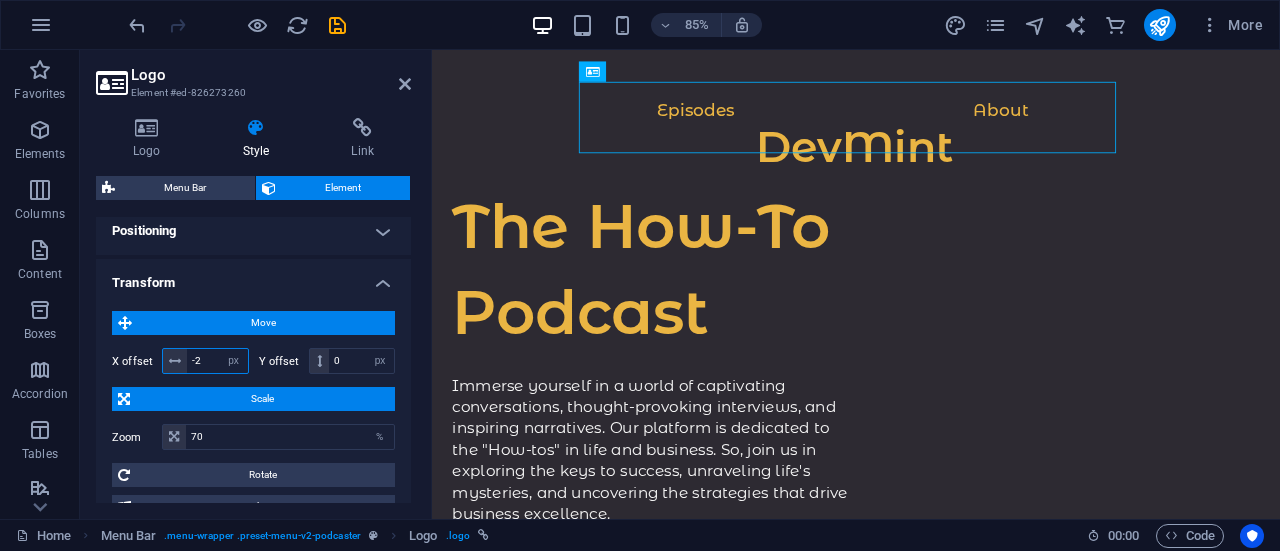 type on "-3" 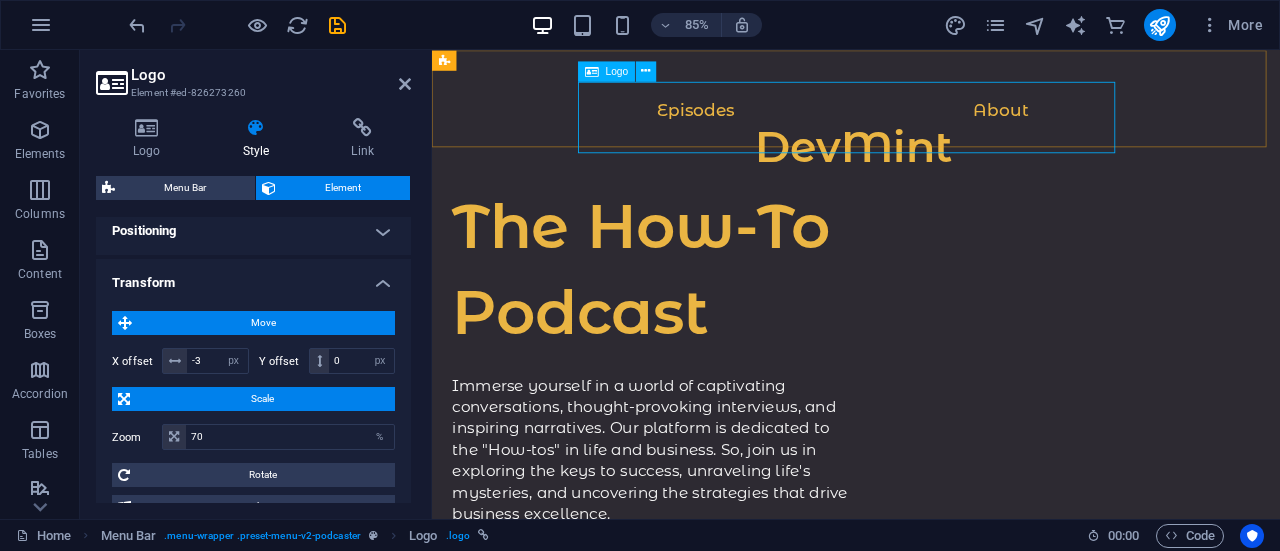 click on "DevMint" at bounding box center [928, 170] 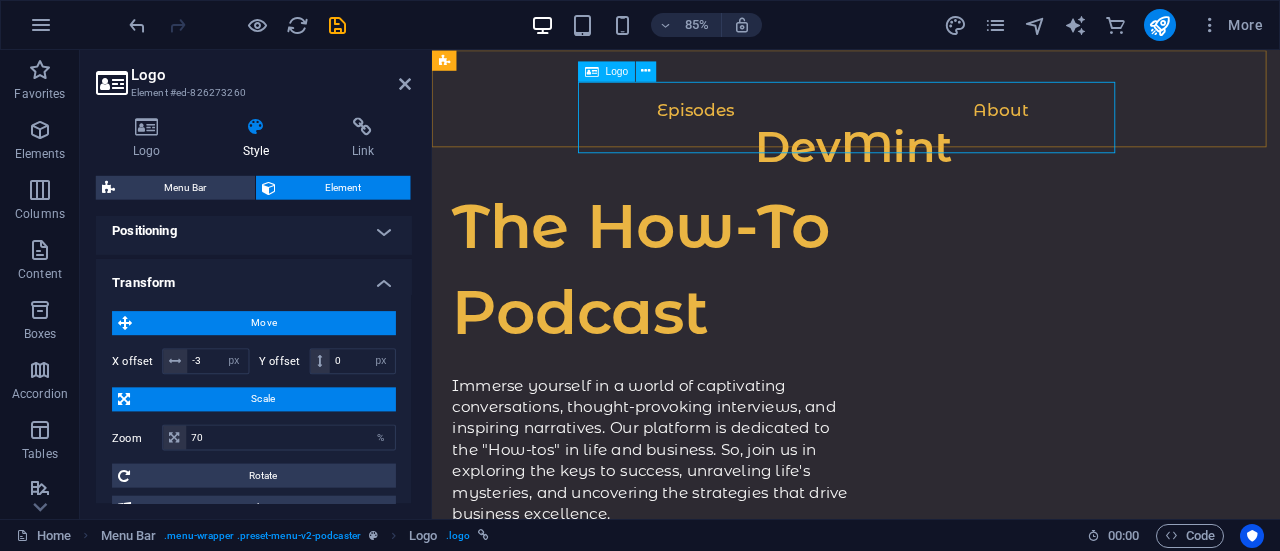 click on "DevMint" at bounding box center [928, 170] 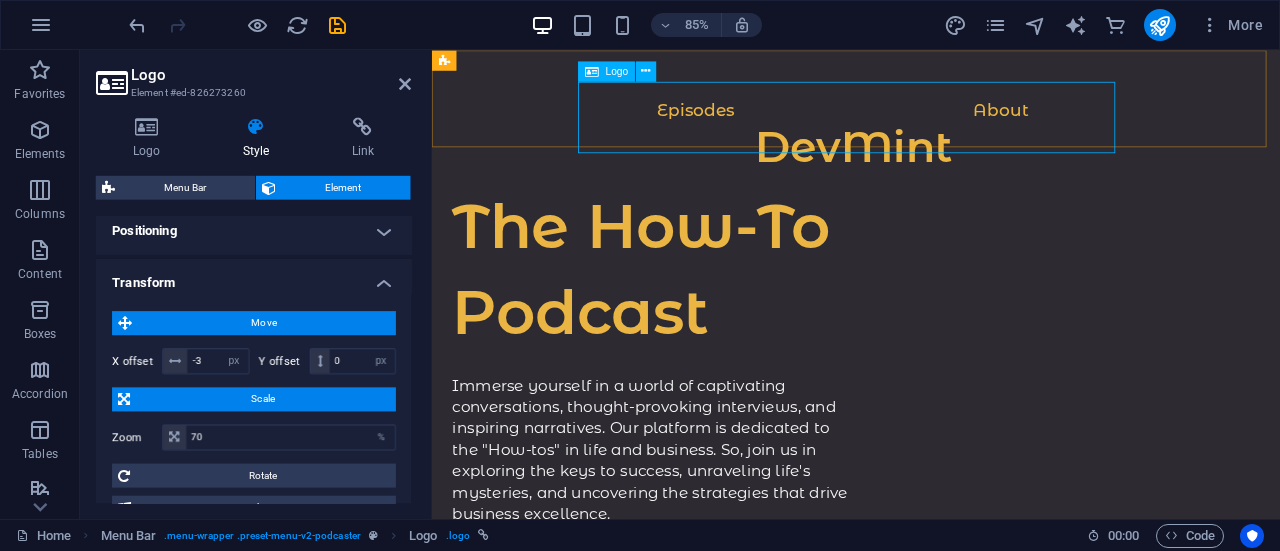 click on "DevMint" at bounding box center (928, 170) 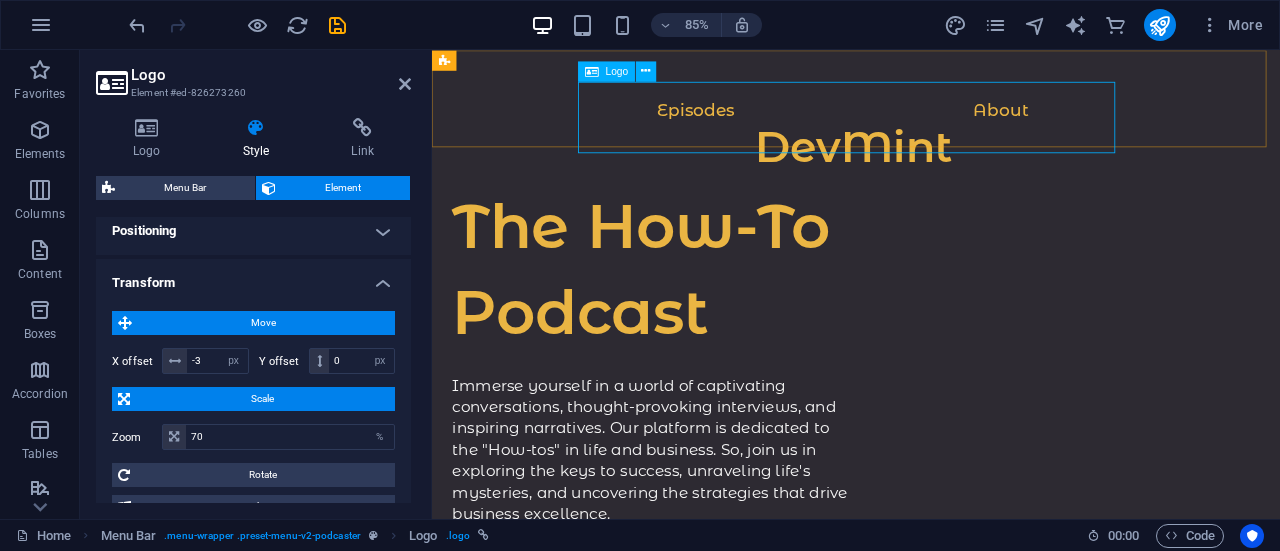 click on "DevMint" at bounding box center [928, 170] 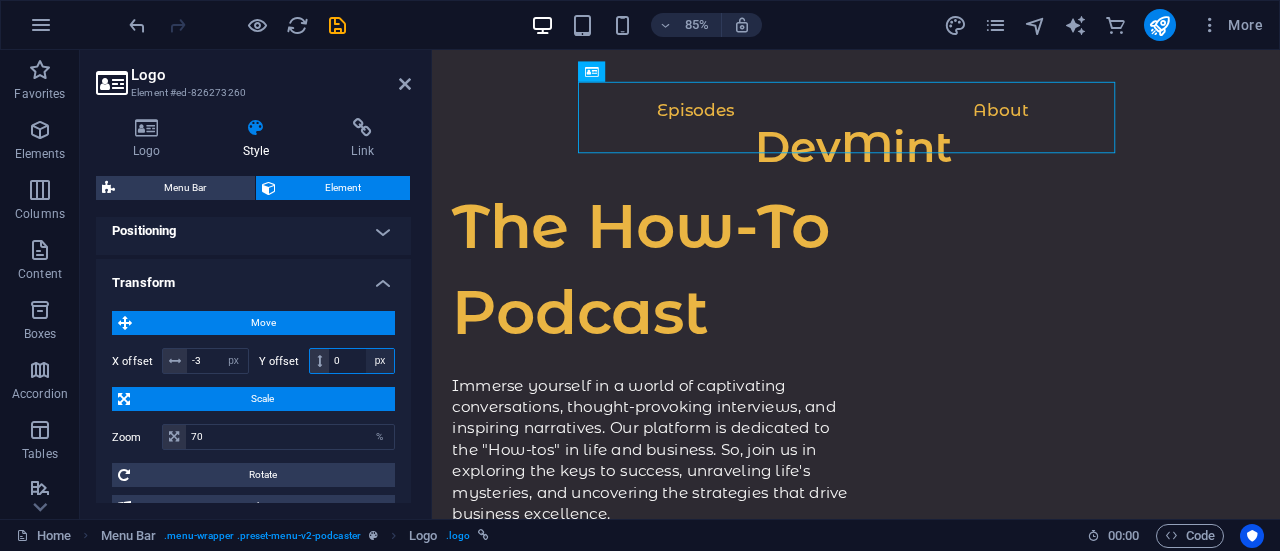 click on "px rem % em vh vw" at bounding box center [380, 361] 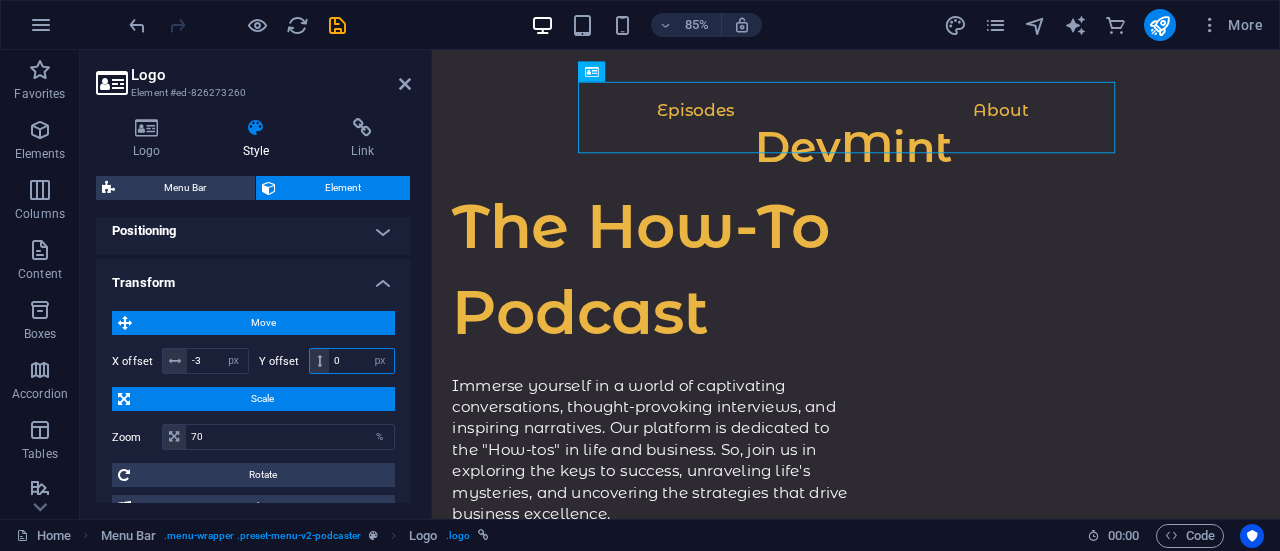 click on "0" at bounding box center [361, 361] 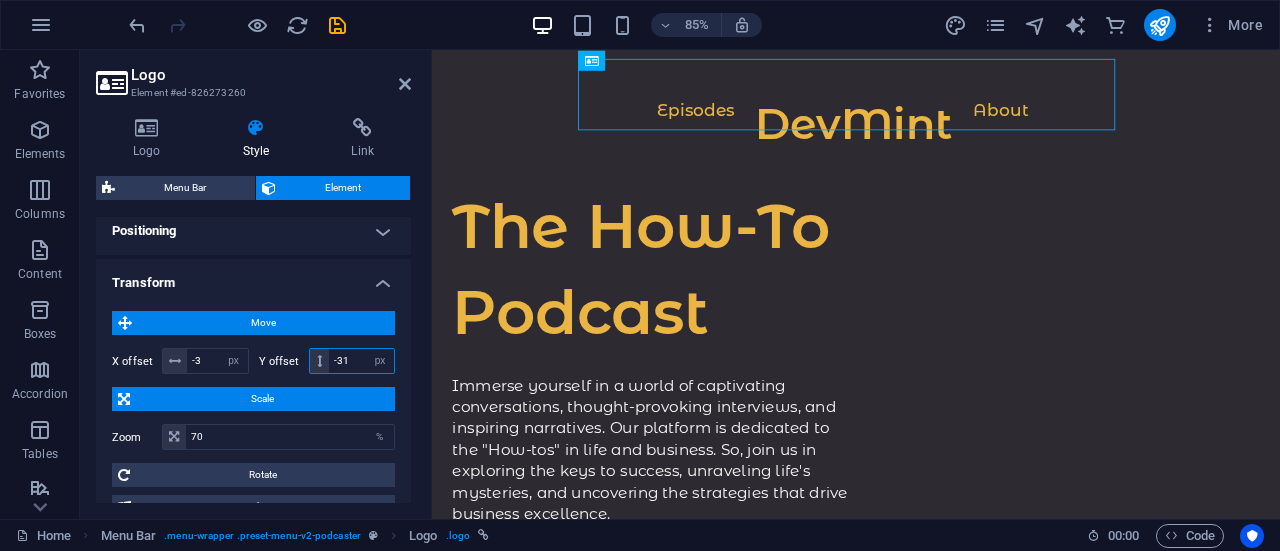 type on "-32" 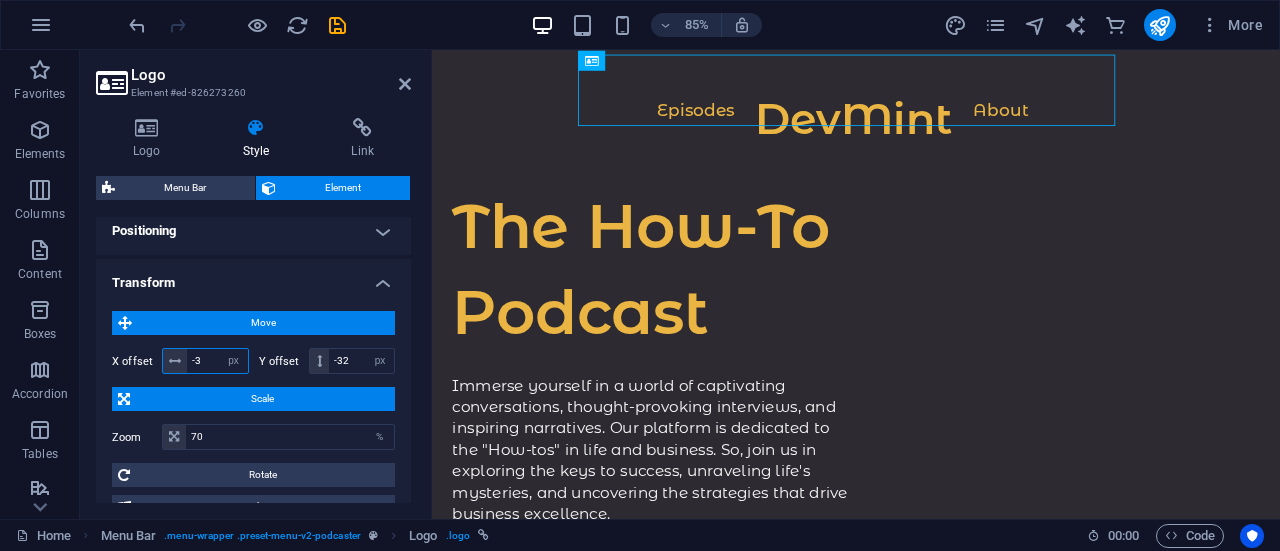 click on "-3" at bounding box center (217, 361) 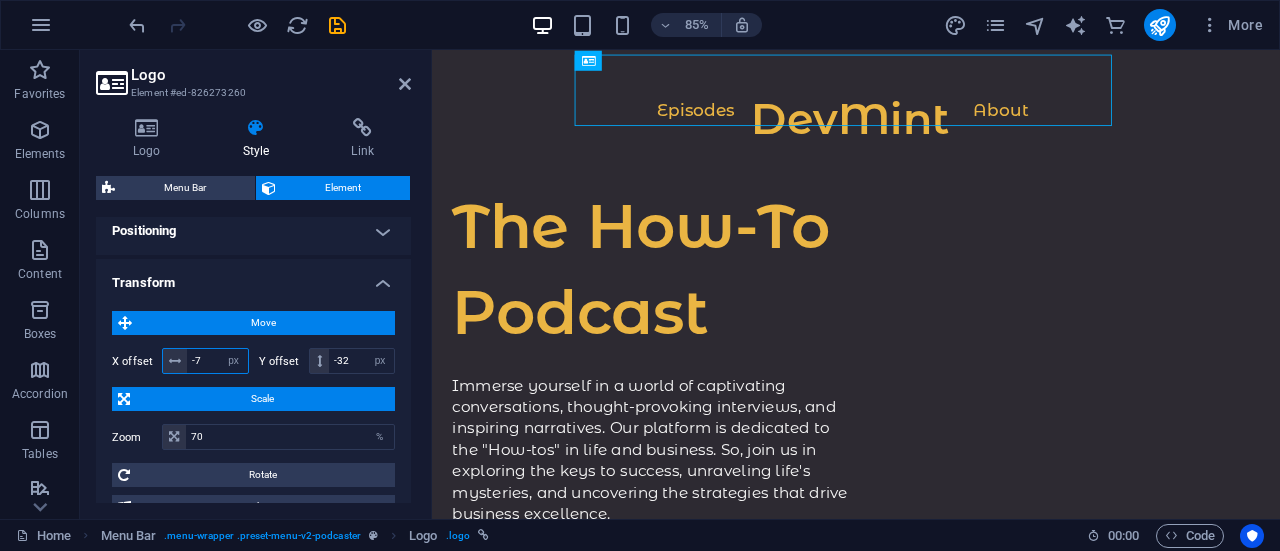 type on "-6" 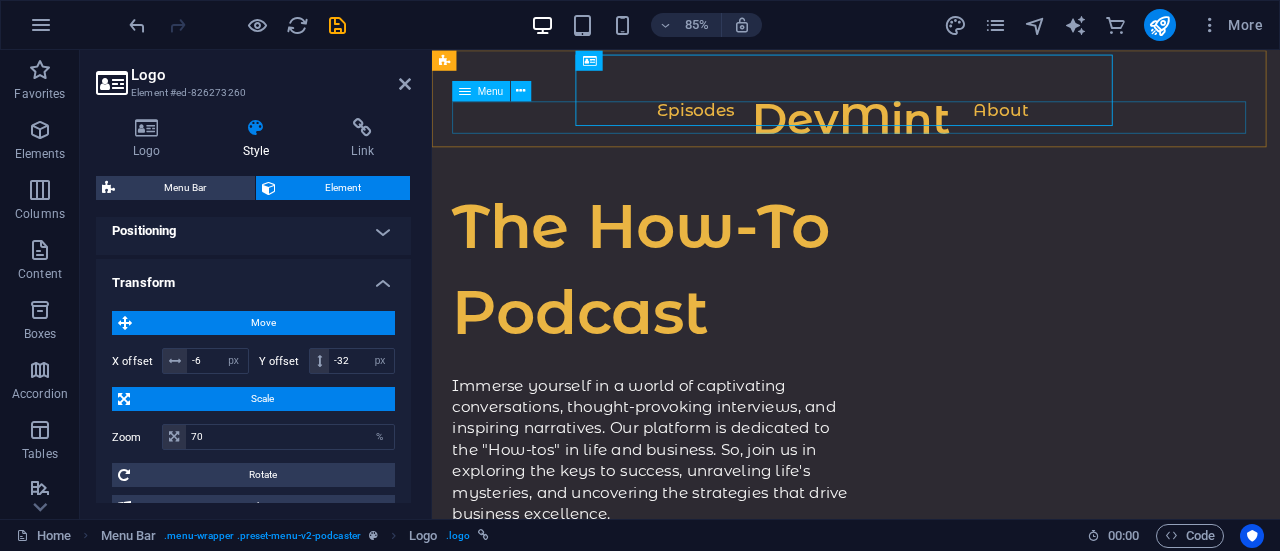 click on "Episodes About" at bounding box center [931, 128] 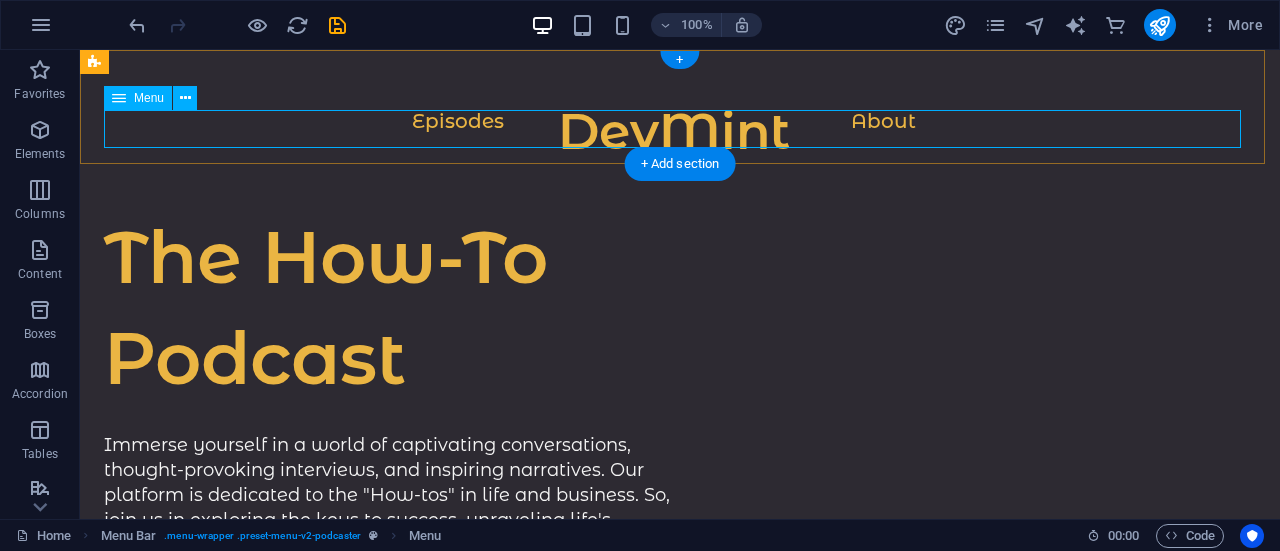 click on "Episodes About" at bounding box center (680, 128) 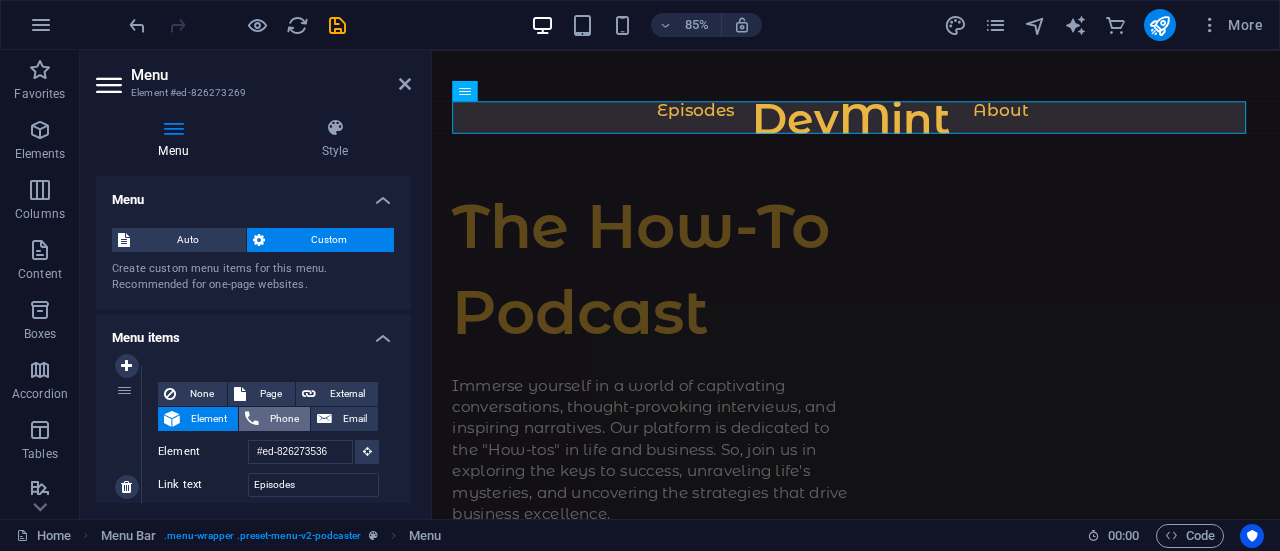 scroll, scrollTop: 43, scrollLeft: 0, axis: vertical 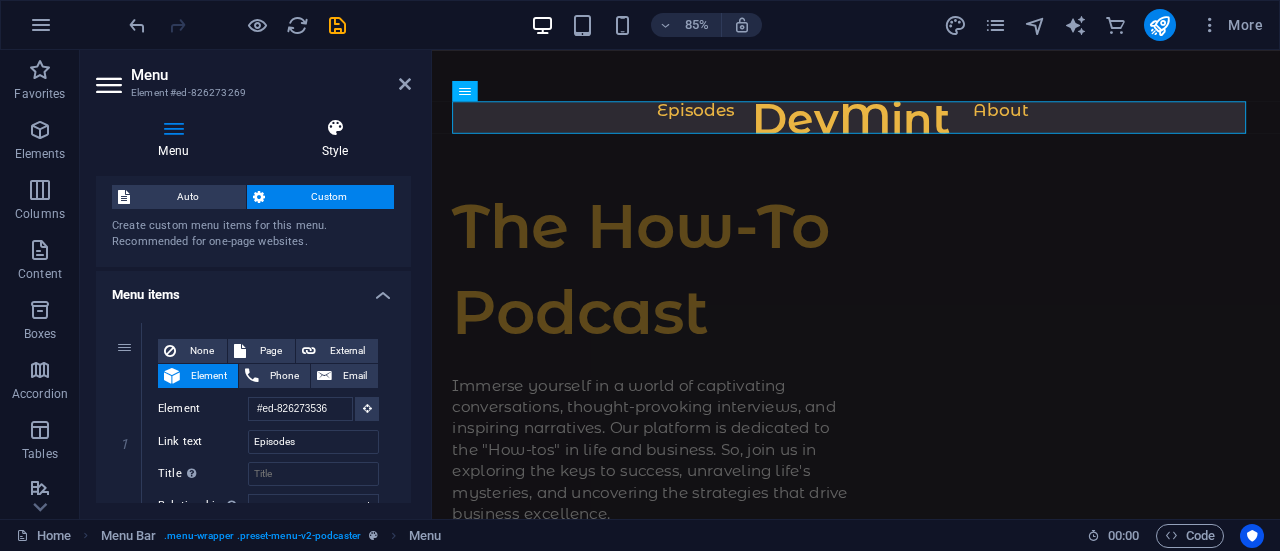 click on "Style" at bounding box center [335, 139] 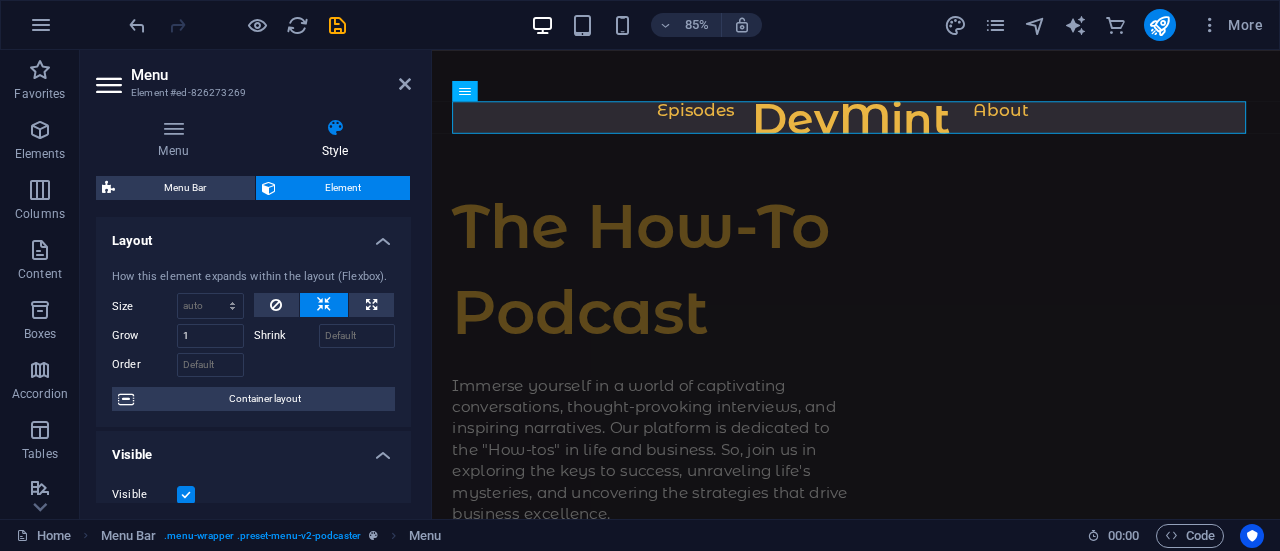 click on "Style" at bounding box center [335, 139] 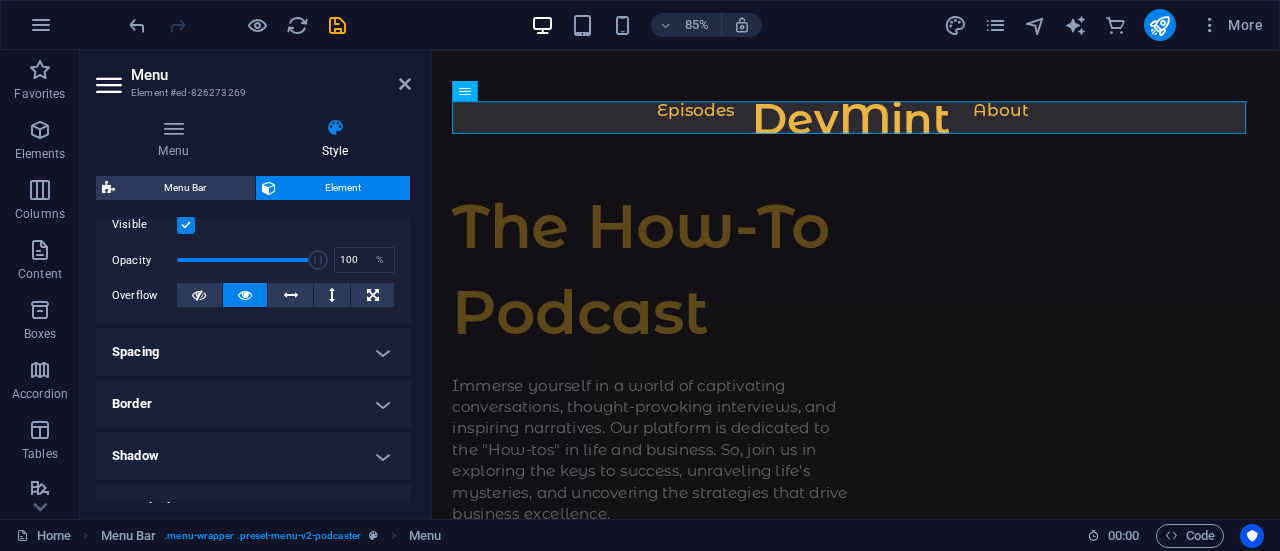 scroll, scrollTop: 558, scrollLeft: 0, axis: vertical 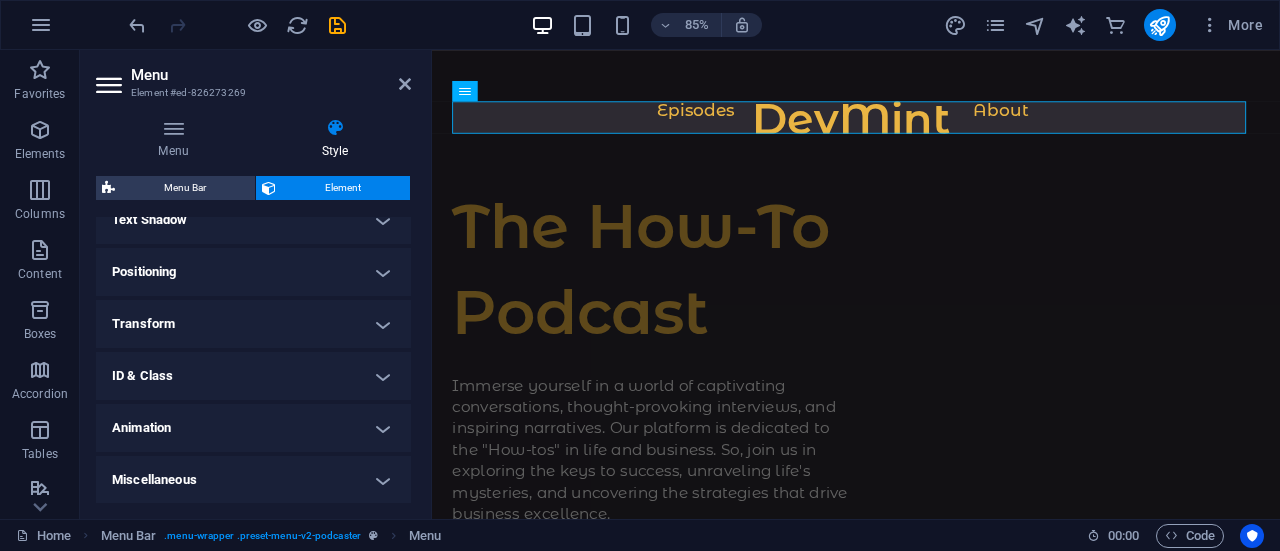click on "Transform" at bounding box center [253, 324] 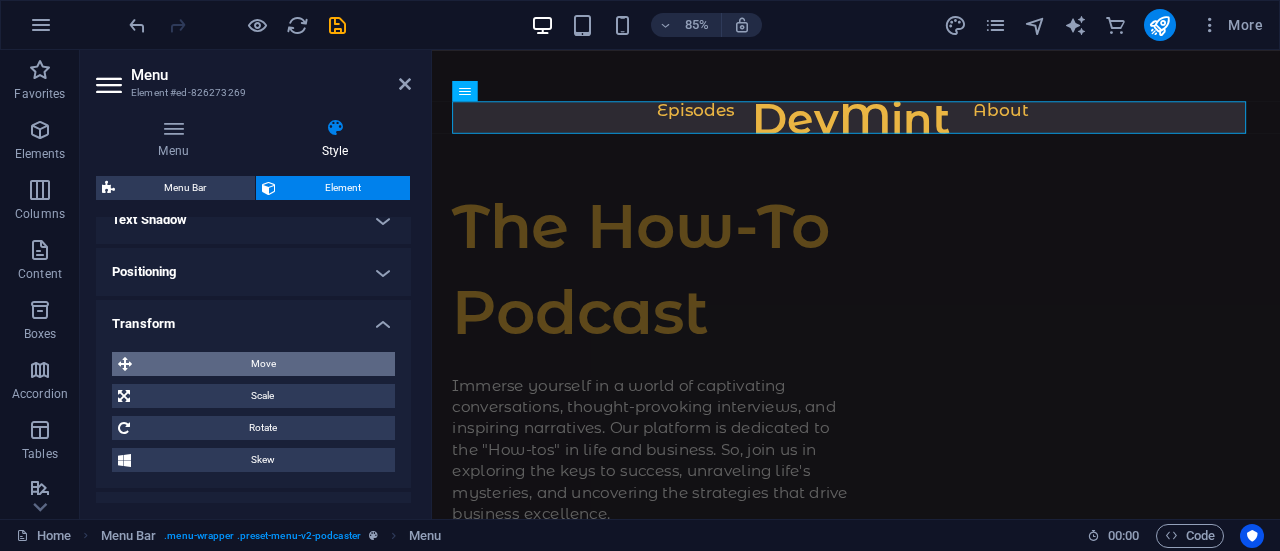 click on "Move" at bounding box center [263, 364] 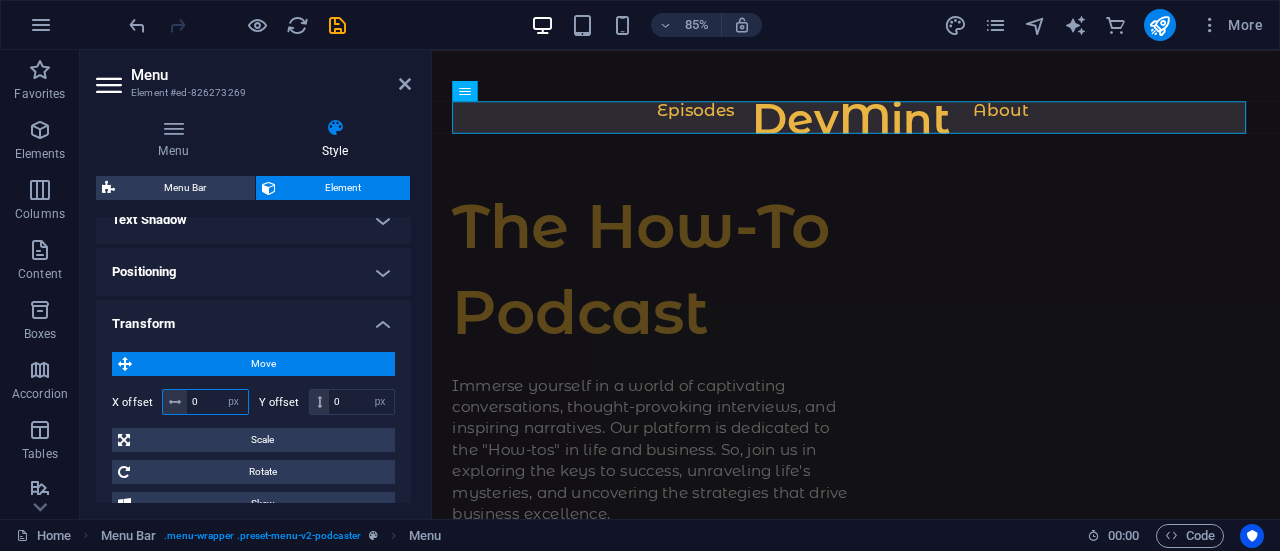 click on "0" at bounding box center [217, 402] 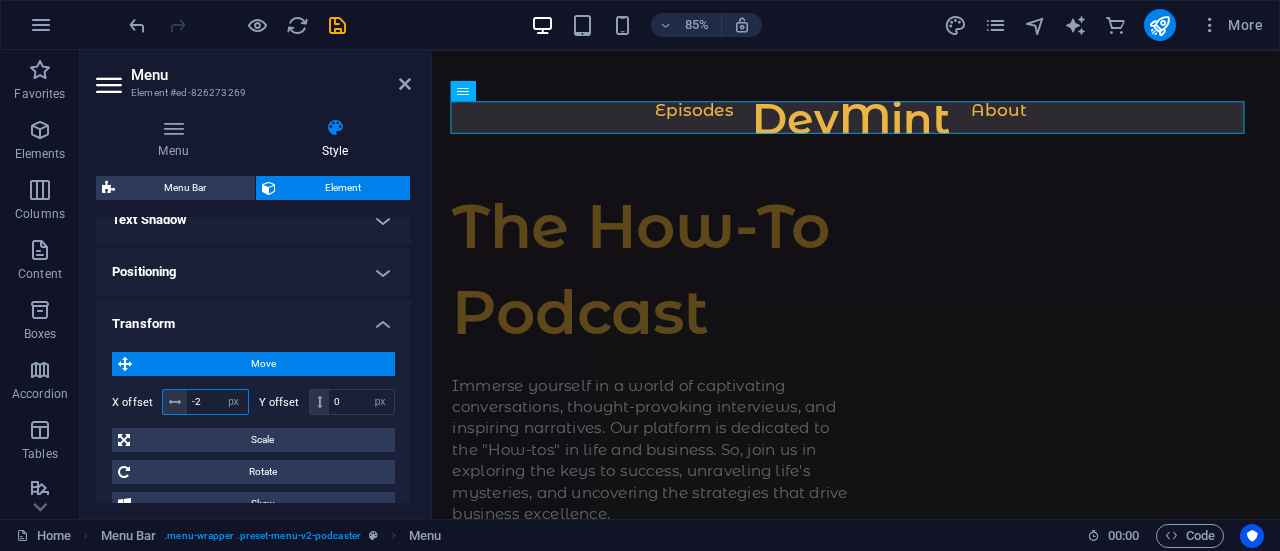 type on "-1" 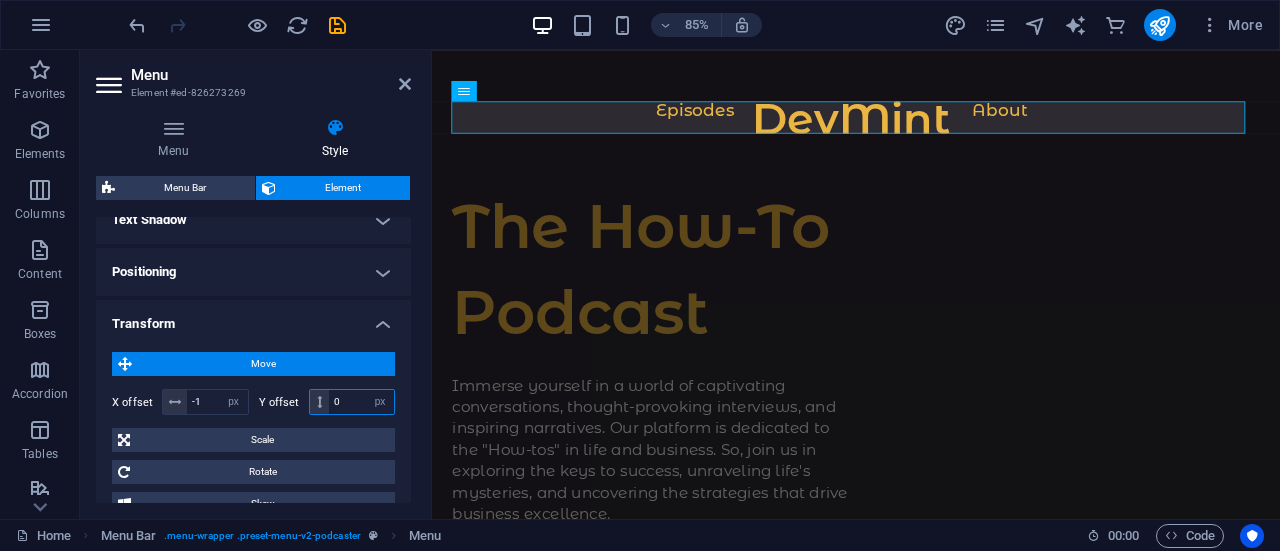 click on "0" at bounding box center (361, 402) 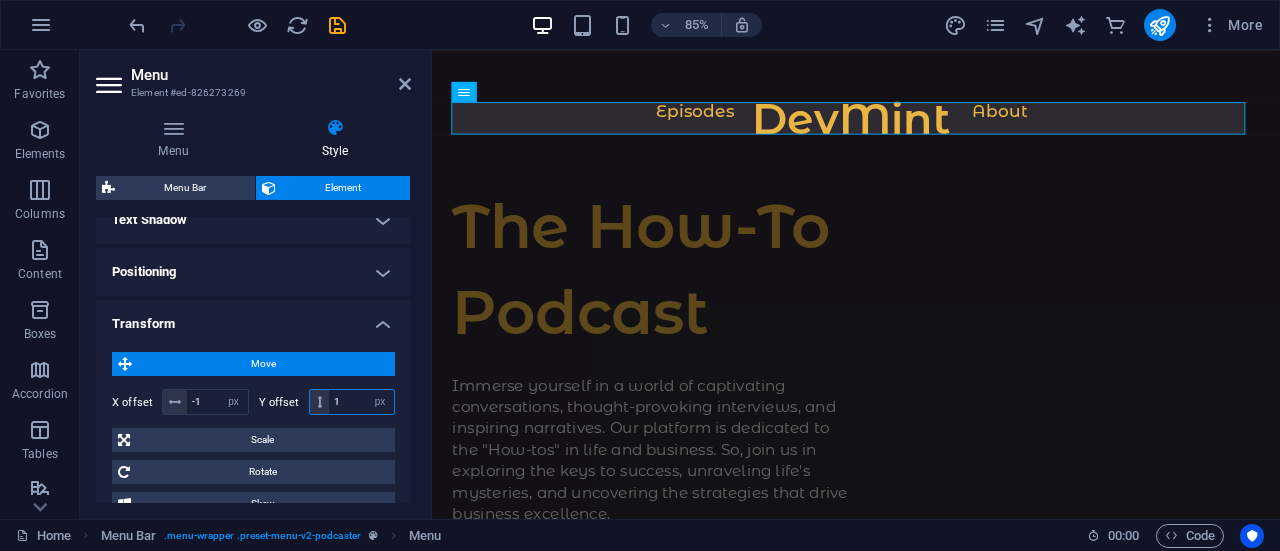 type on "2" 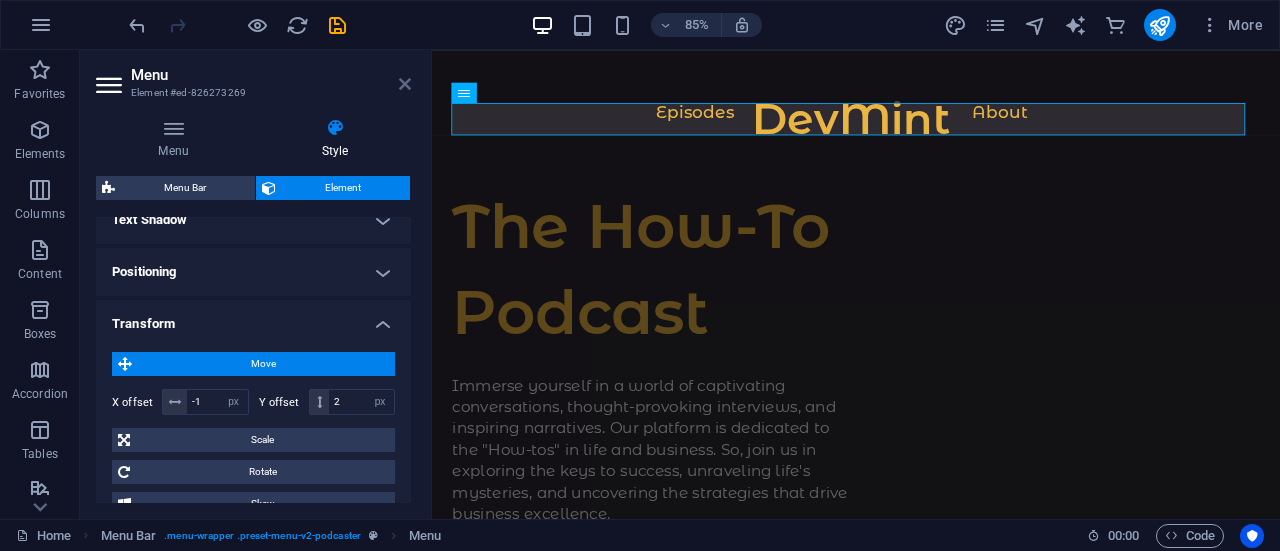 click at bounding box center (405, 84) 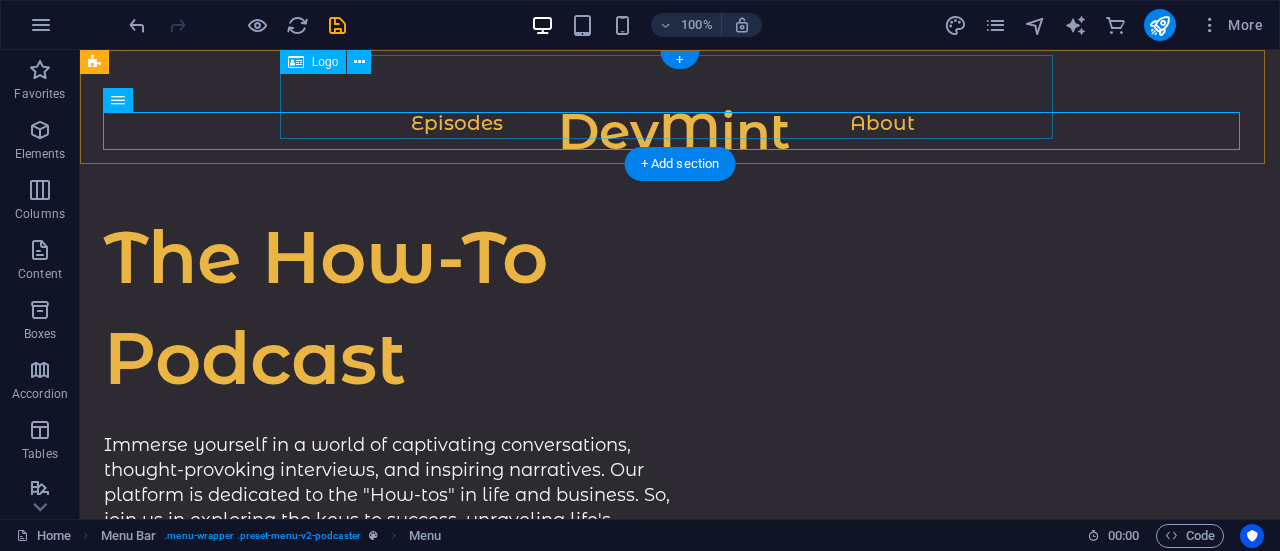 click on "DevMint" at bounding box center [674, 138] 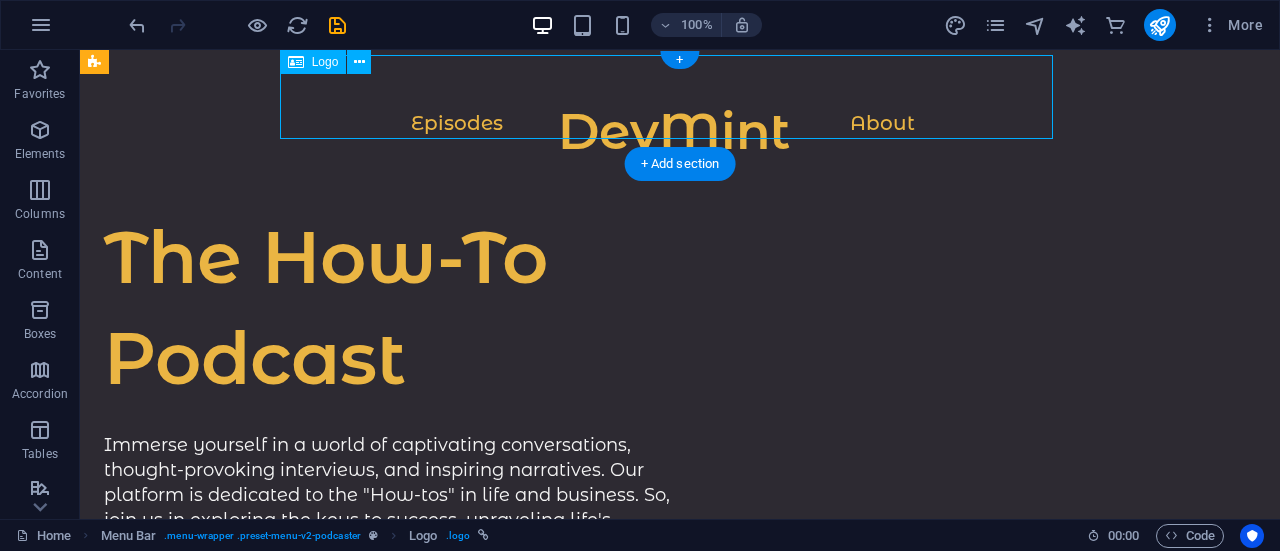 click on "DevMint" at bounding box center [674, 138] 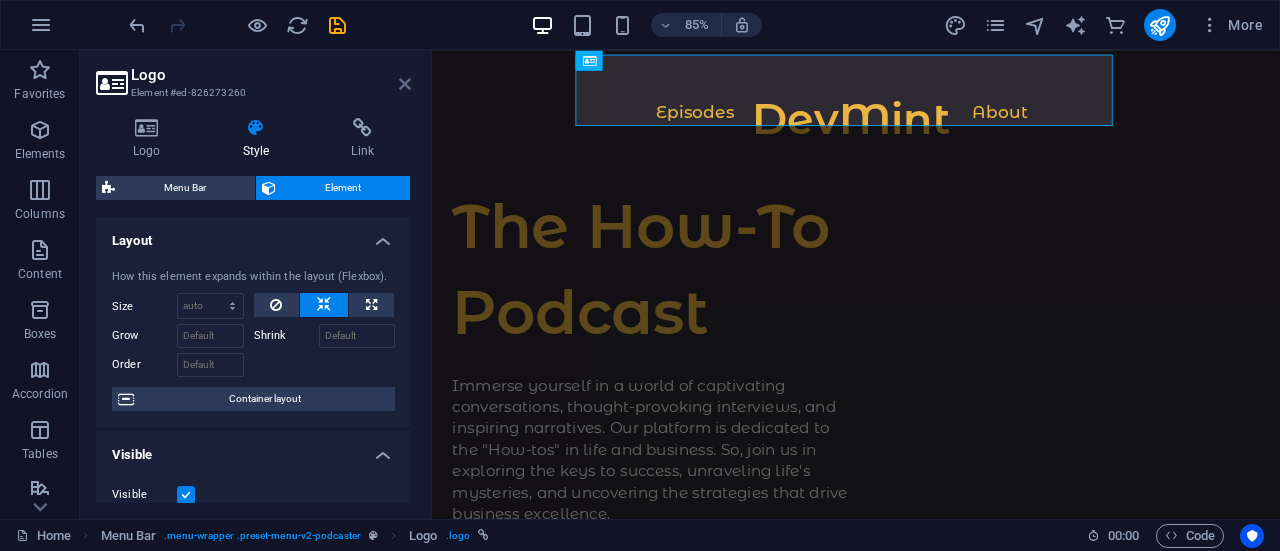 click at bounding box center [405, 84] 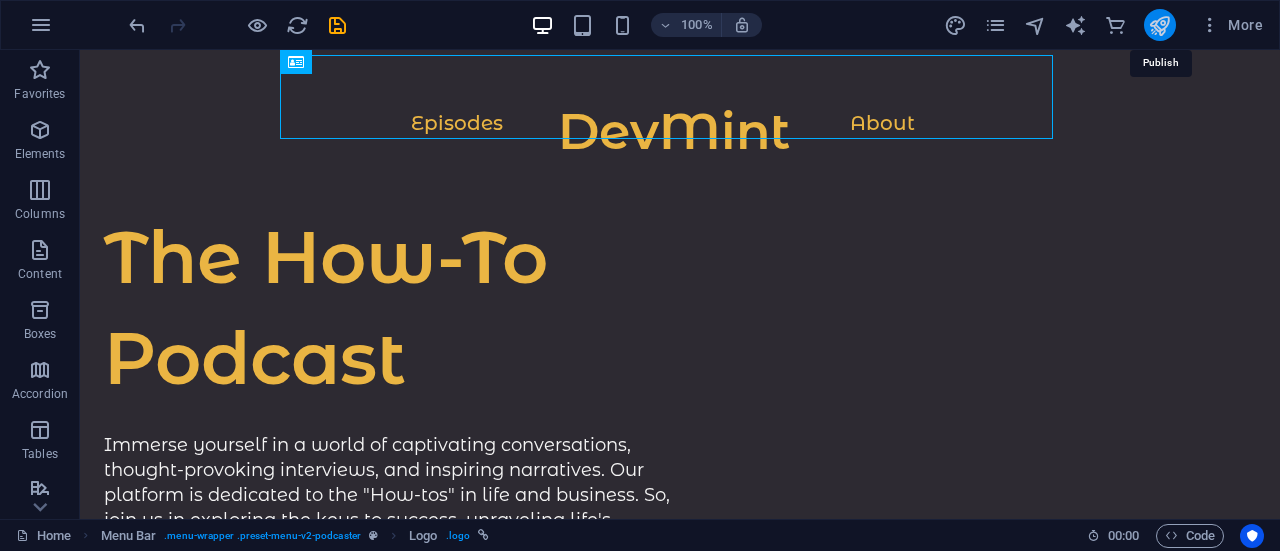 click at bounding box center (1159, 25) 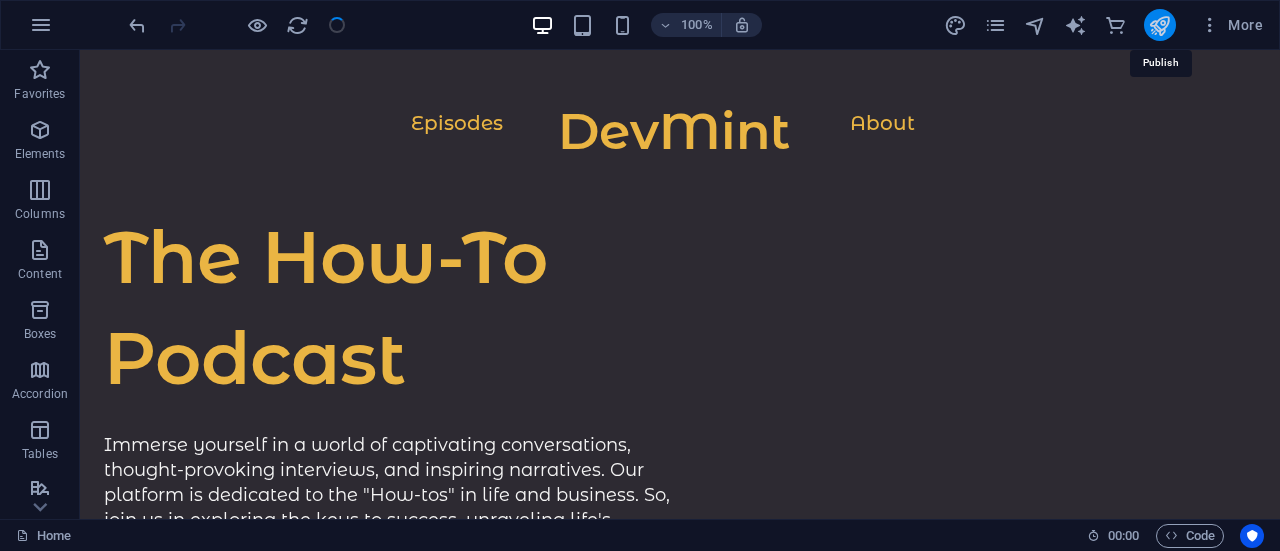 click at bounding box center [1159, 25] 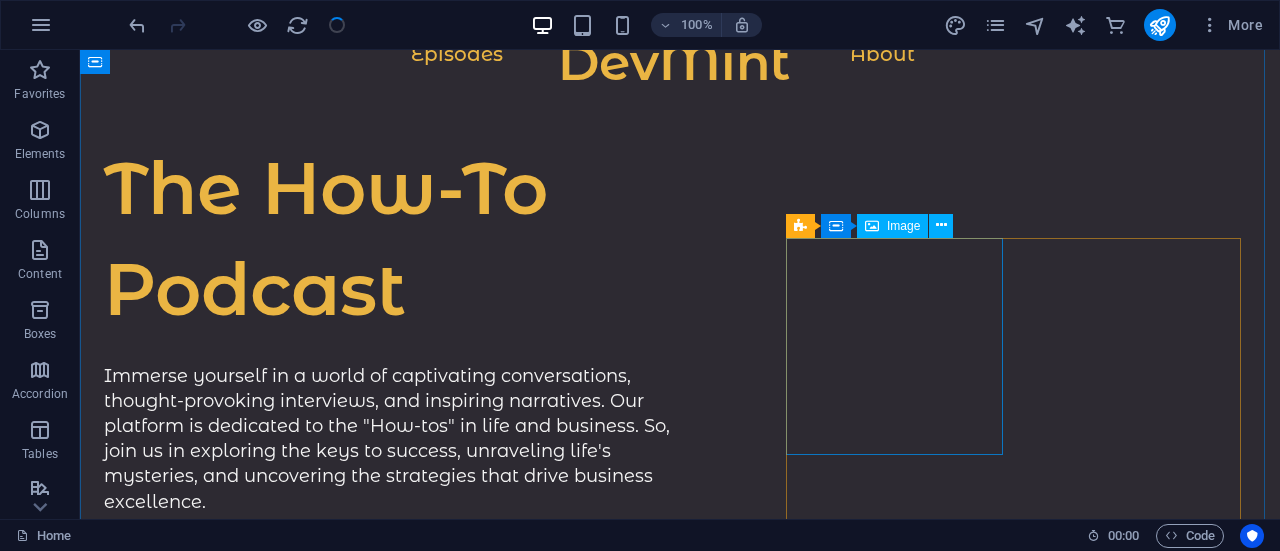 scroll, scrollTop: 70, scrollLeft: 0, axis: vertical 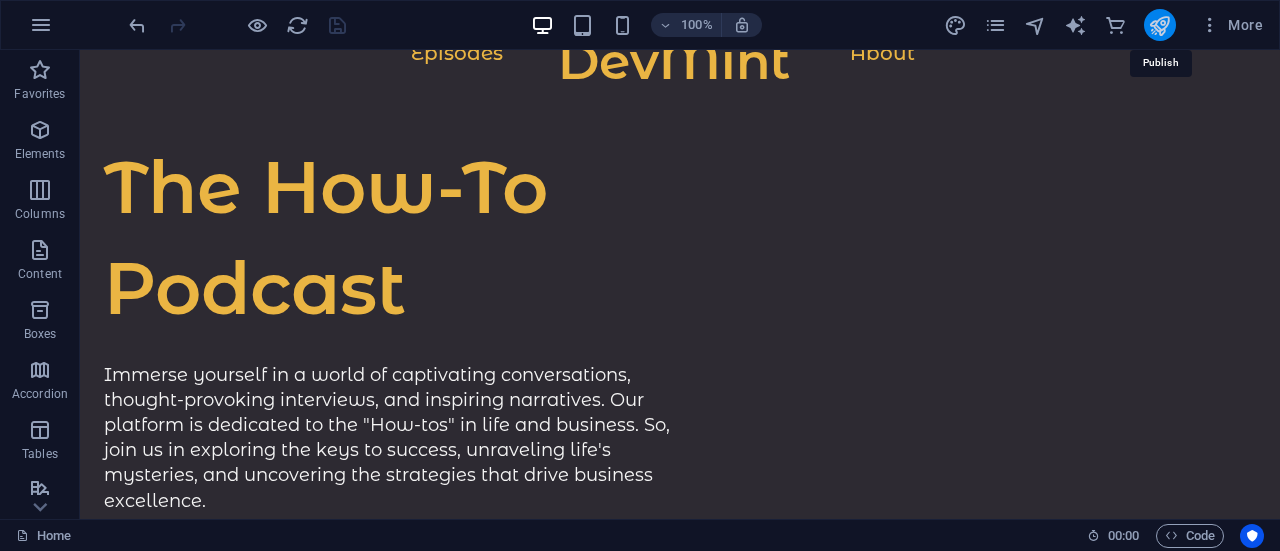 click at bounding box center [1160, 25] 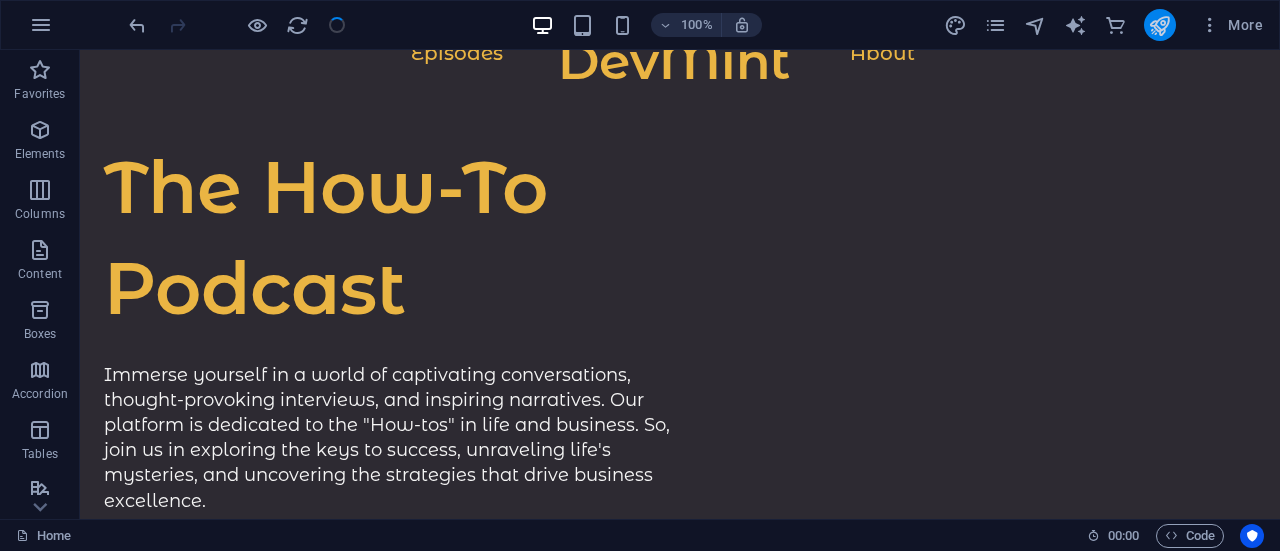 click at bounding box center (1160, 25) 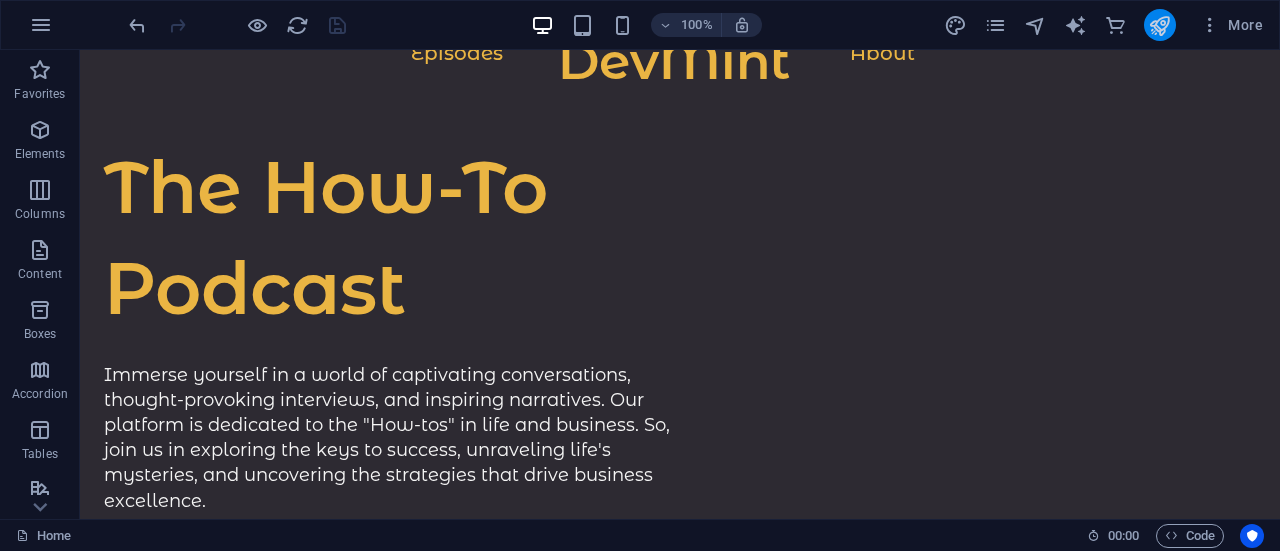 click at bounding box center [1160, 25] 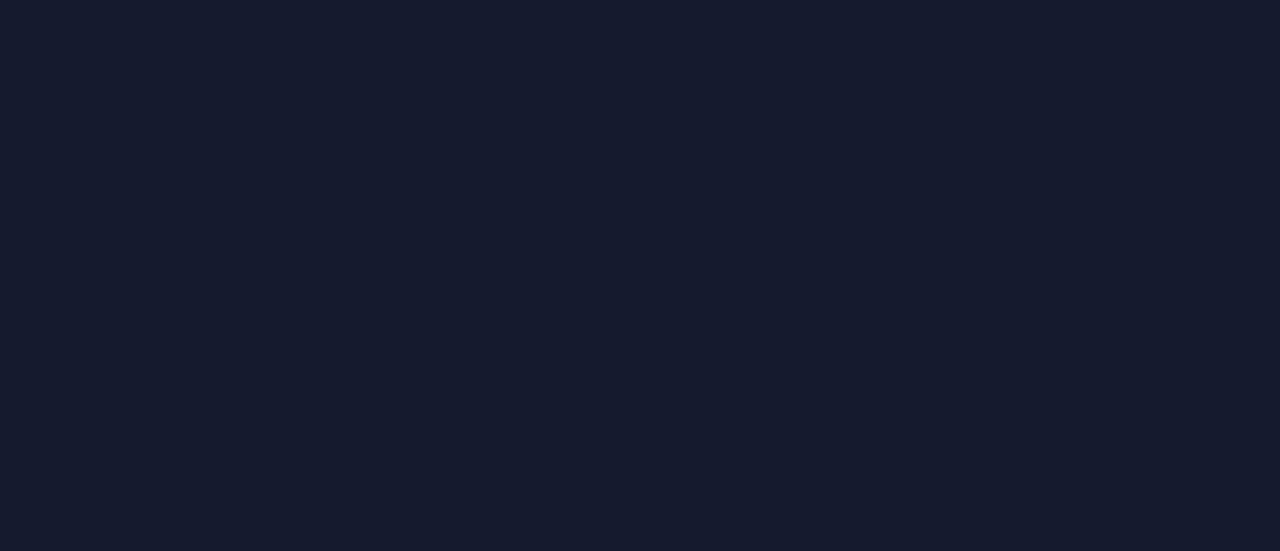 scroll, scrollTop: 0, scrollLeft: 0, axis: both 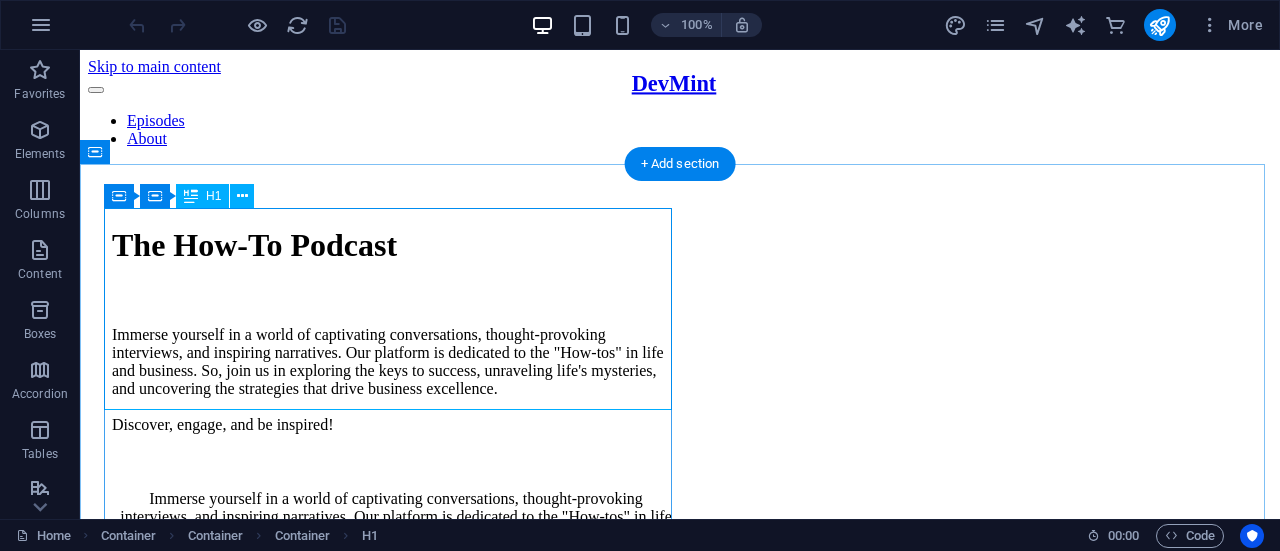 click on "The How-To Podcast" at bounding box center [396, 245] 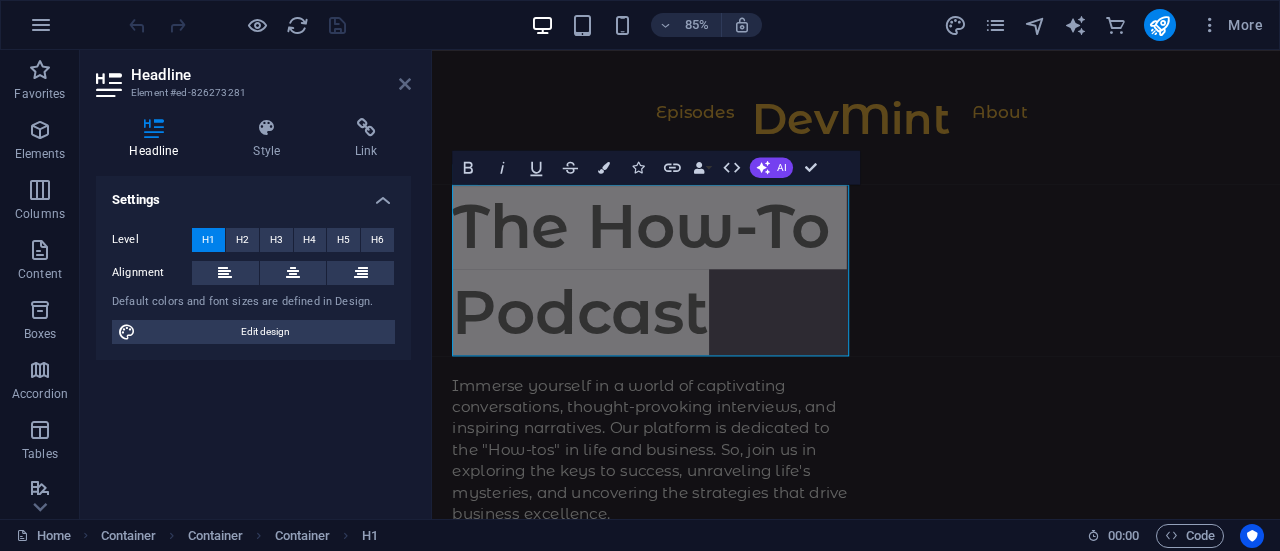 click at bounding box center (405, 84) 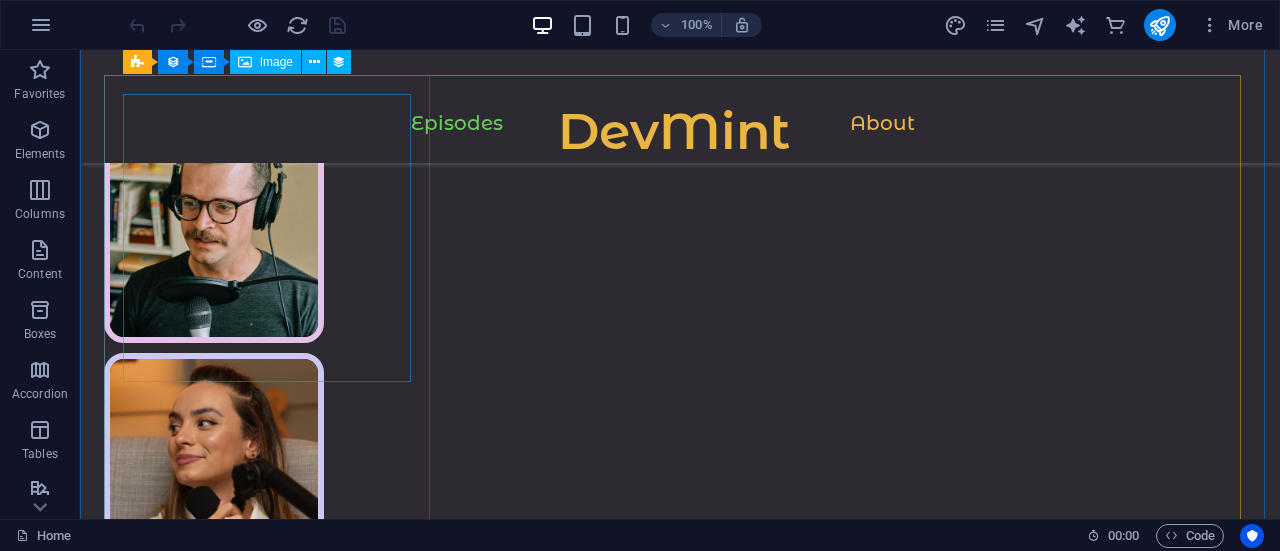 scroll, scrollTop: 1181, scrollLeft: 0, axis: vertical 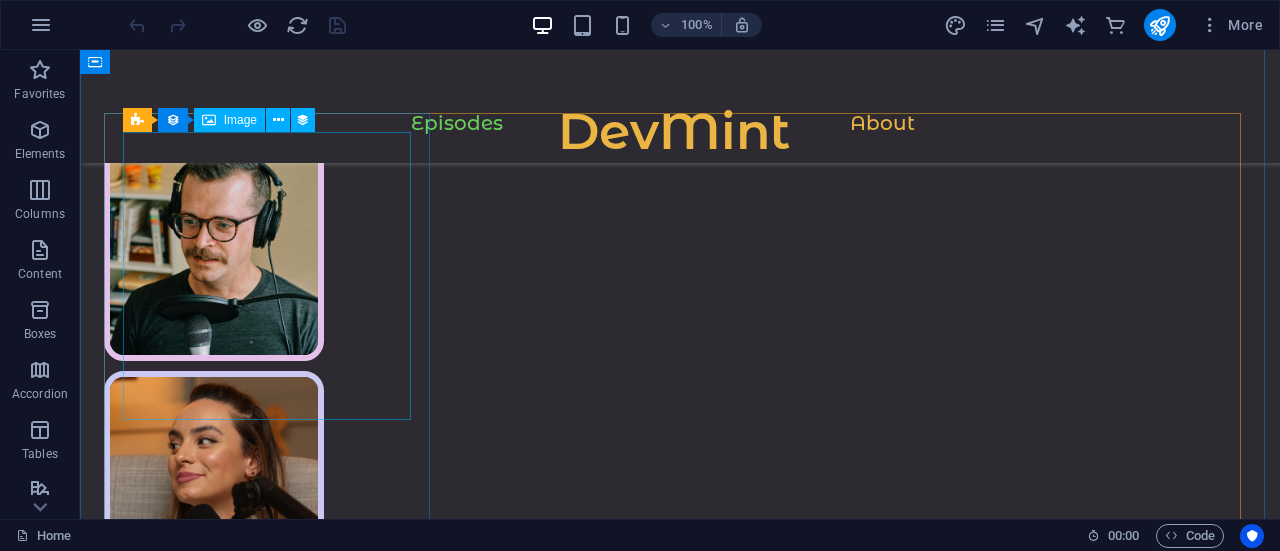 click at bounding box center [680, 1966] 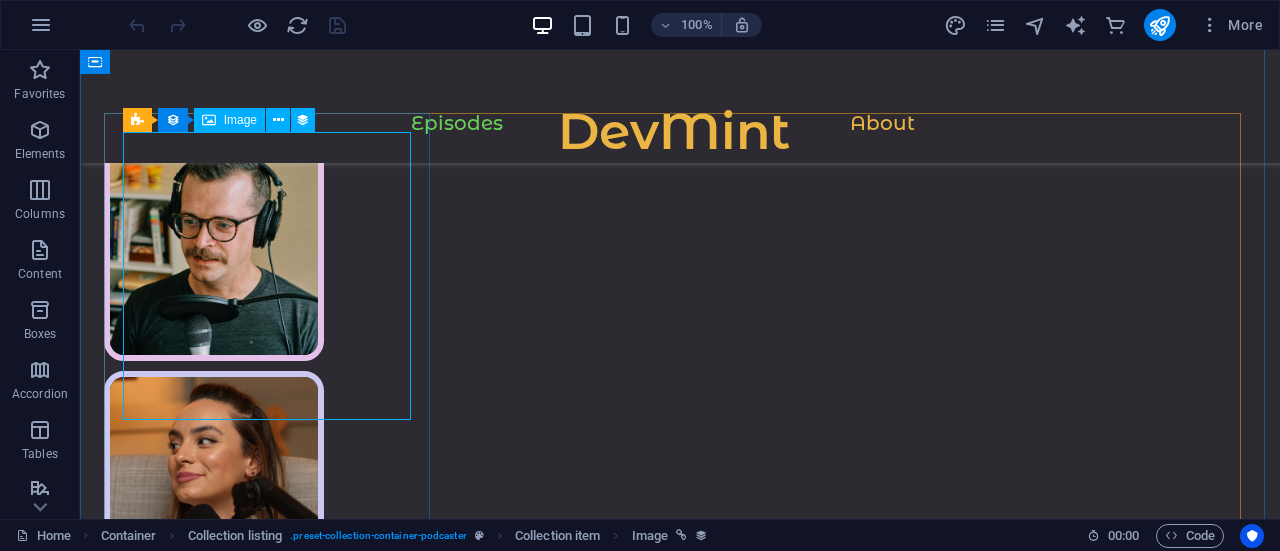 click at bounding box center [680, 1966] 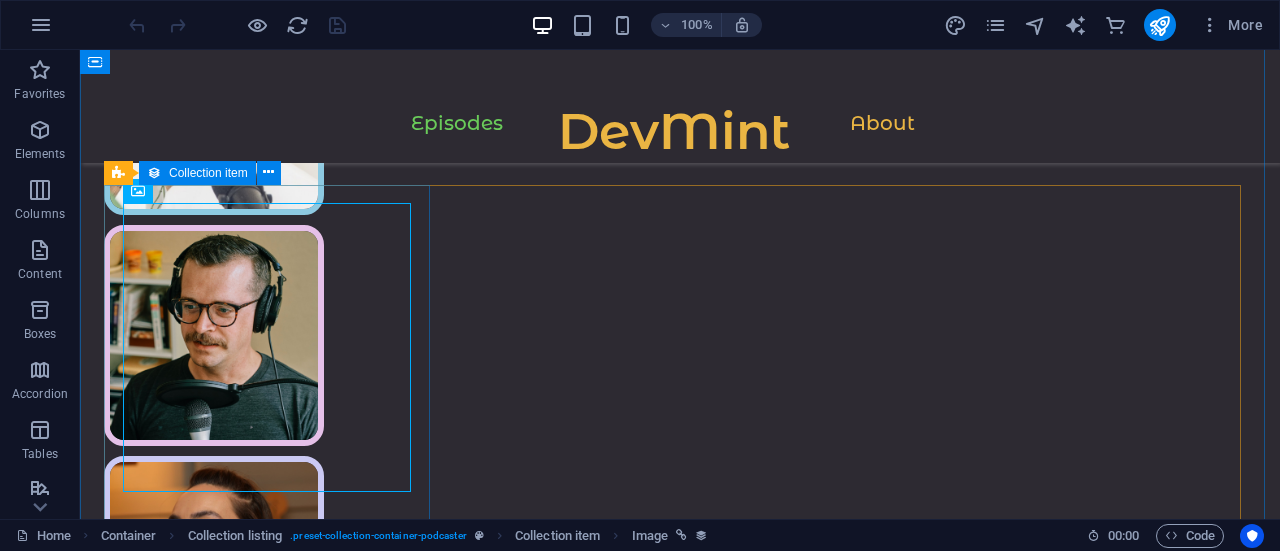 scroll, scrollTop: 1073, scrollLeft: 0, axis: vertical 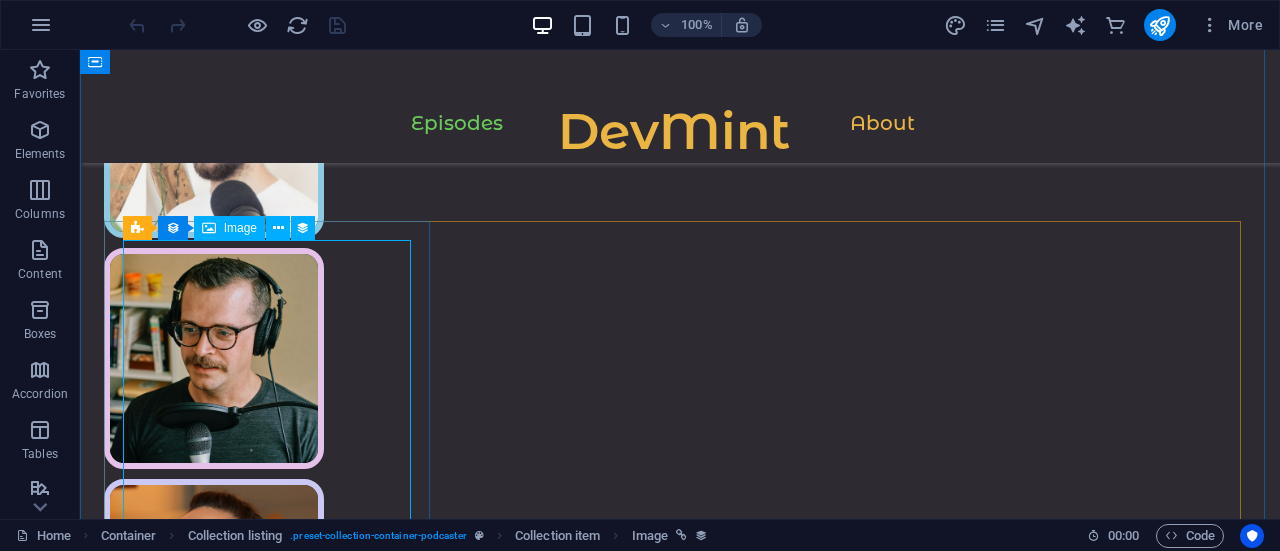 click at bounding box center [680, 2074] 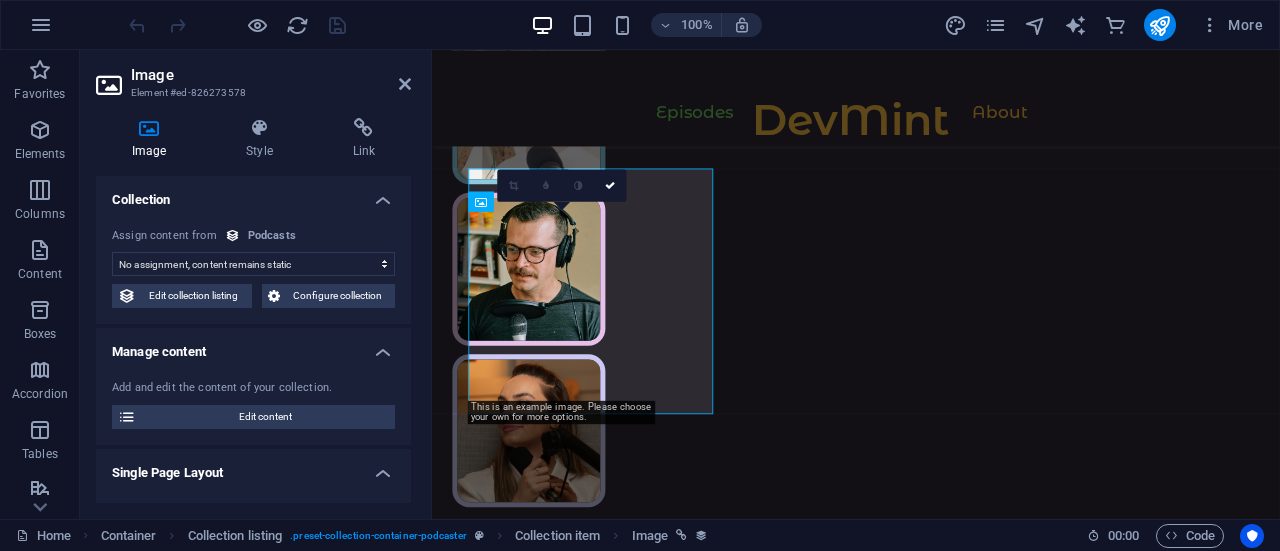 scroll, scrollTop: 1124, scrollLeft: 0, axis: vertical 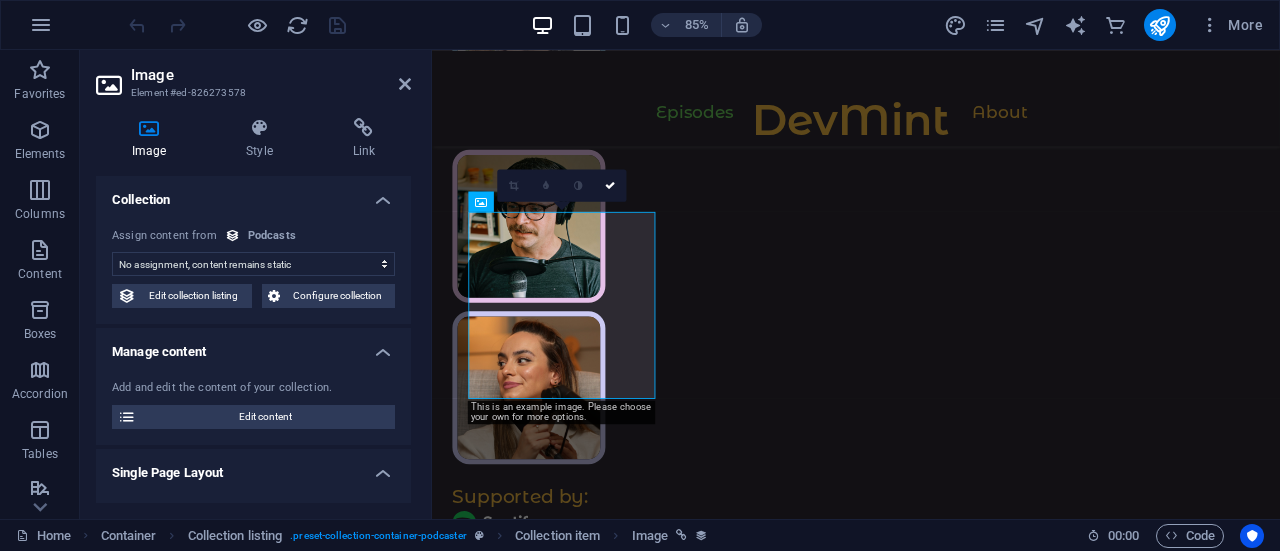select on "podcast-image" 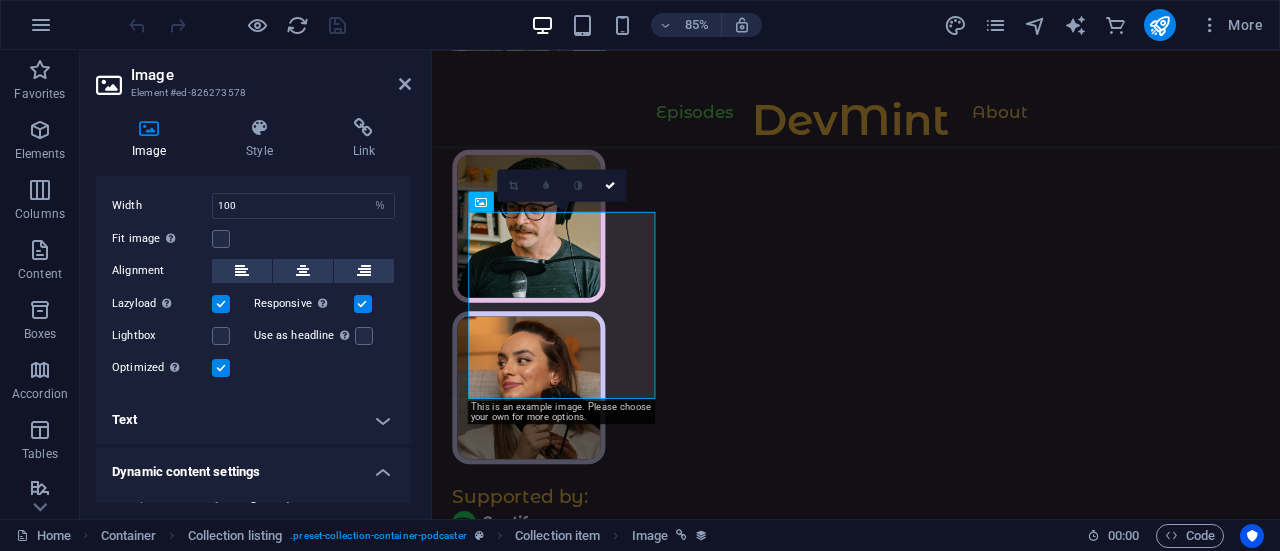 scroll, scrollTop: 602, scrollLeft: 0, axis: vertical 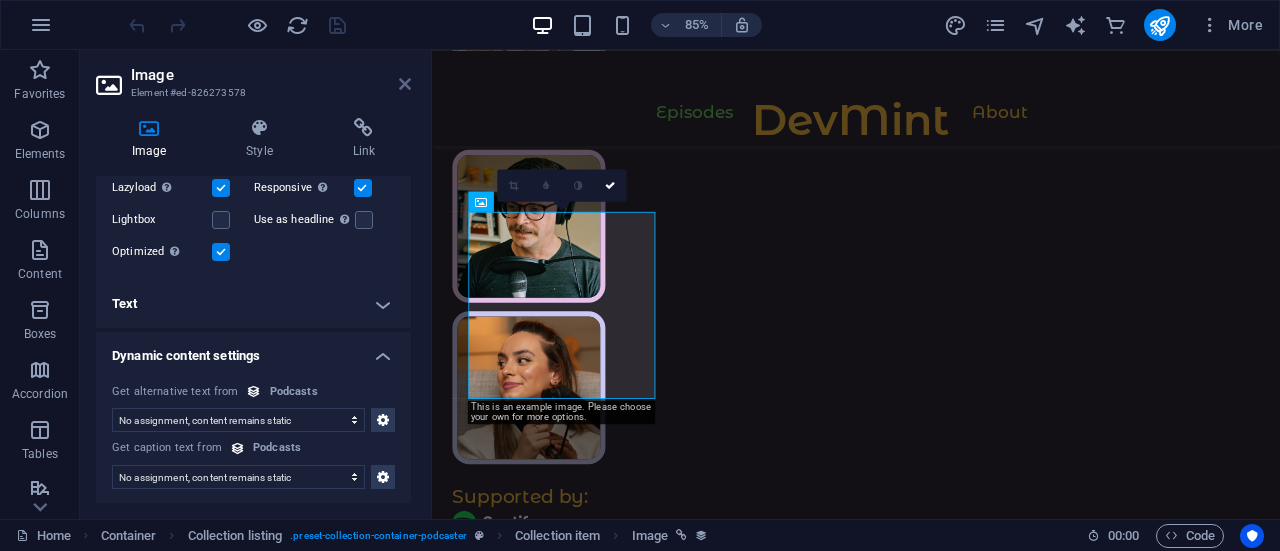 drag, startPoint x: 416, startPoint y: 83, endPoint x: 401, endPoint y: 84, distance: 15.033297 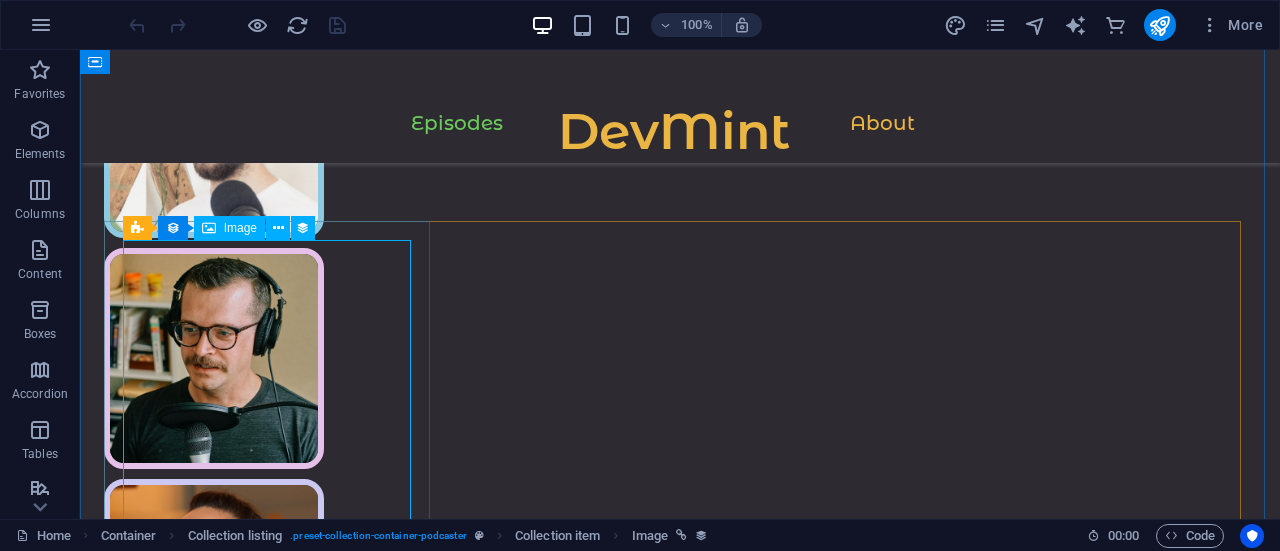 click on "Image" at bounding box center (240, 228) 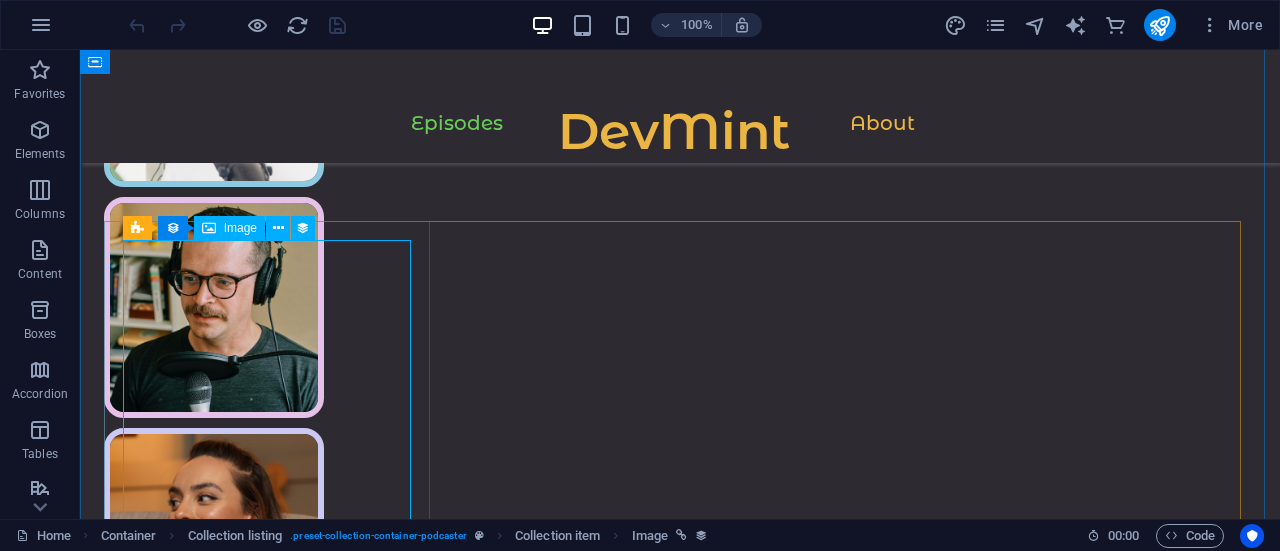 select on "podcast-image" 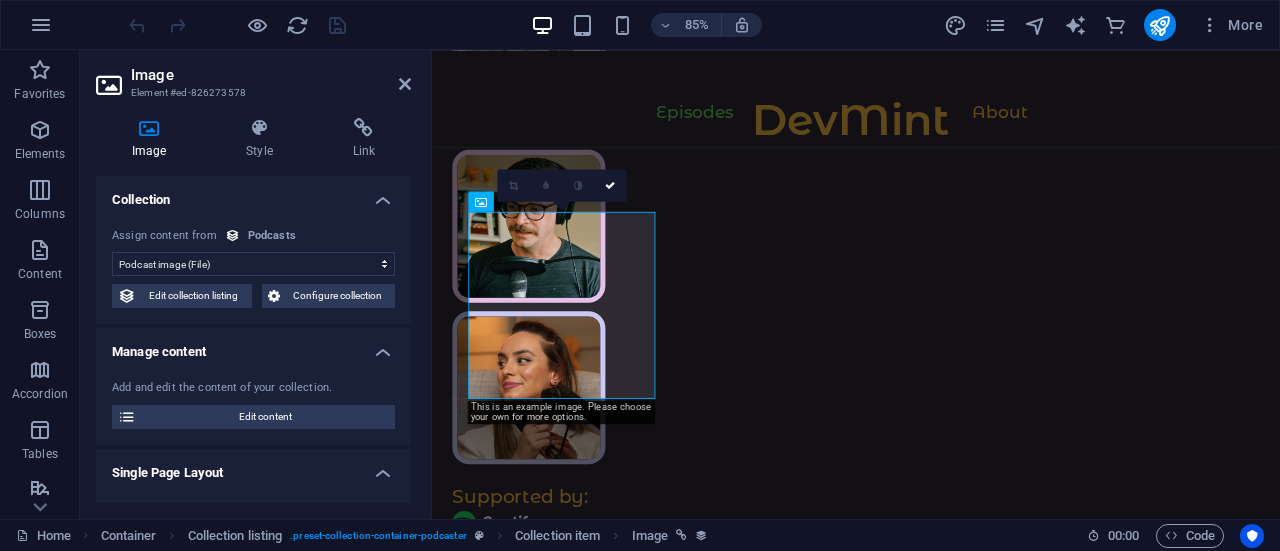 click on "No assignment, content remains static Created at (Date) Updated at (Date) Podcast image (File) Podcast title (Plain Text) Slug (Plain Text) Podcast topic (Choice) Host (Plain Text) Duration (Plain Text) Episode number (Plain Text) Podcast date (Date) Podcast description (CMS)" at bounding box center (253, 264) 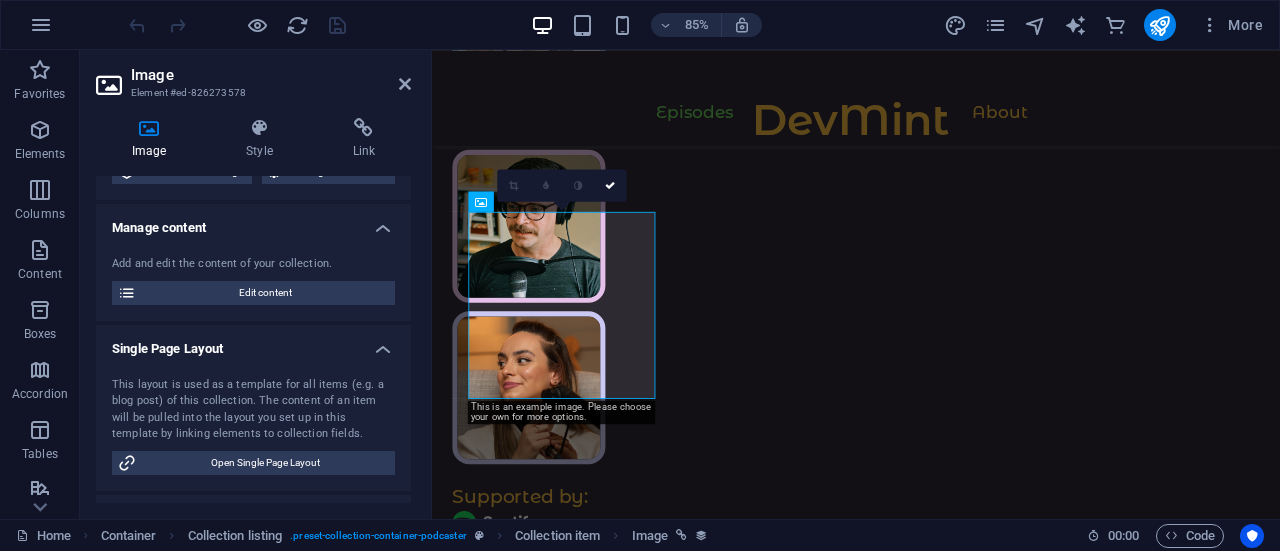 scroll, scrollTop: 0, scrollLeft: 0, axis: both 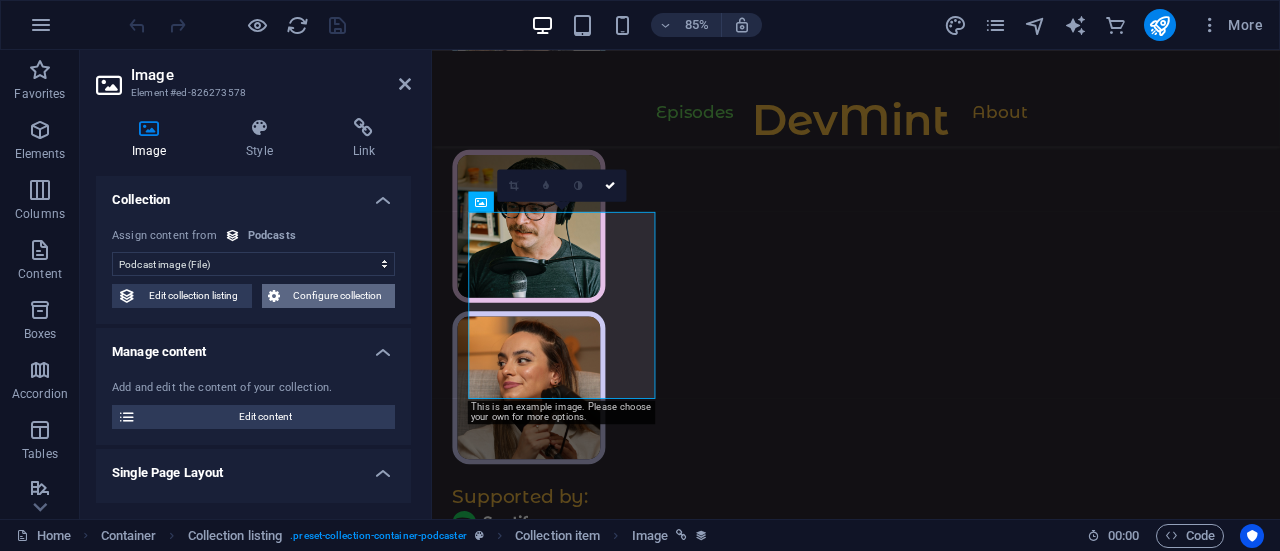 click on "Configure collection" at bounding box center (338, 296) 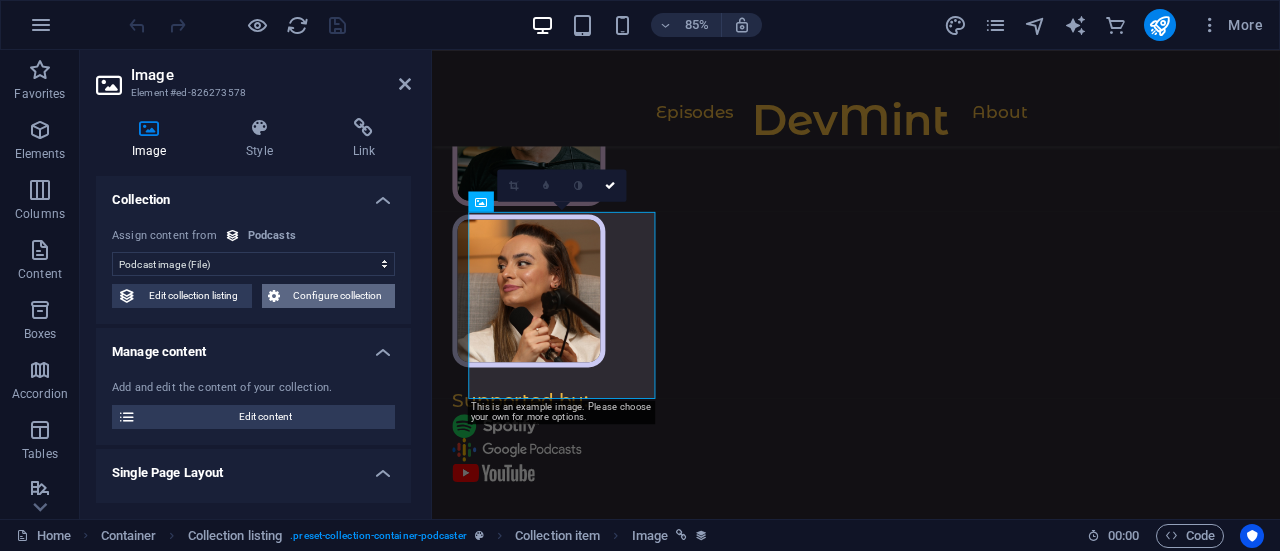 scroll, scrollTop: 0, scrollLeft: 0, axis: both 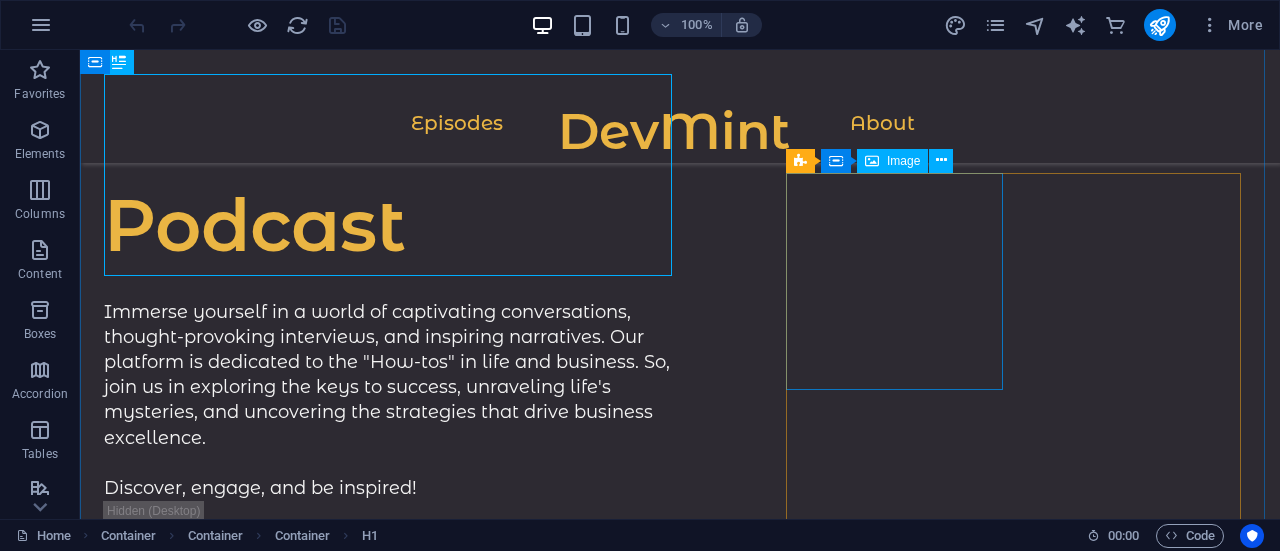 click at bounding box center [214, 837] 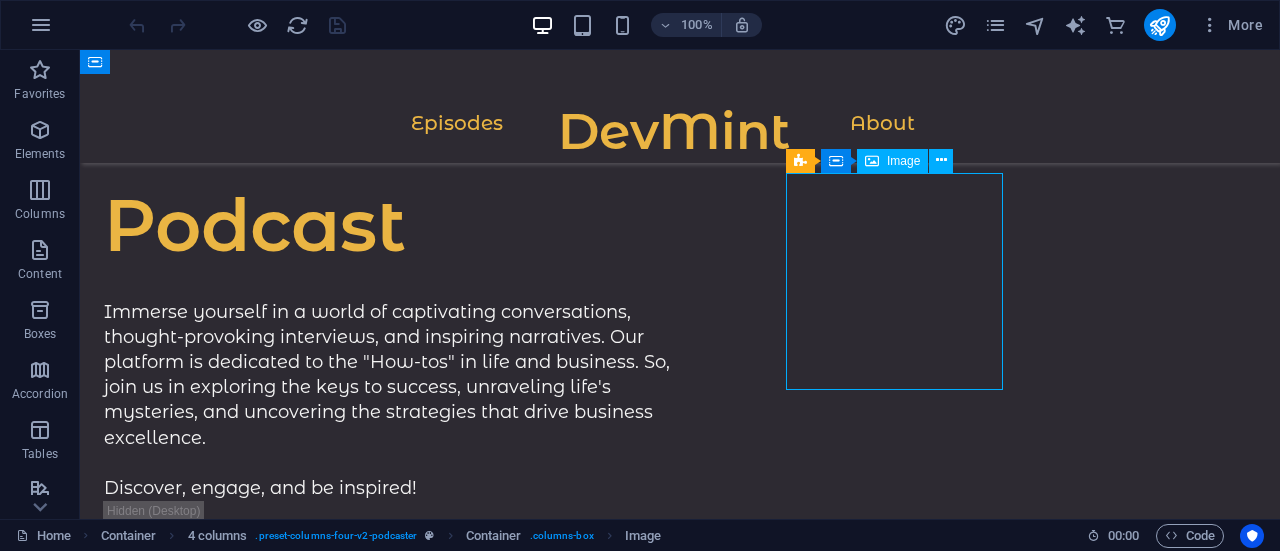click at bounding box center (214, 837) 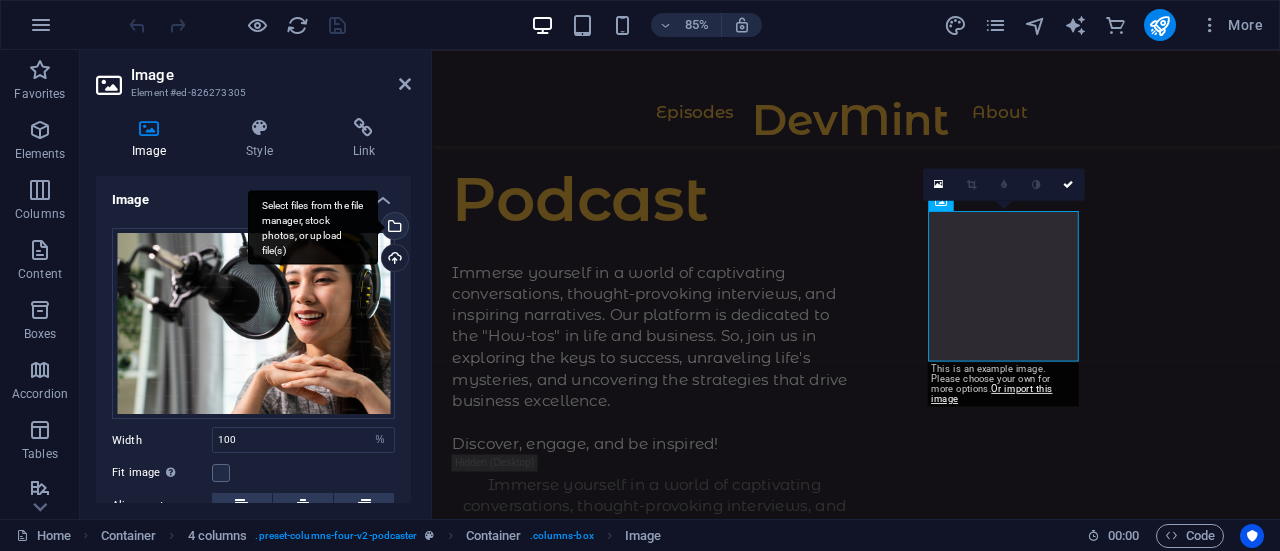 click on "Select files from the file manager, stock photos, or upload file(s)" at bounding box center [313, 227] 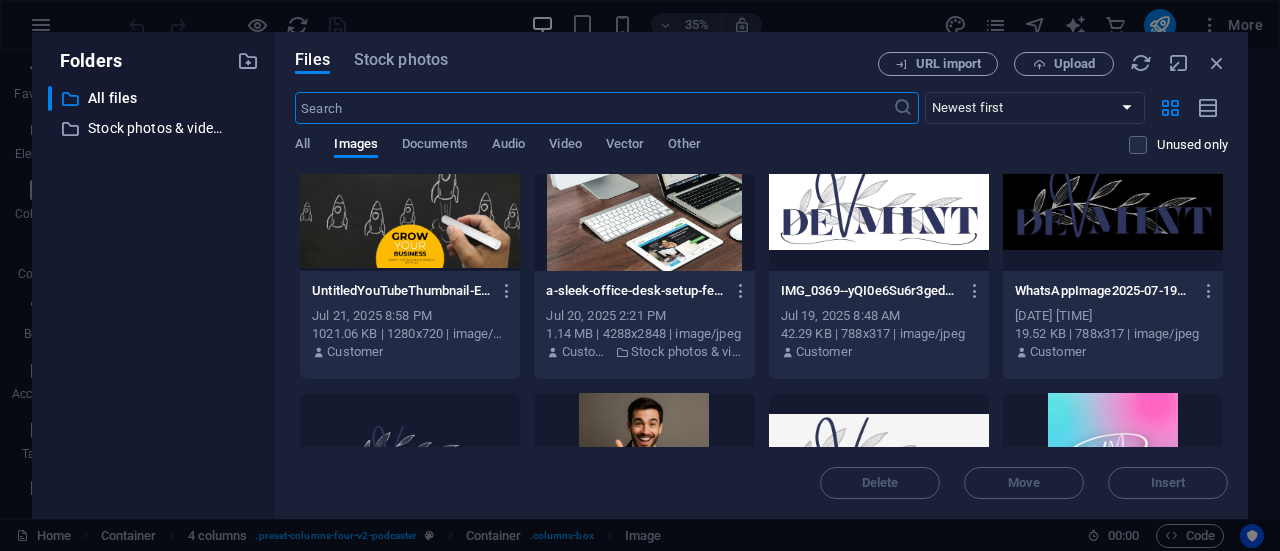 scroll, scrollTop: 0, scrollLeft: 0, axis: both 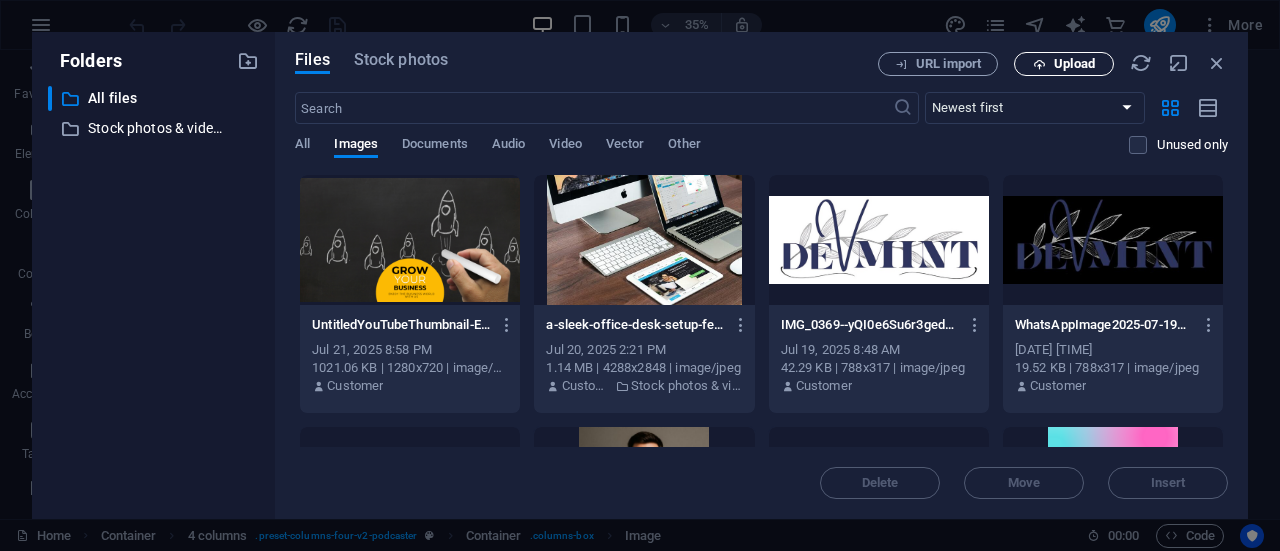 click on "Upload" at bounding box center (1064, 64) 